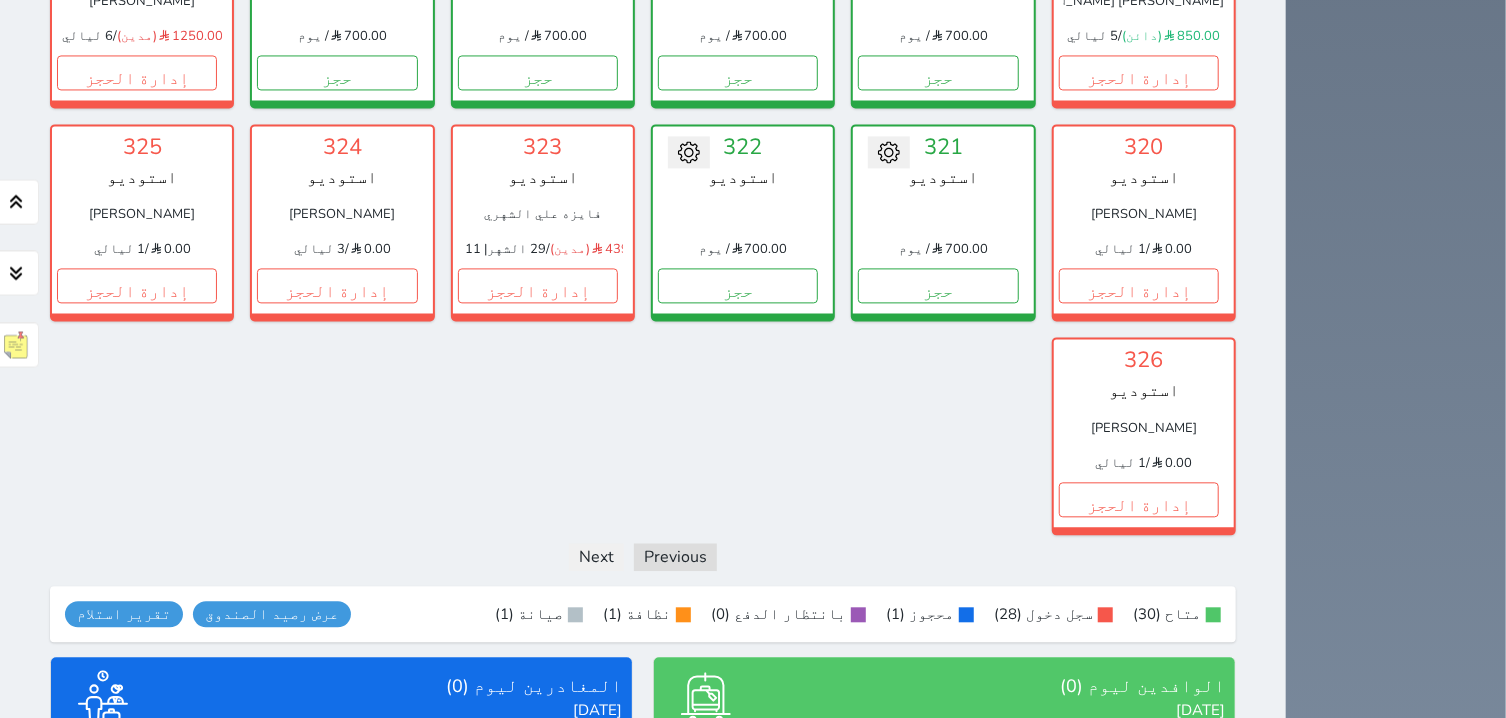 scroll, scrollTop: 2208, scrollLeft: 0, axis: vertical 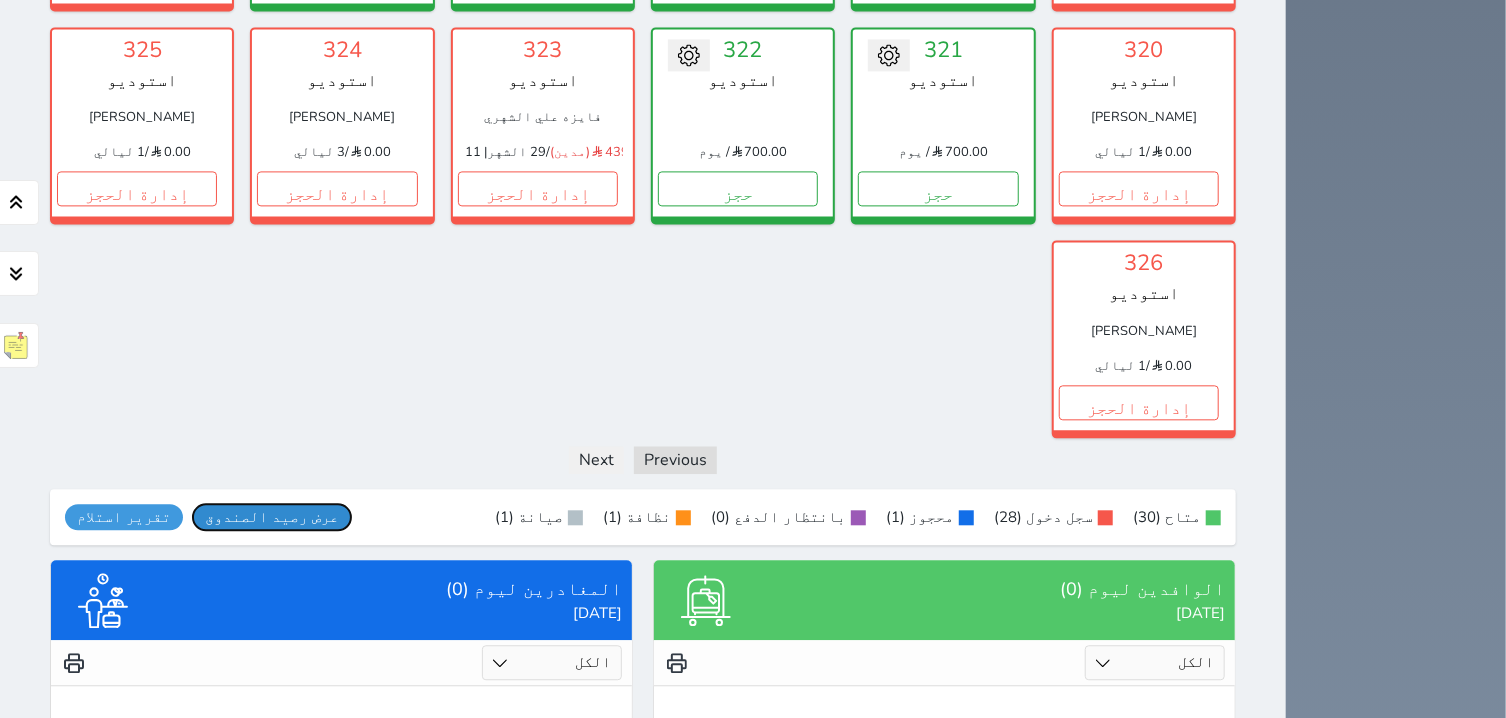 click on "عرض رصيد الصندوق" at bounding box center [272, 517] 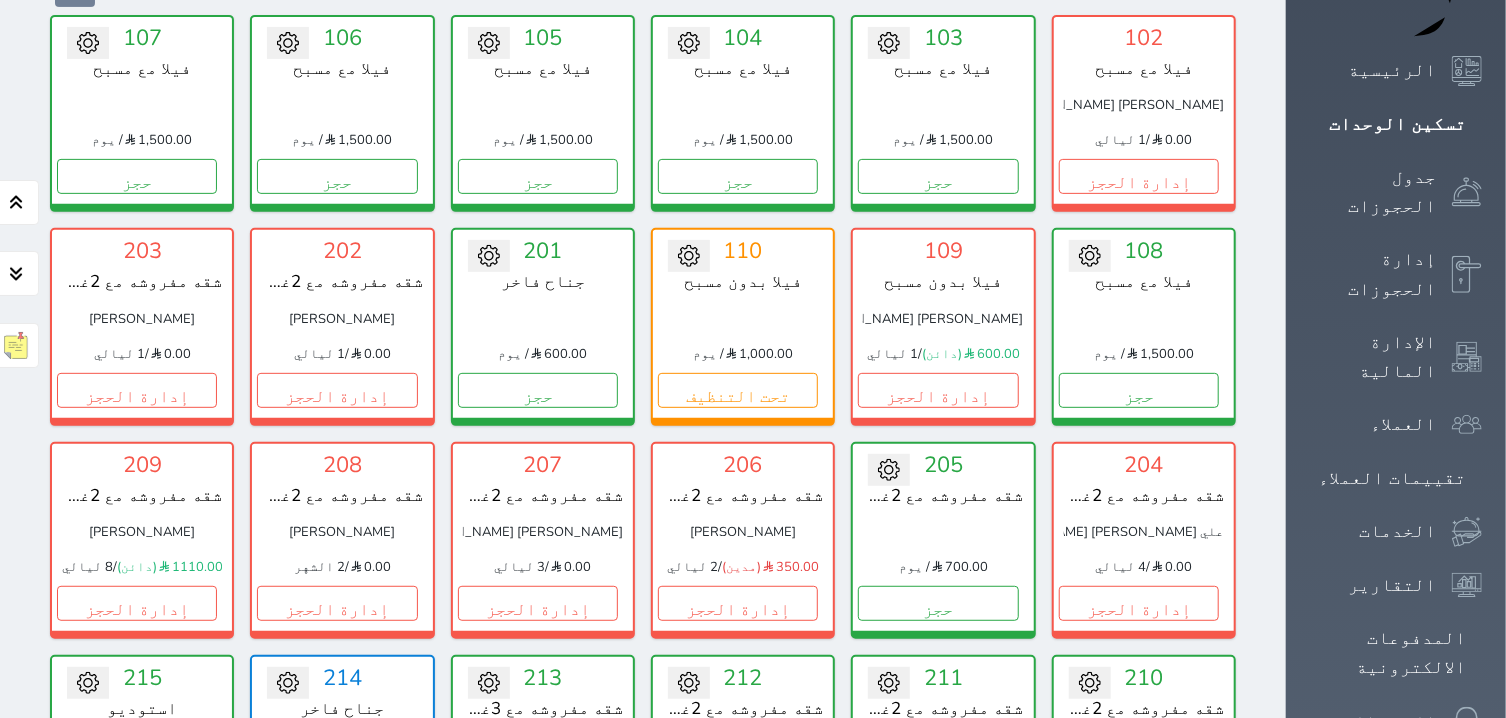 scroll, scrollTop: 0, scrollLeft: 0, axis: both 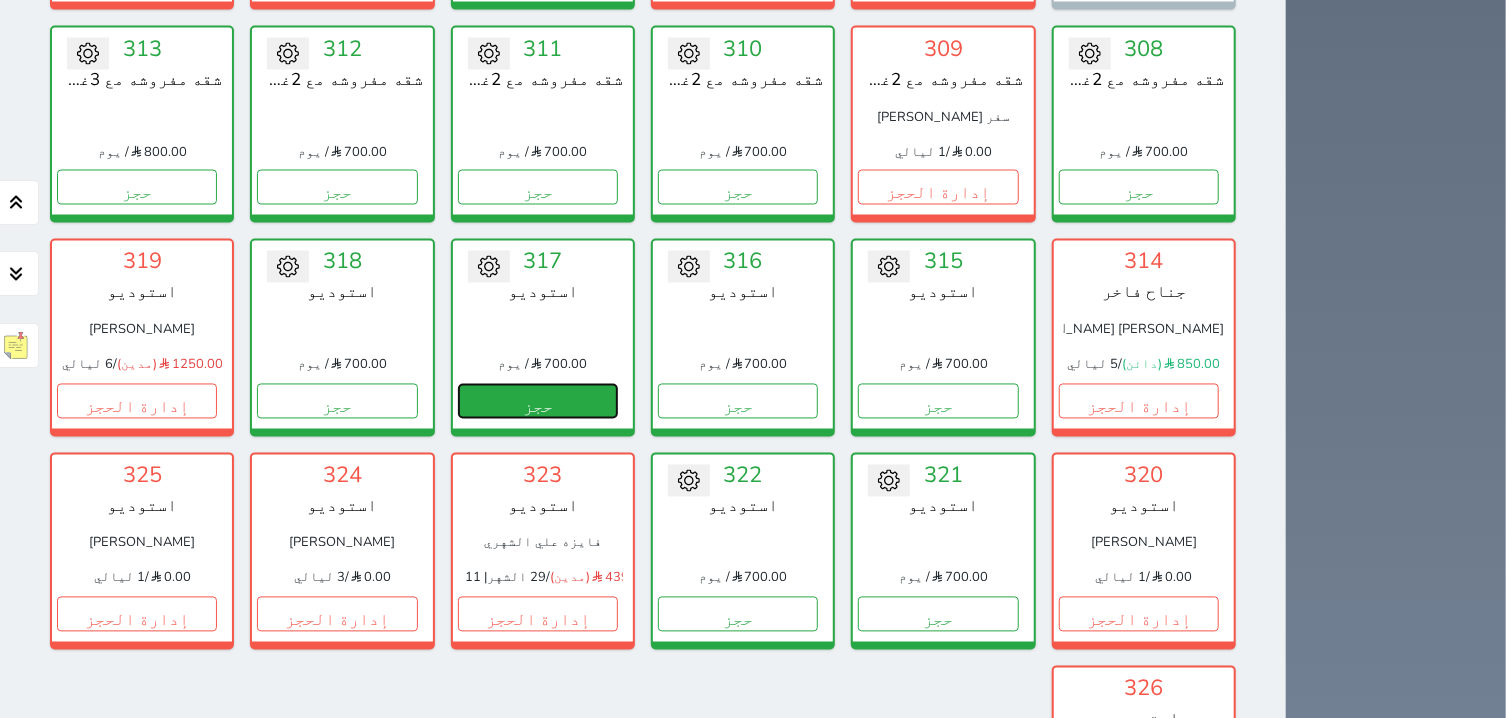 click on "حجز" at bounding box center [538, 401] 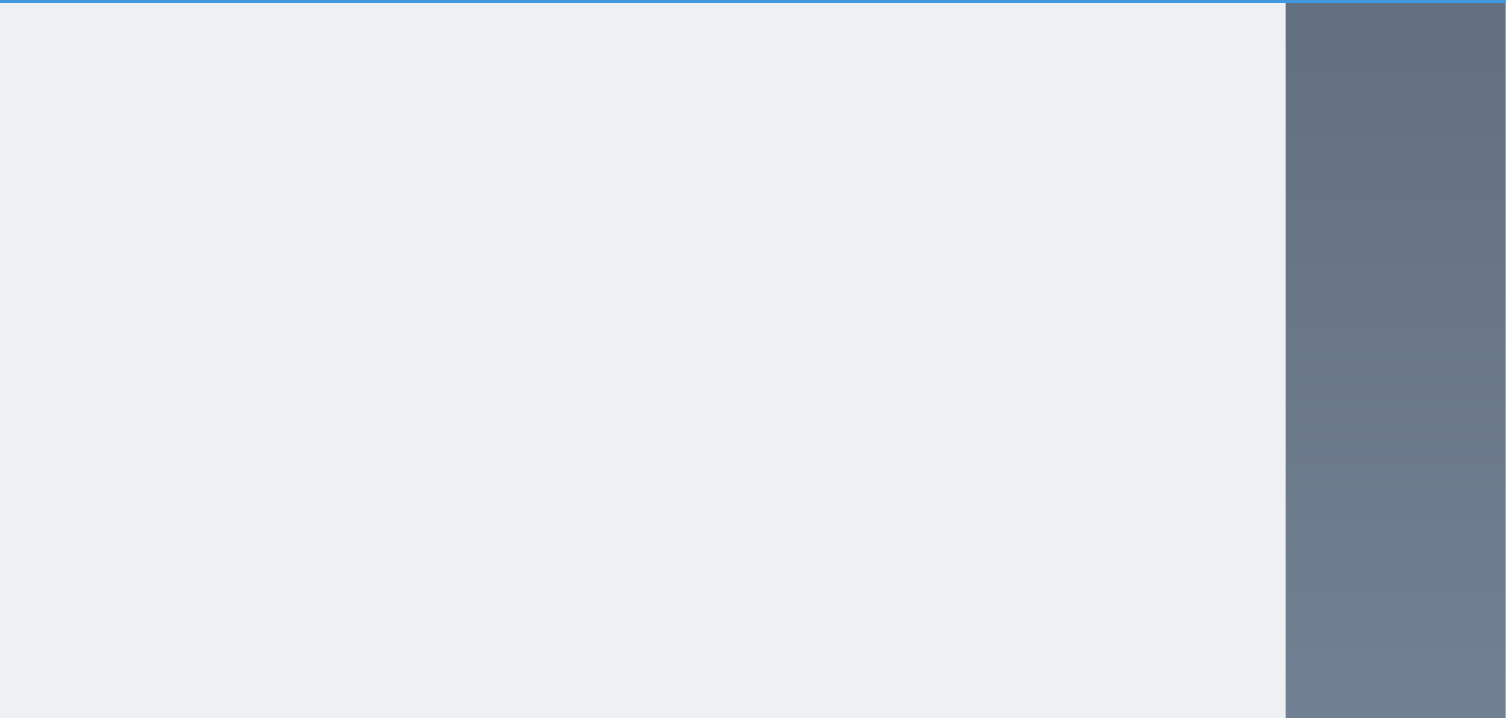 select on "1" 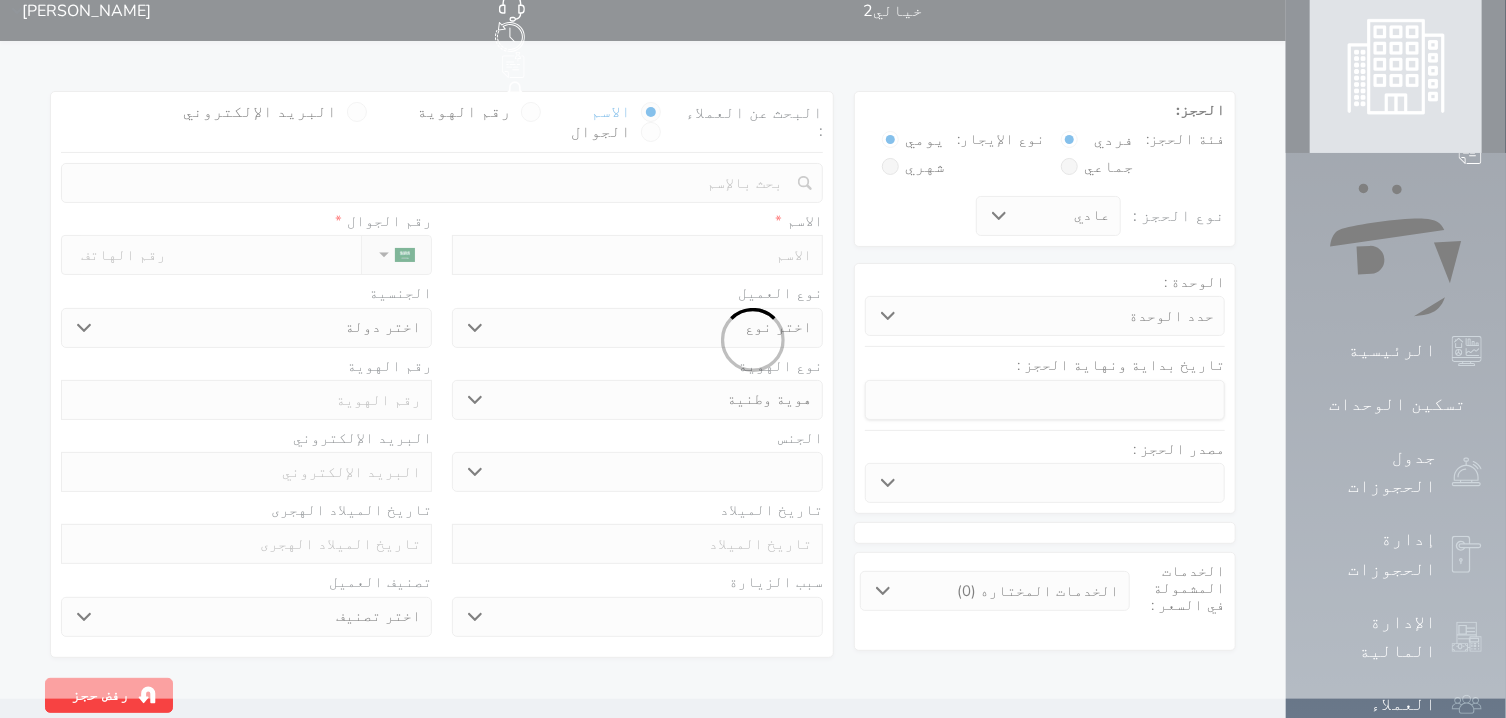 scroll, scrollTop: 0, scrollLeft: 0, axis: both 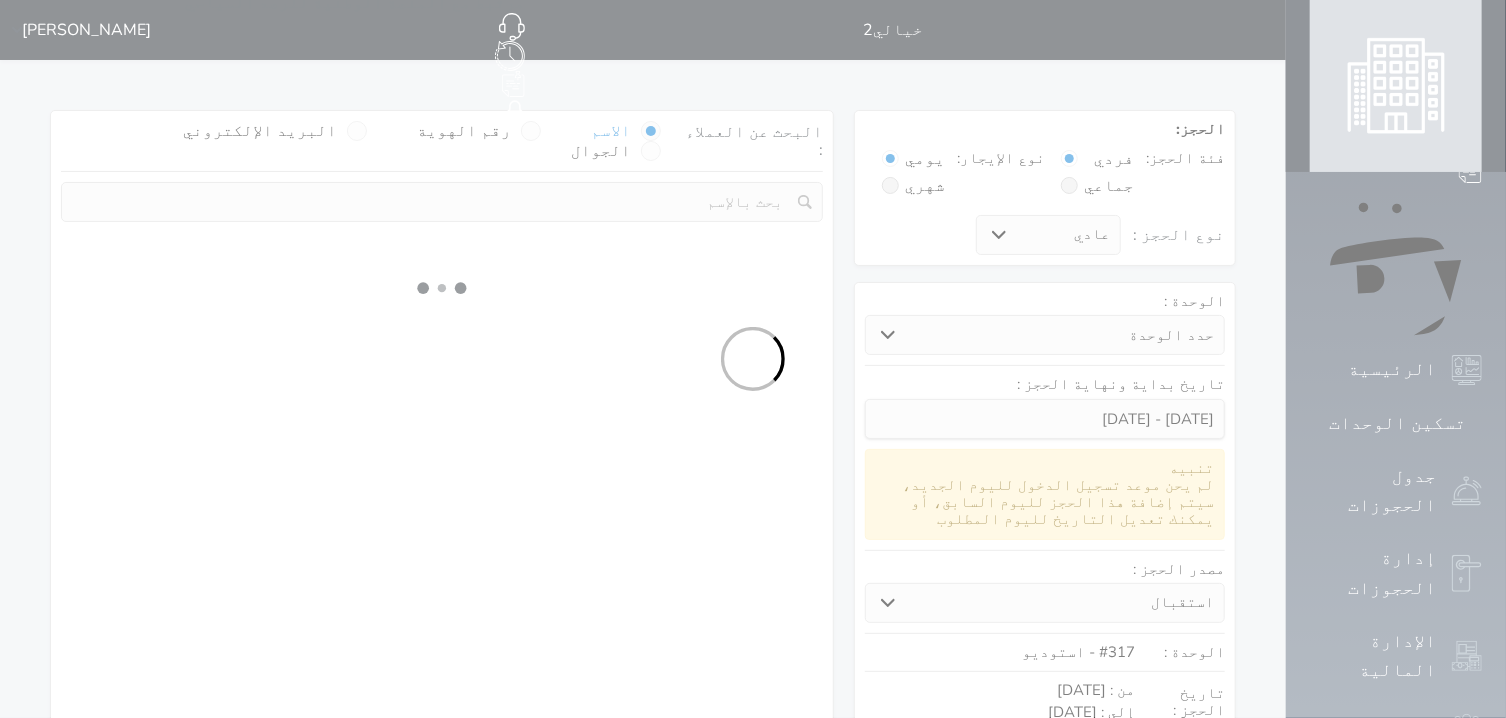 select 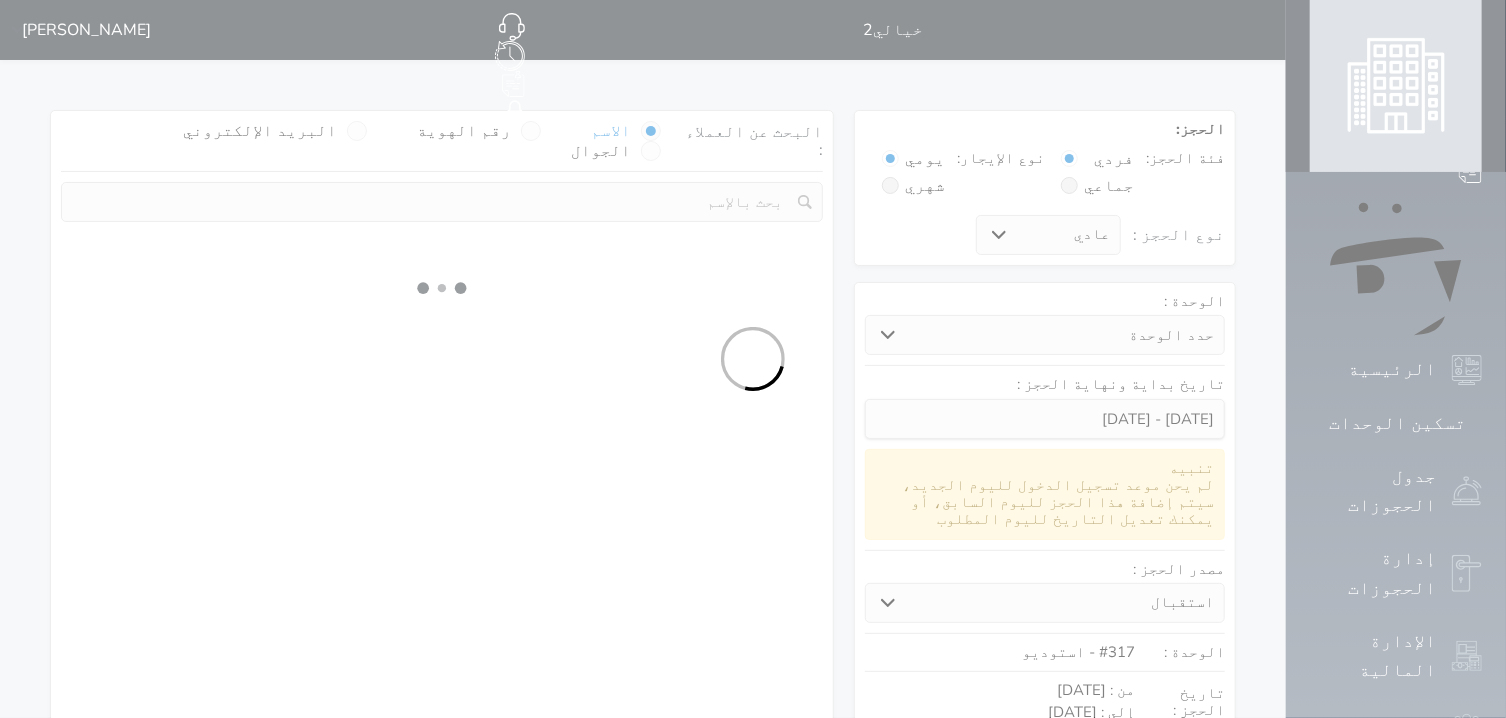 select on "113" 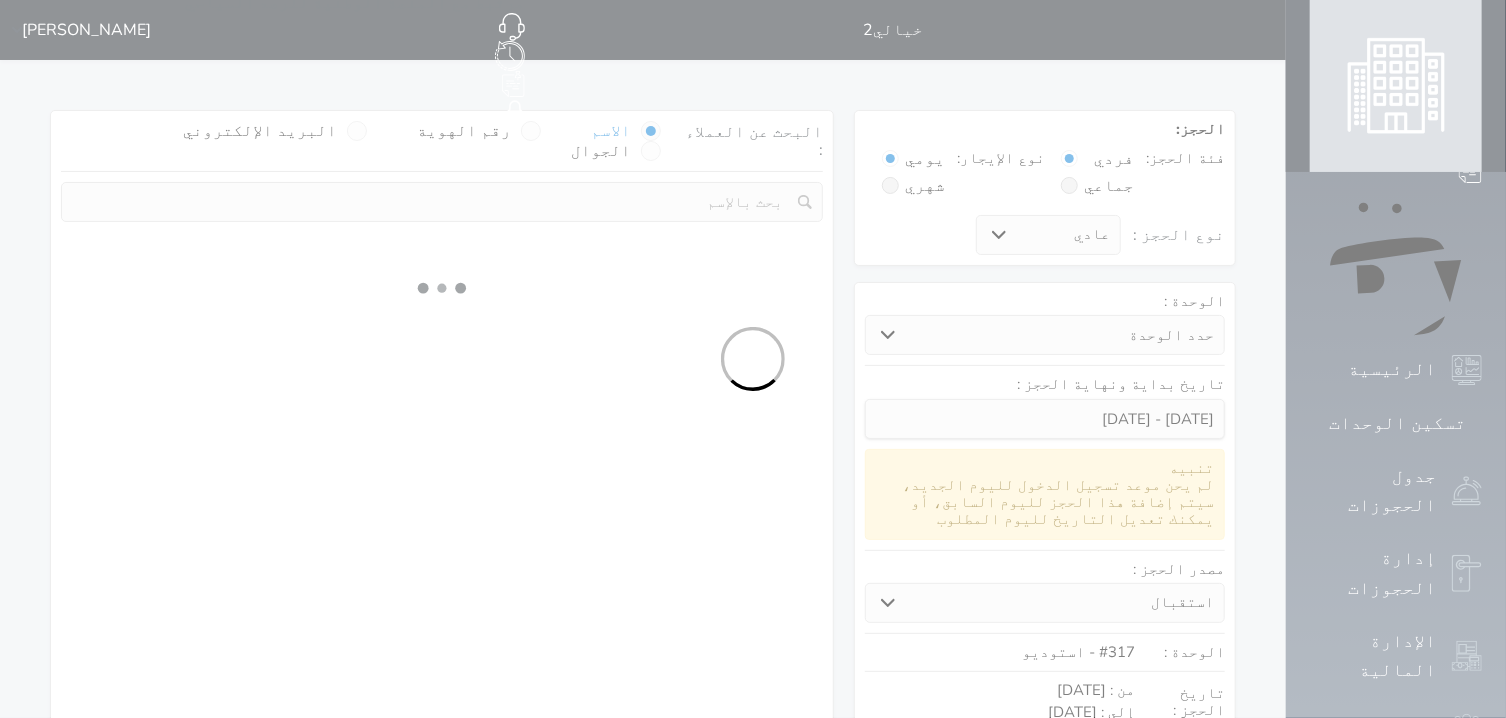 select on "1" 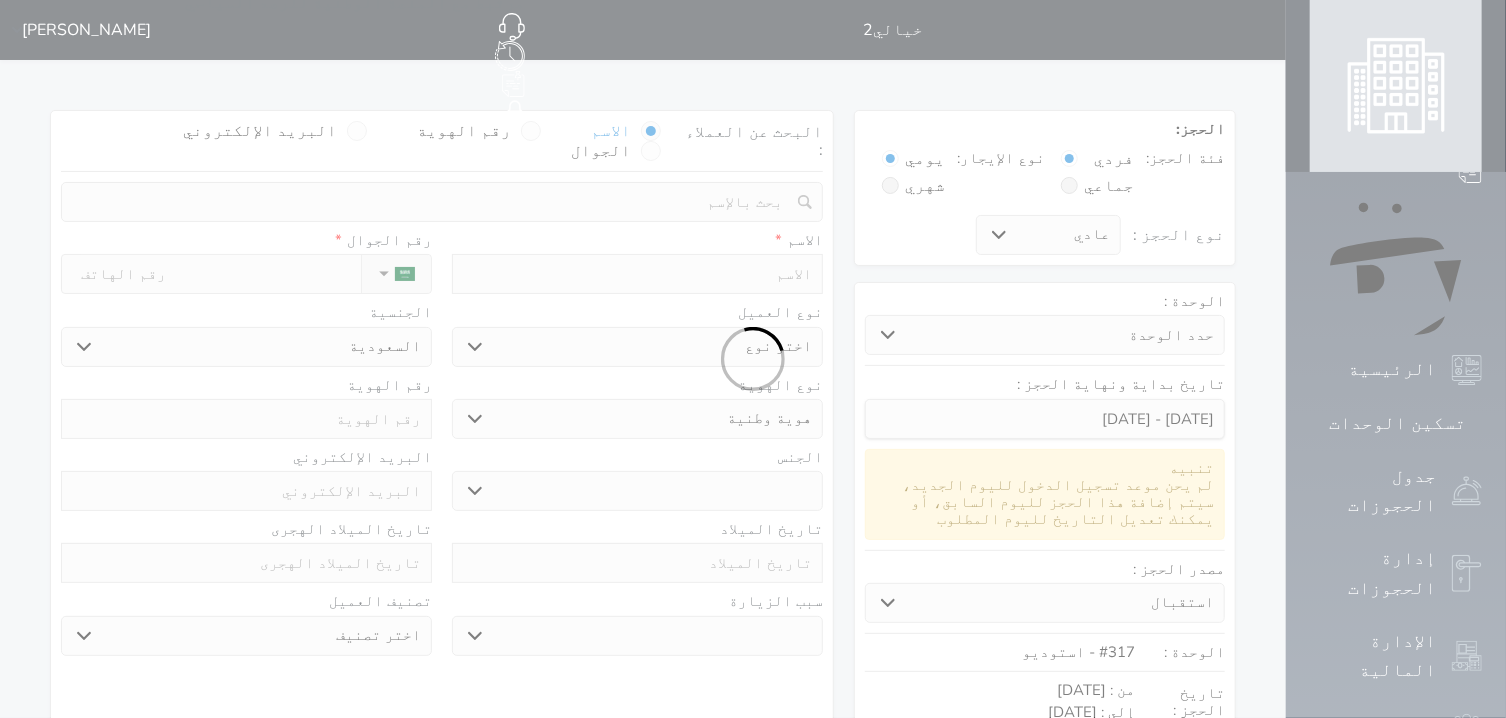 select 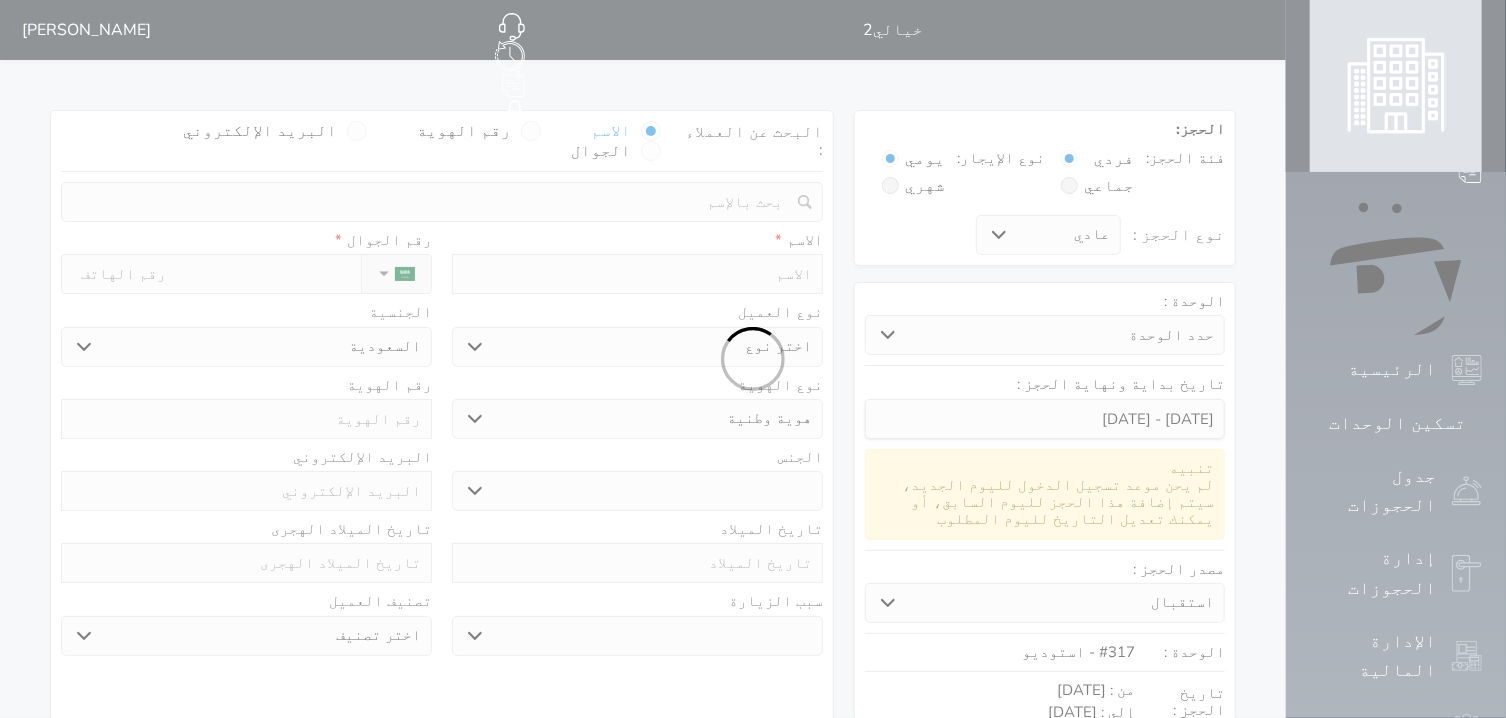 select on "1" 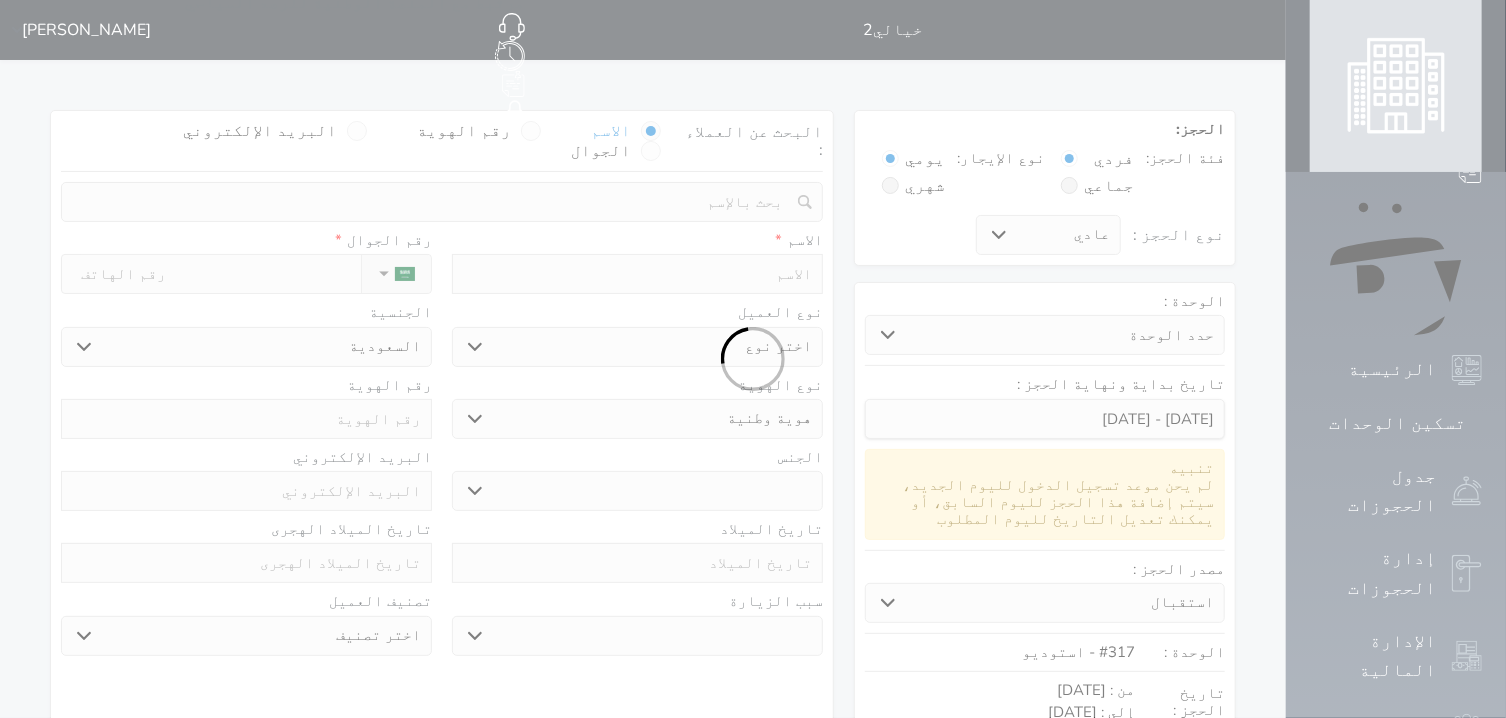 select on "7" 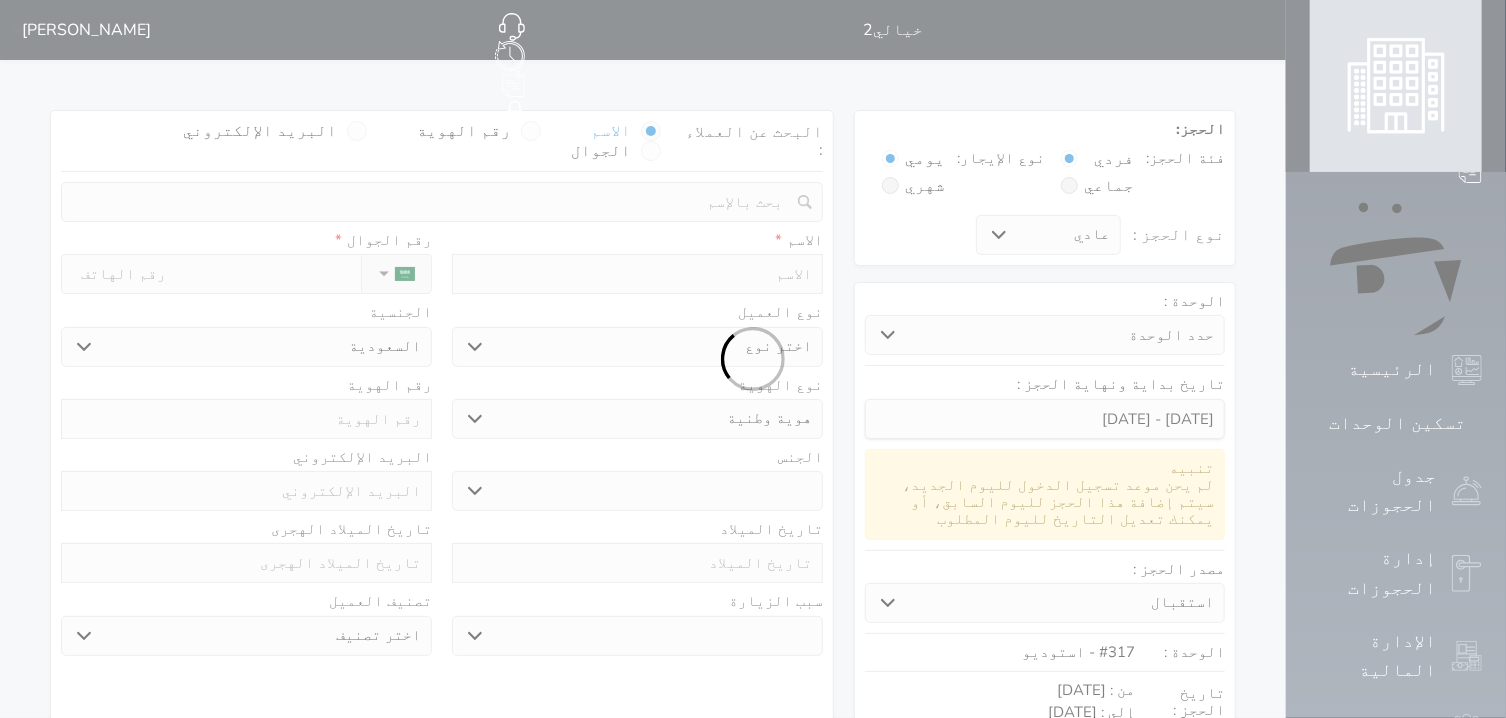 select 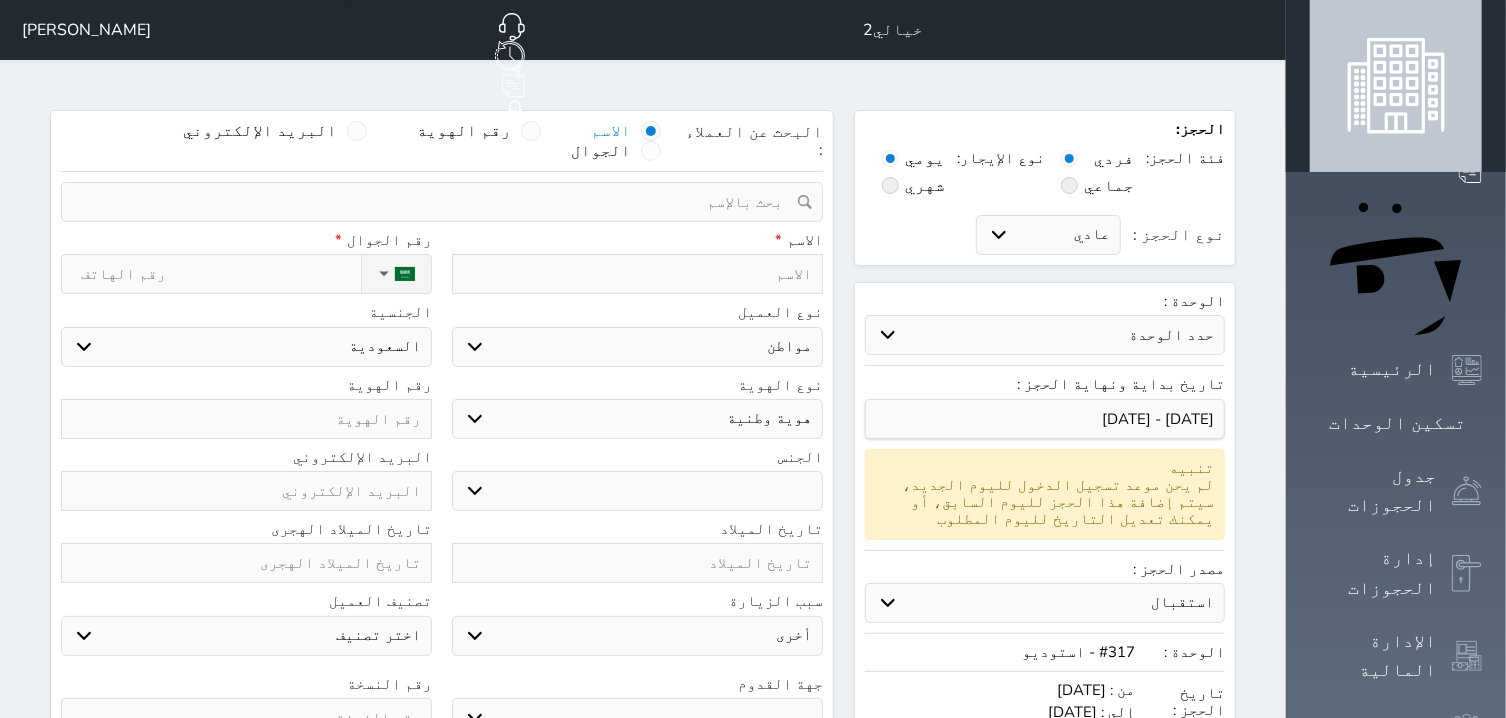 select 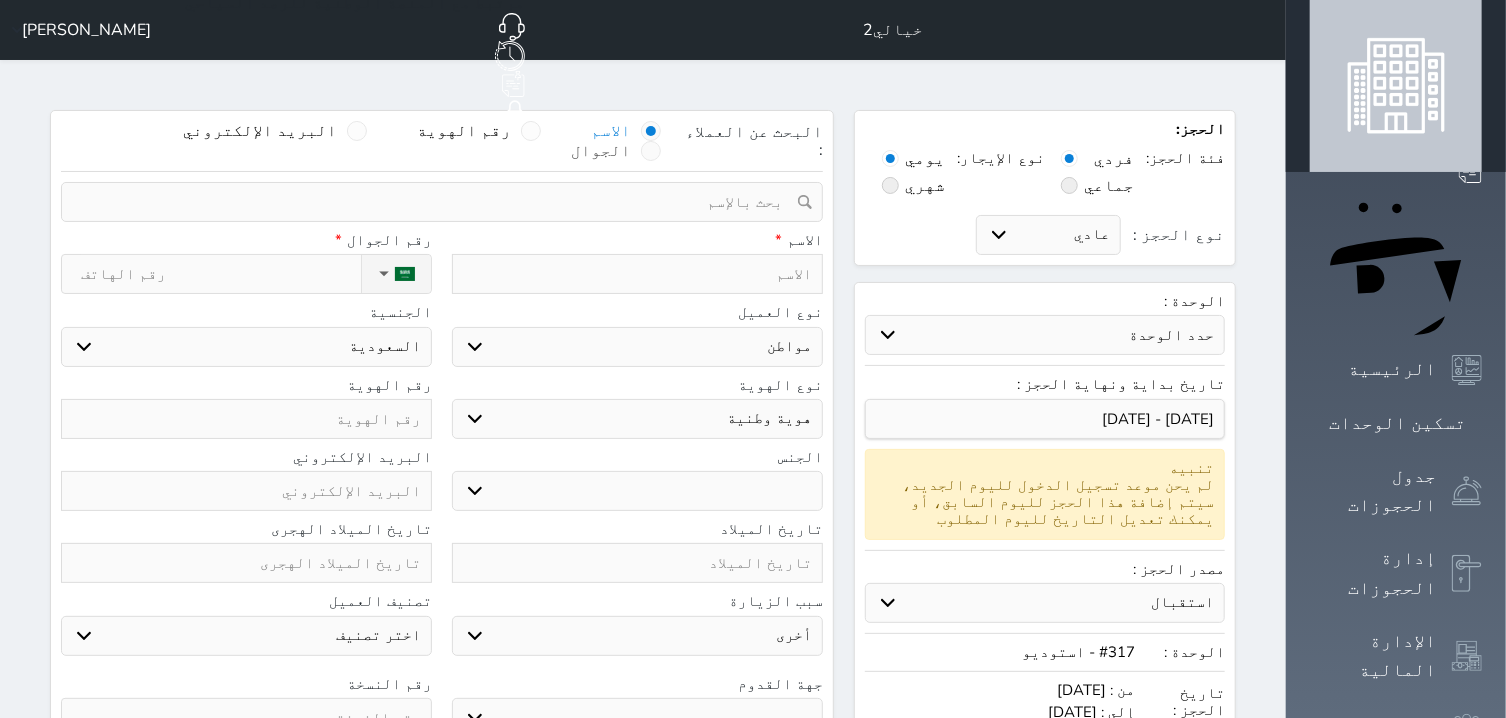 click at bounding box center (651, 151) 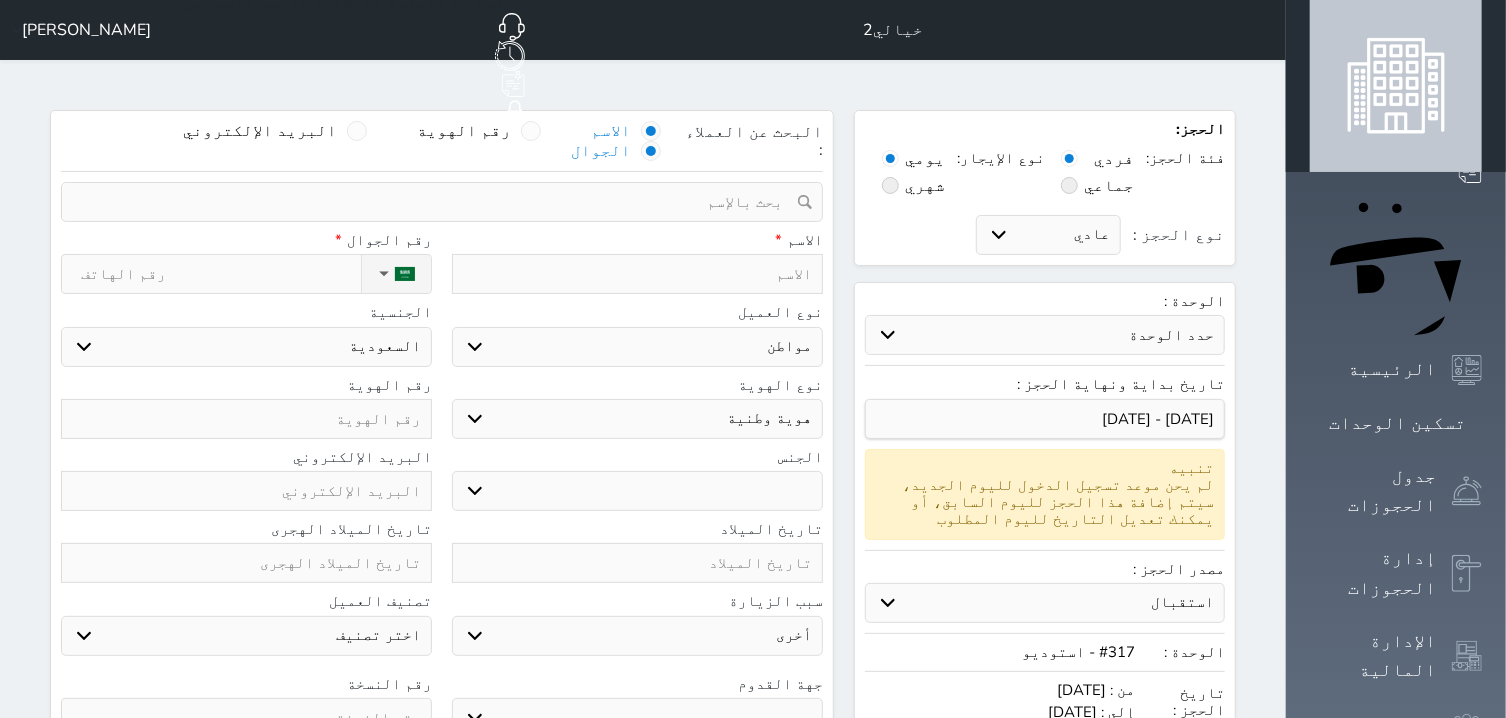select 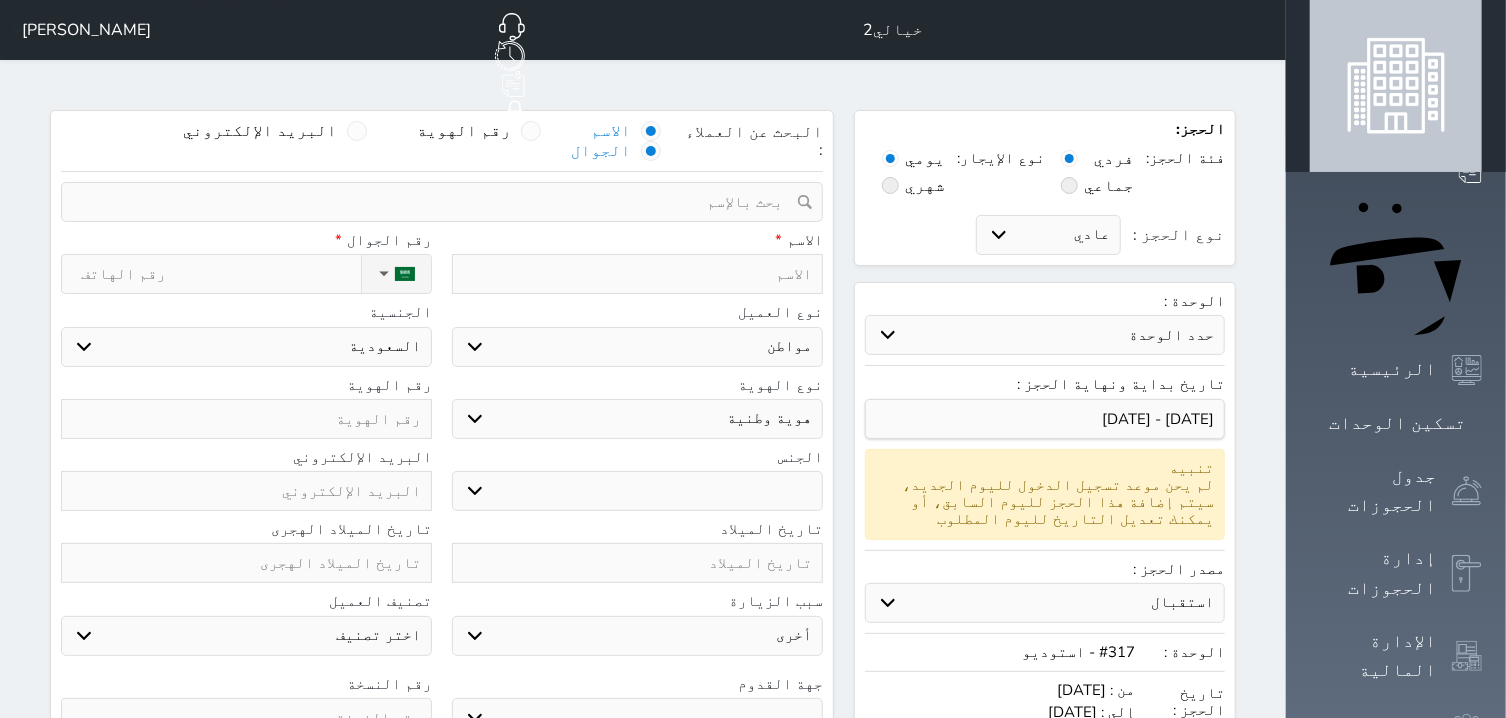 select 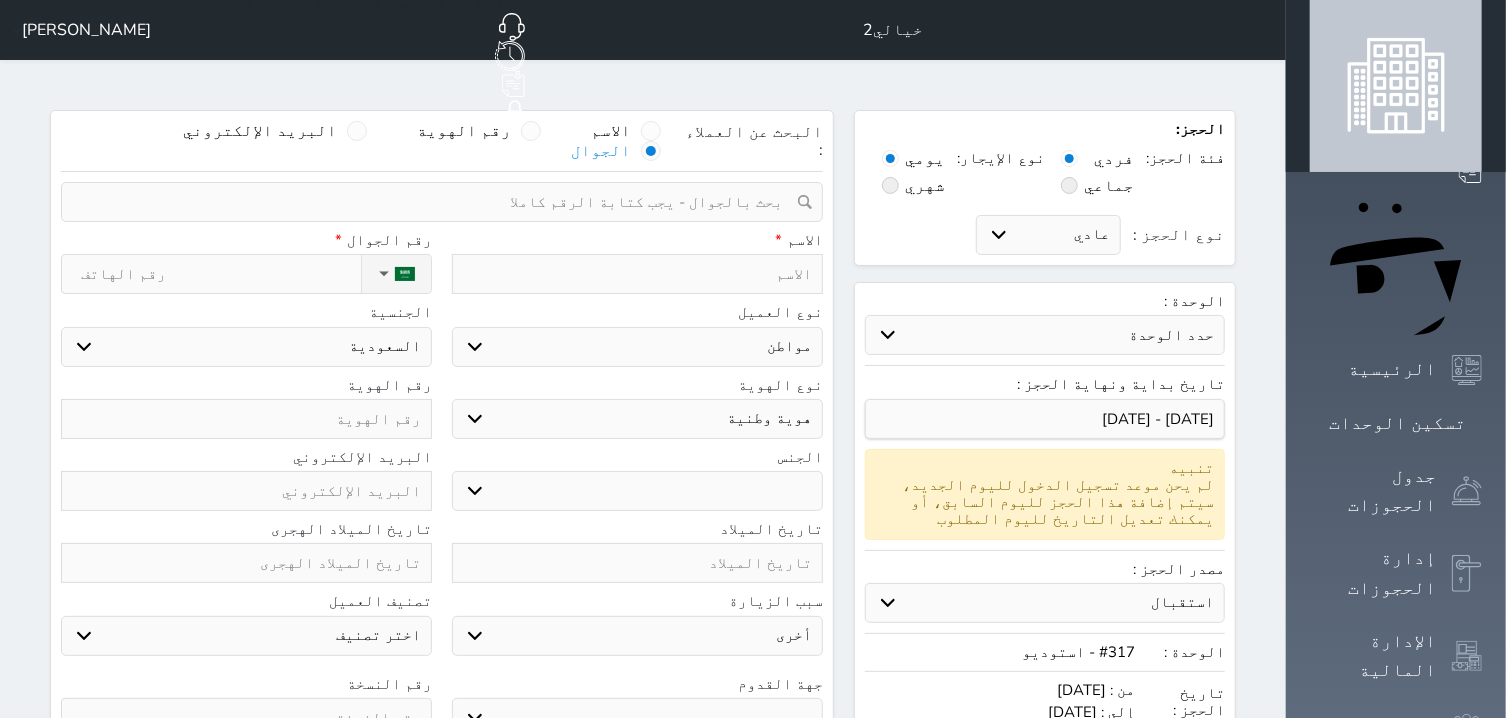 click at bounding box center (435, 202) 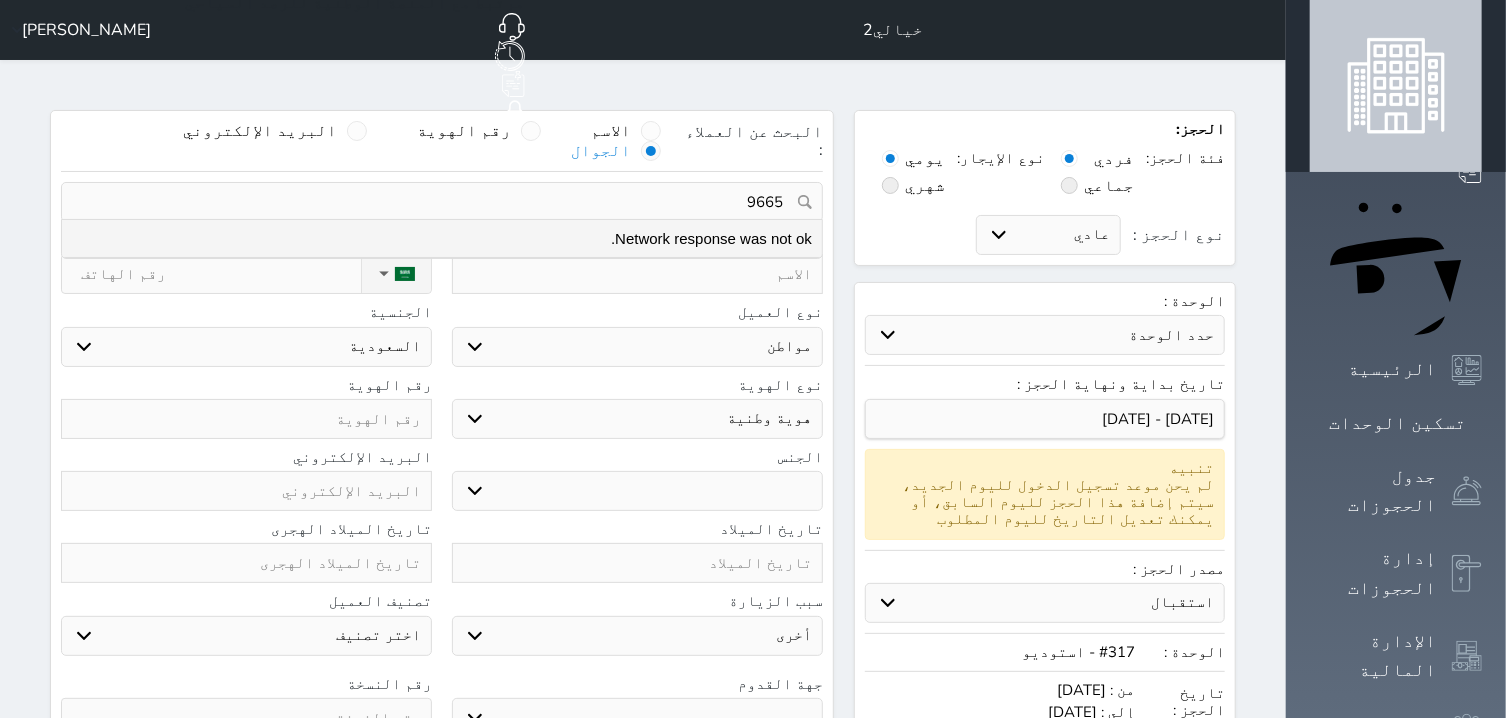 type on "96655" 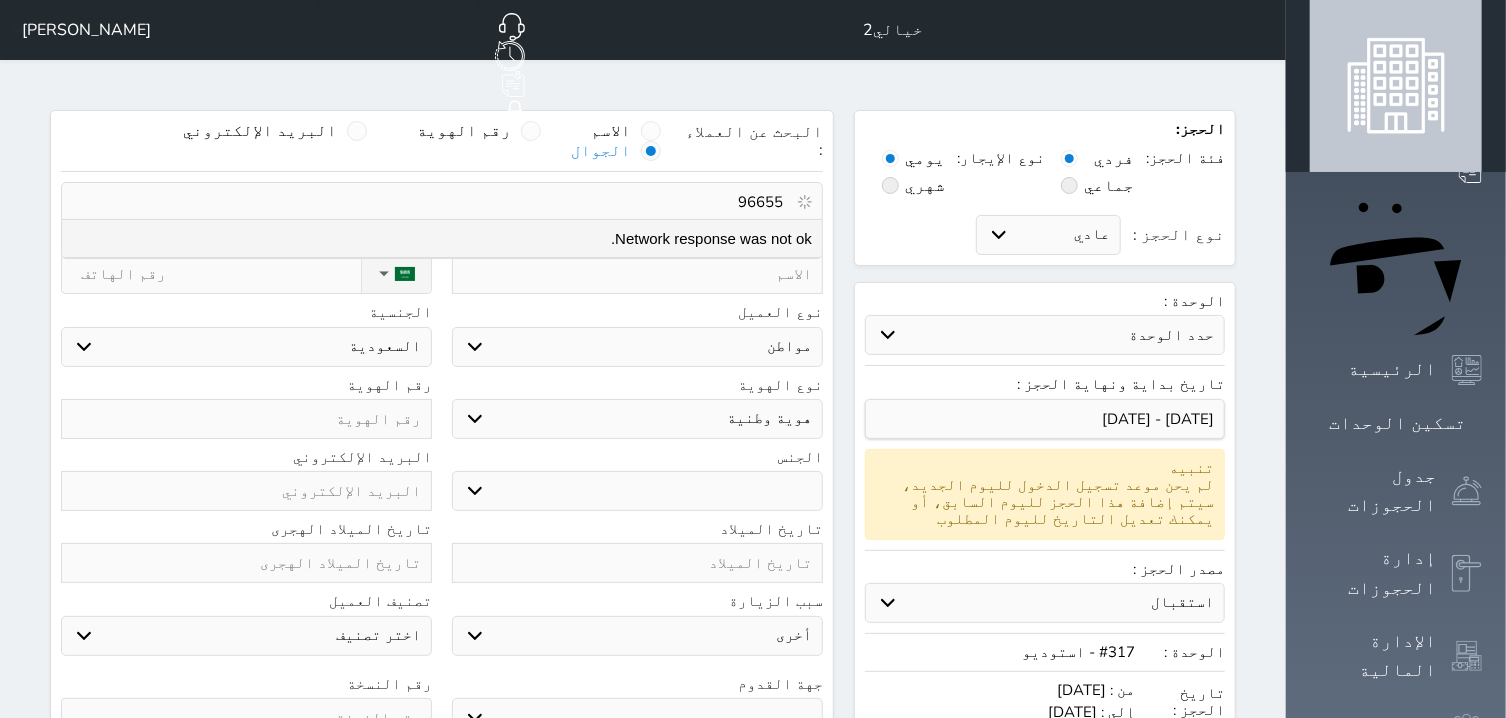 select 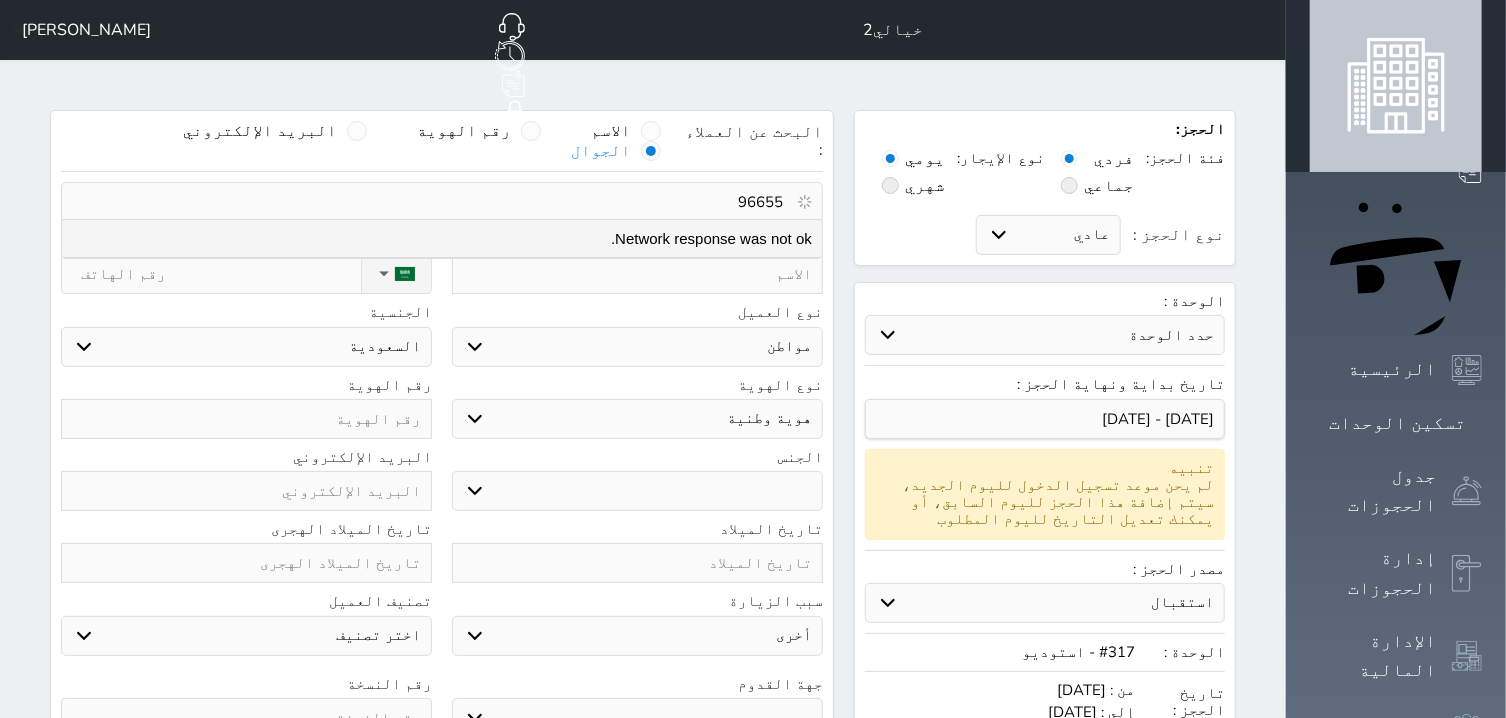 select 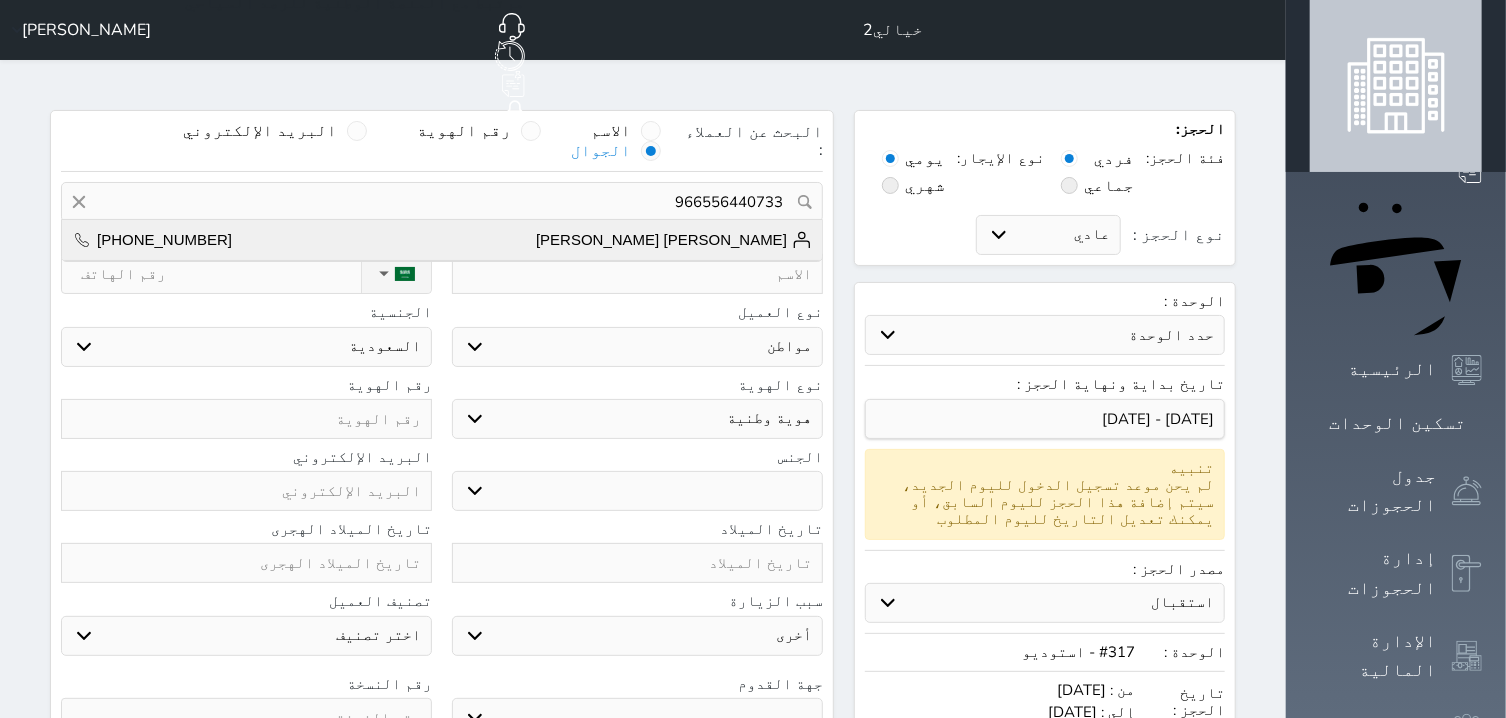 click on "[PERSON_NAME] [PERSON_NAME]" at bounding box center [674, 240] 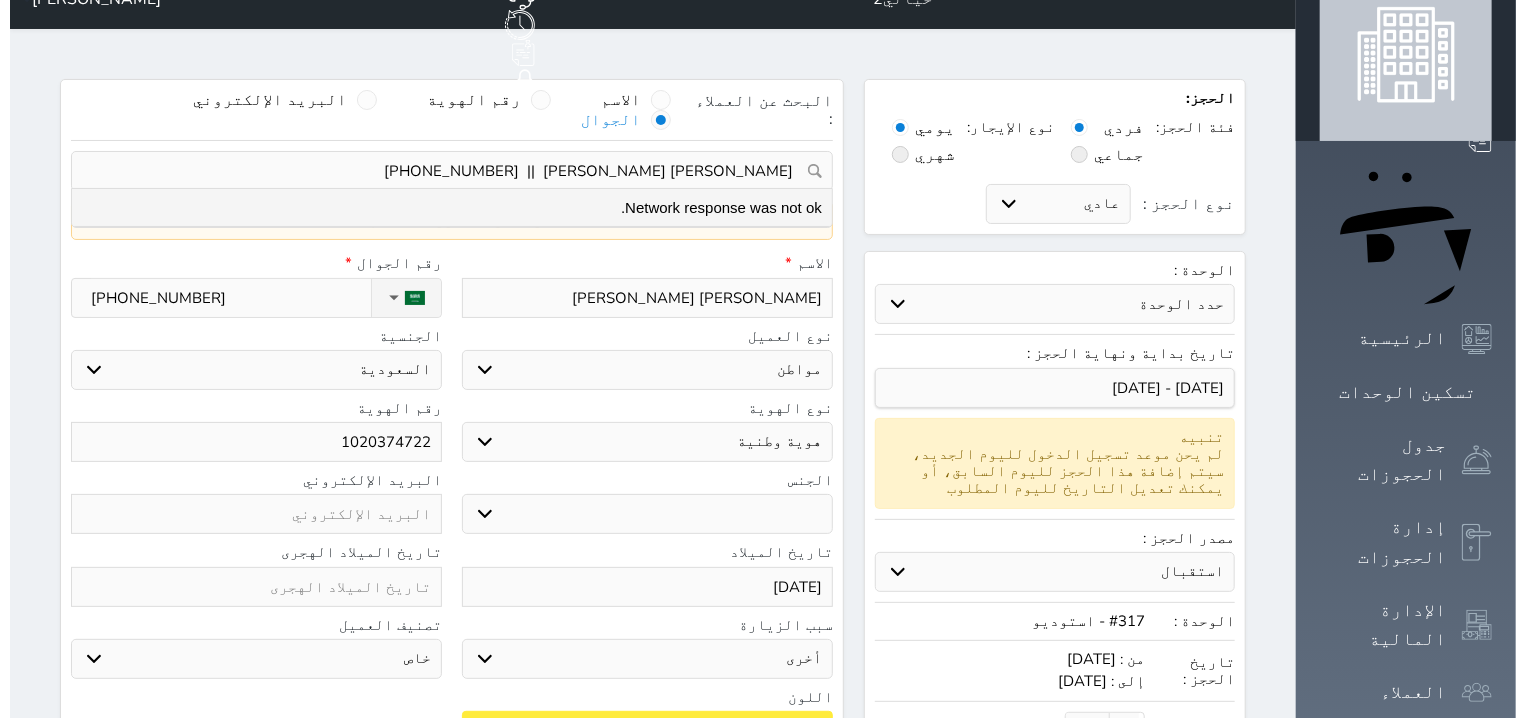 scroll, scrollTop: 0, scrollLeft: 0, axis: both 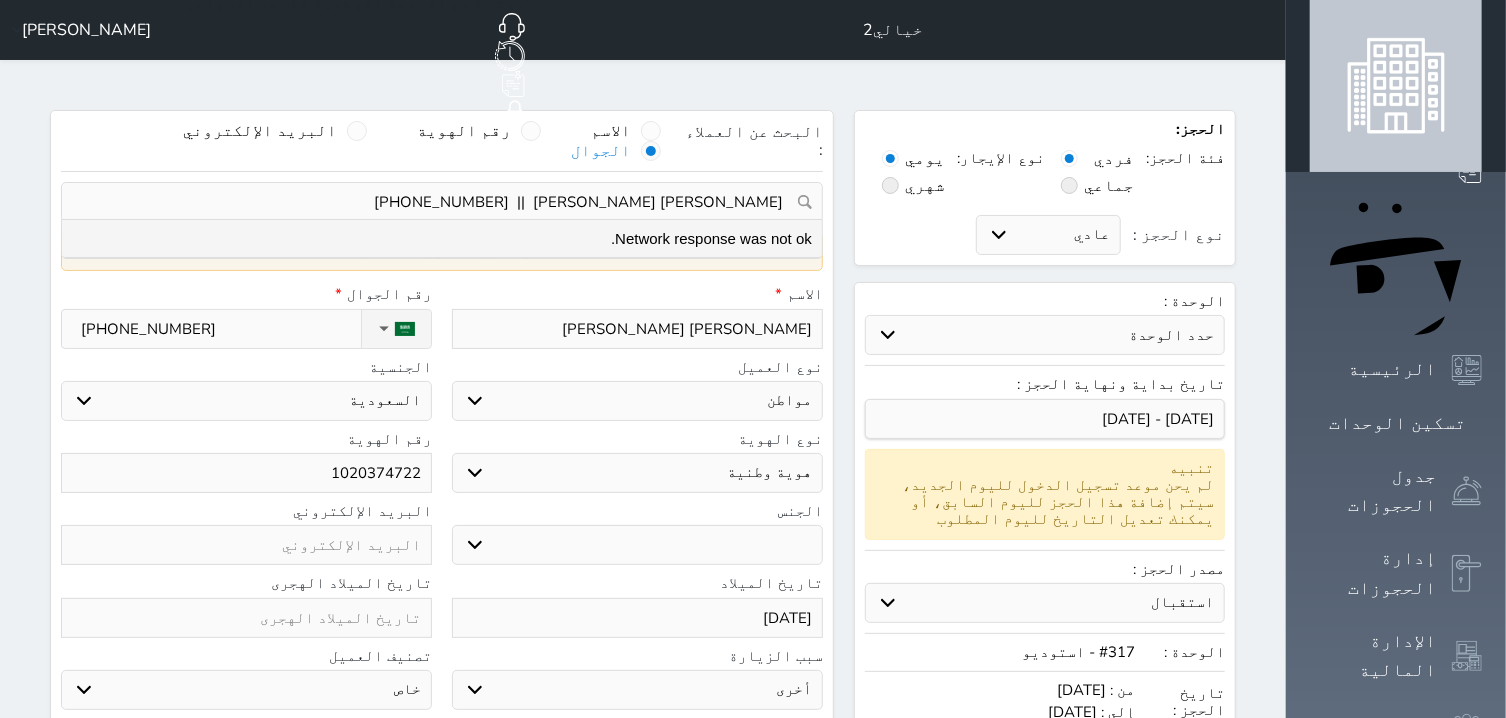click on "عرض سجل الحجوزات السابقة" at bounding box center (442, 251) 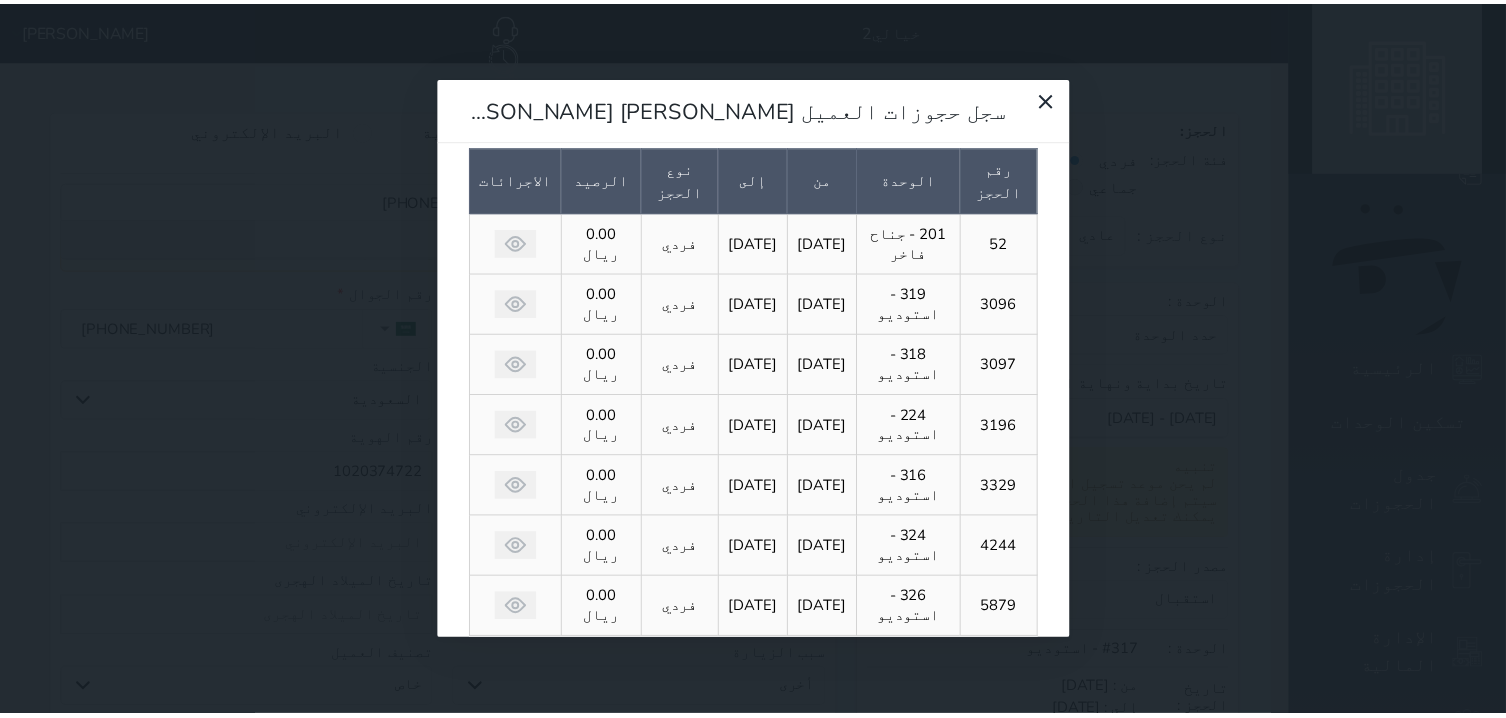 scroll, scrollTop: 76, scrollLeft: 0, axis: vertical 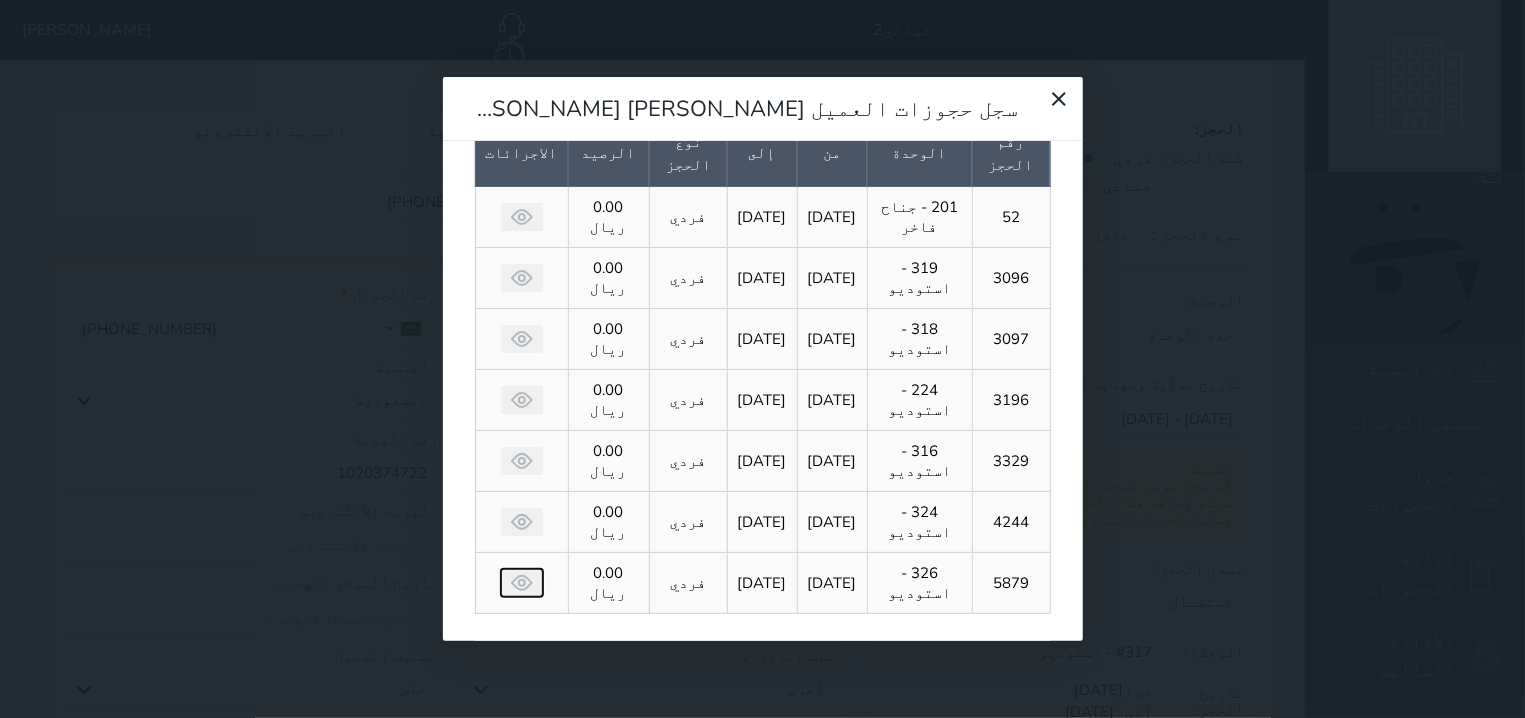 click 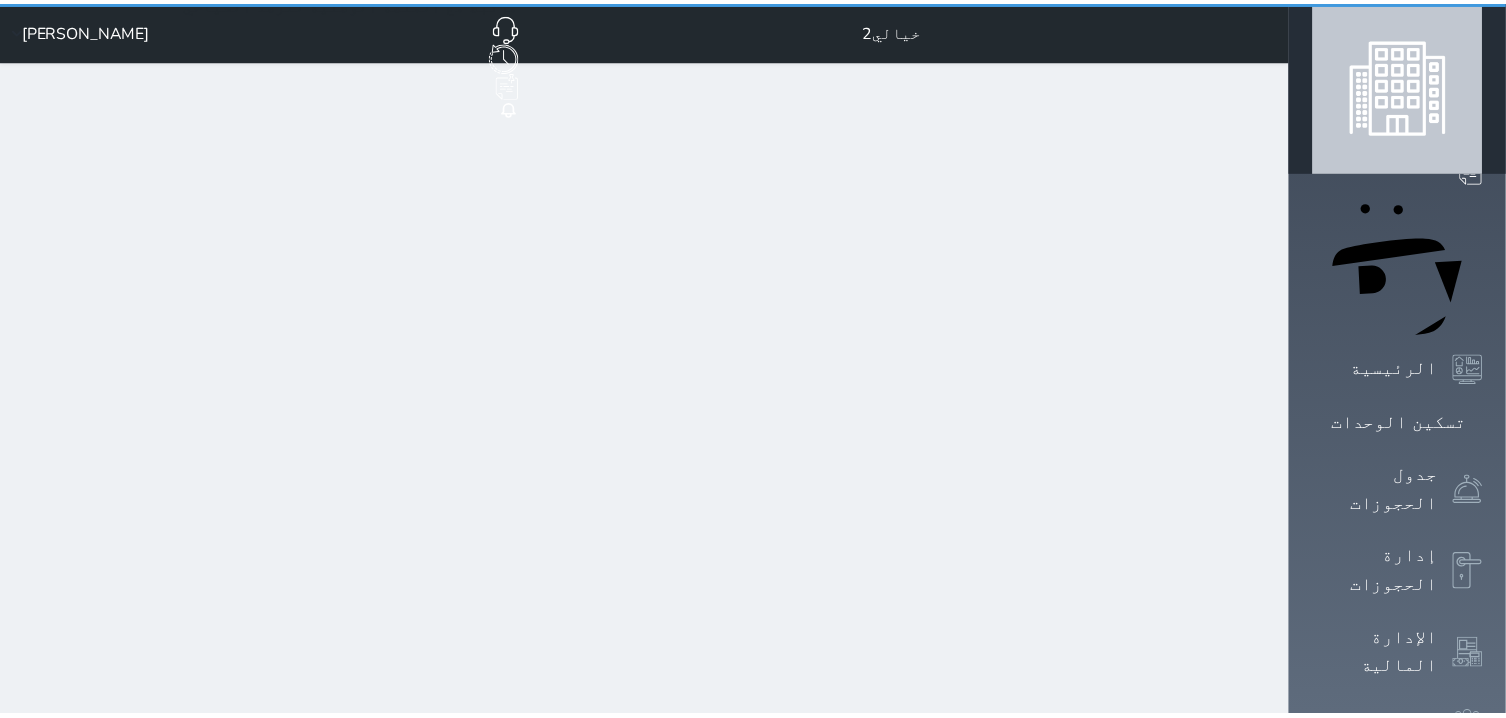 scroll, scrollTop: 75, scrollLeft: 0, axis: vertical 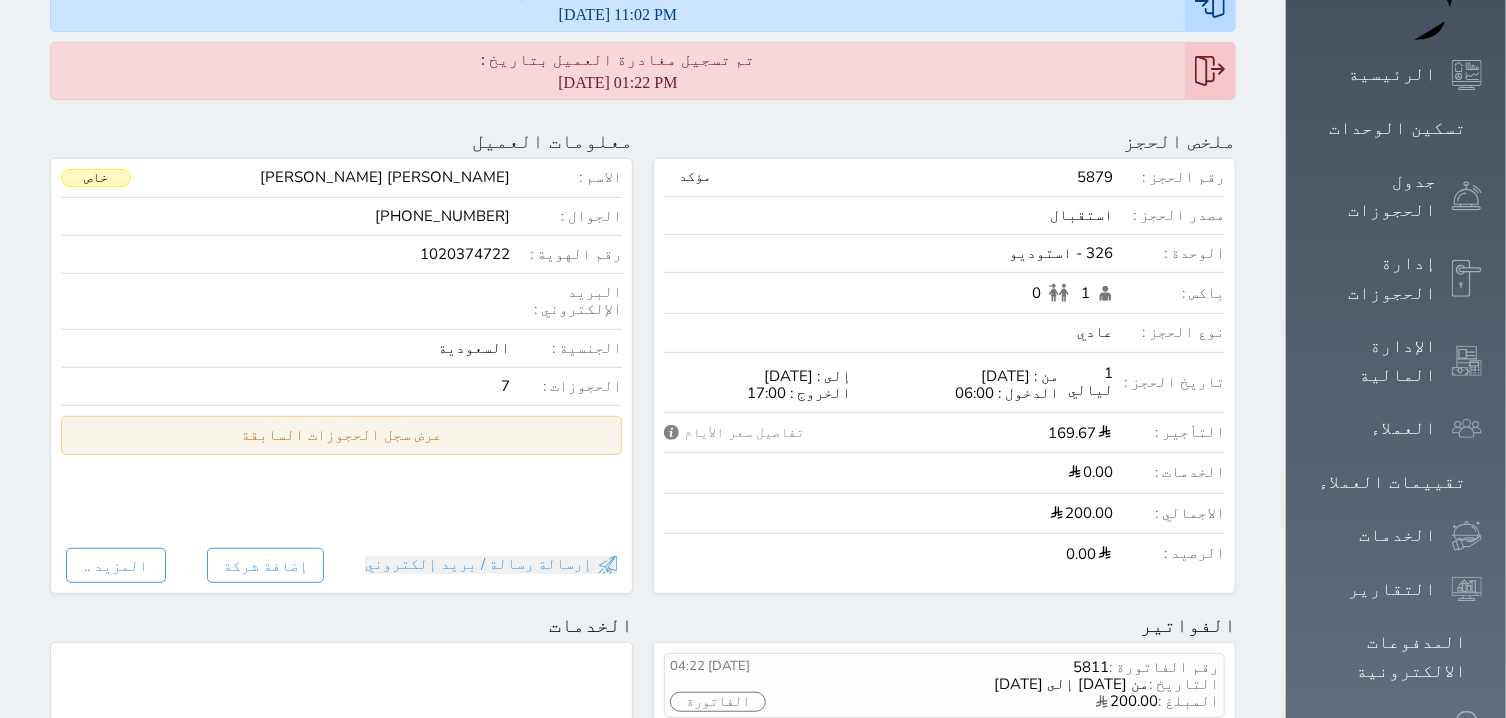 click on "عرض سجل الحجوزات السابقة" at bounding box center (341, 435) 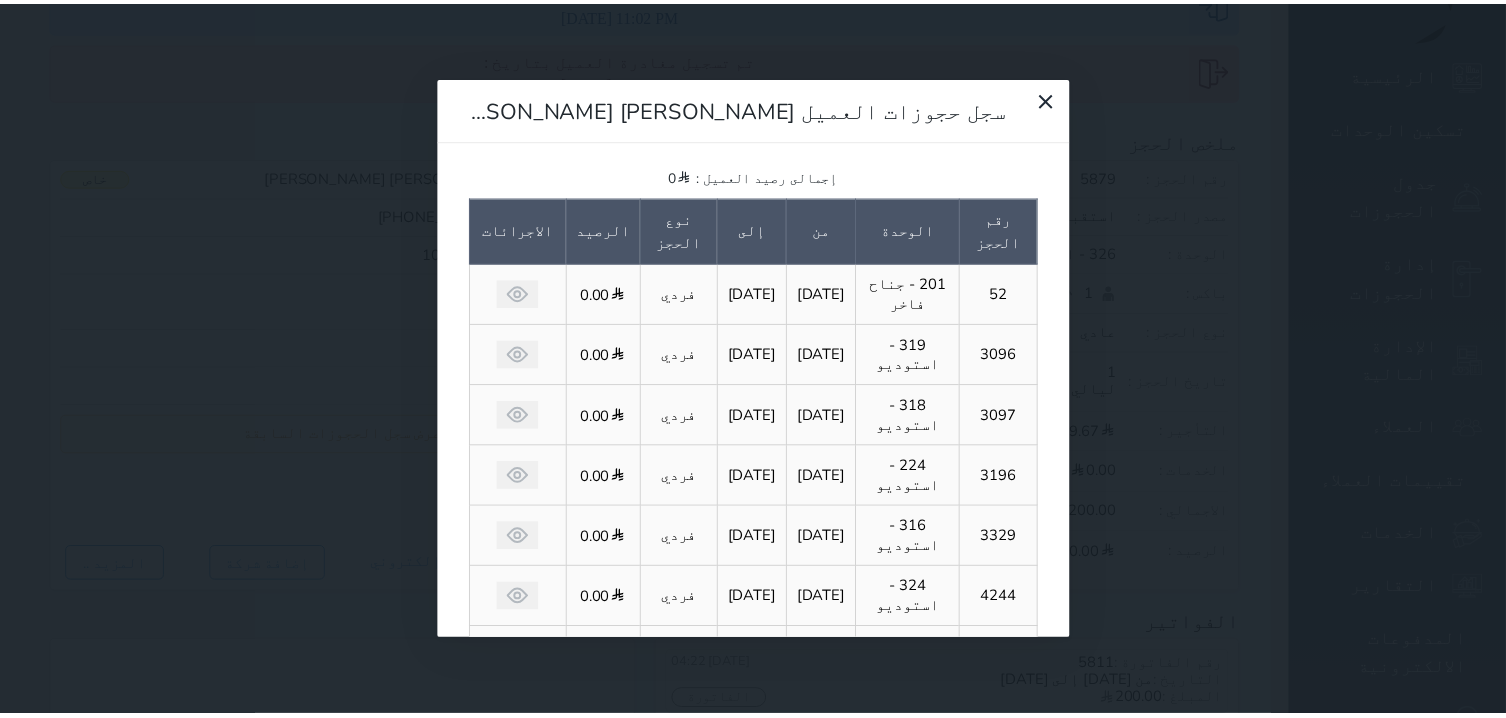 scroll, scrollTop: 134, scrollLeft: 0, axis: vertical 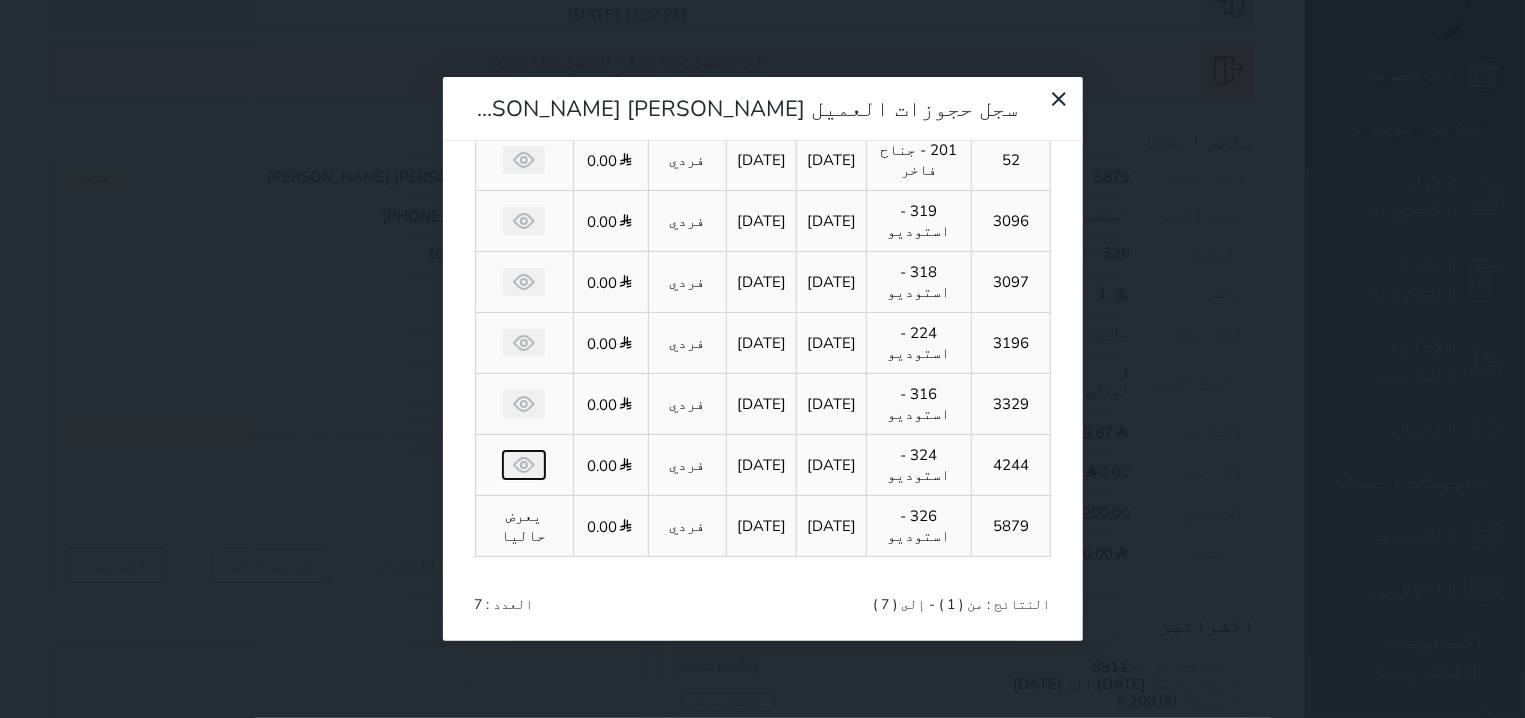 click 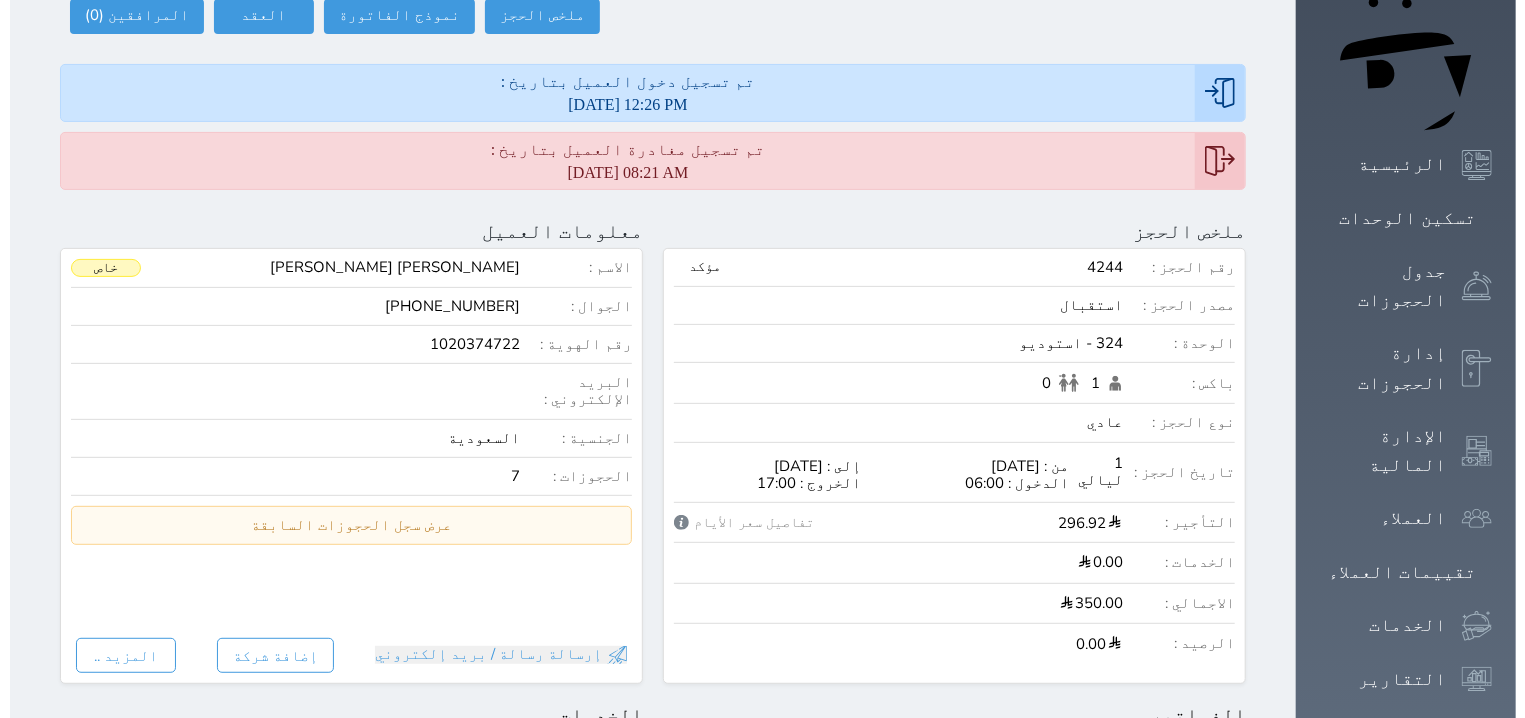 scroll, scrollTop: 254, scrollLeft: 0, axis: vertical 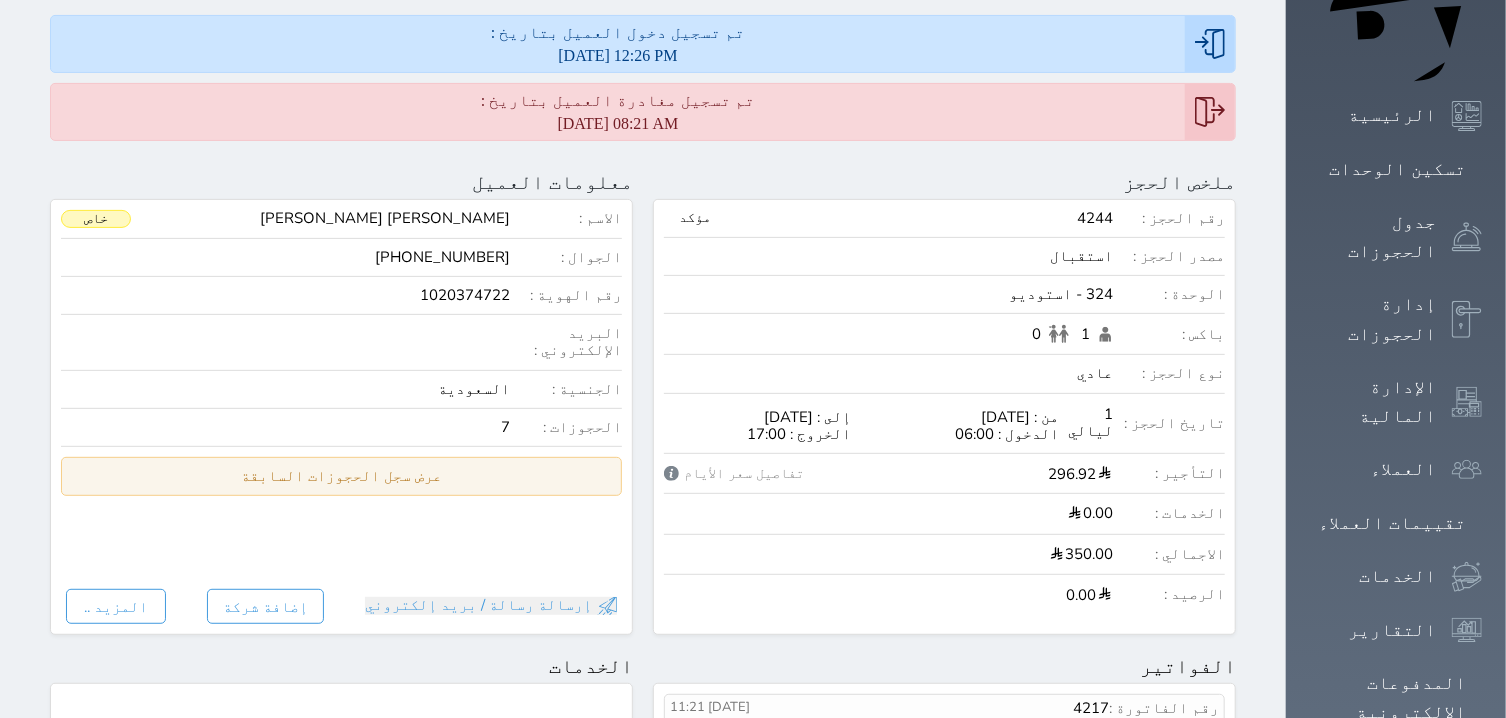 click on "عرض سجل الحجوزات السابقة" at bounding box center [341, 476] 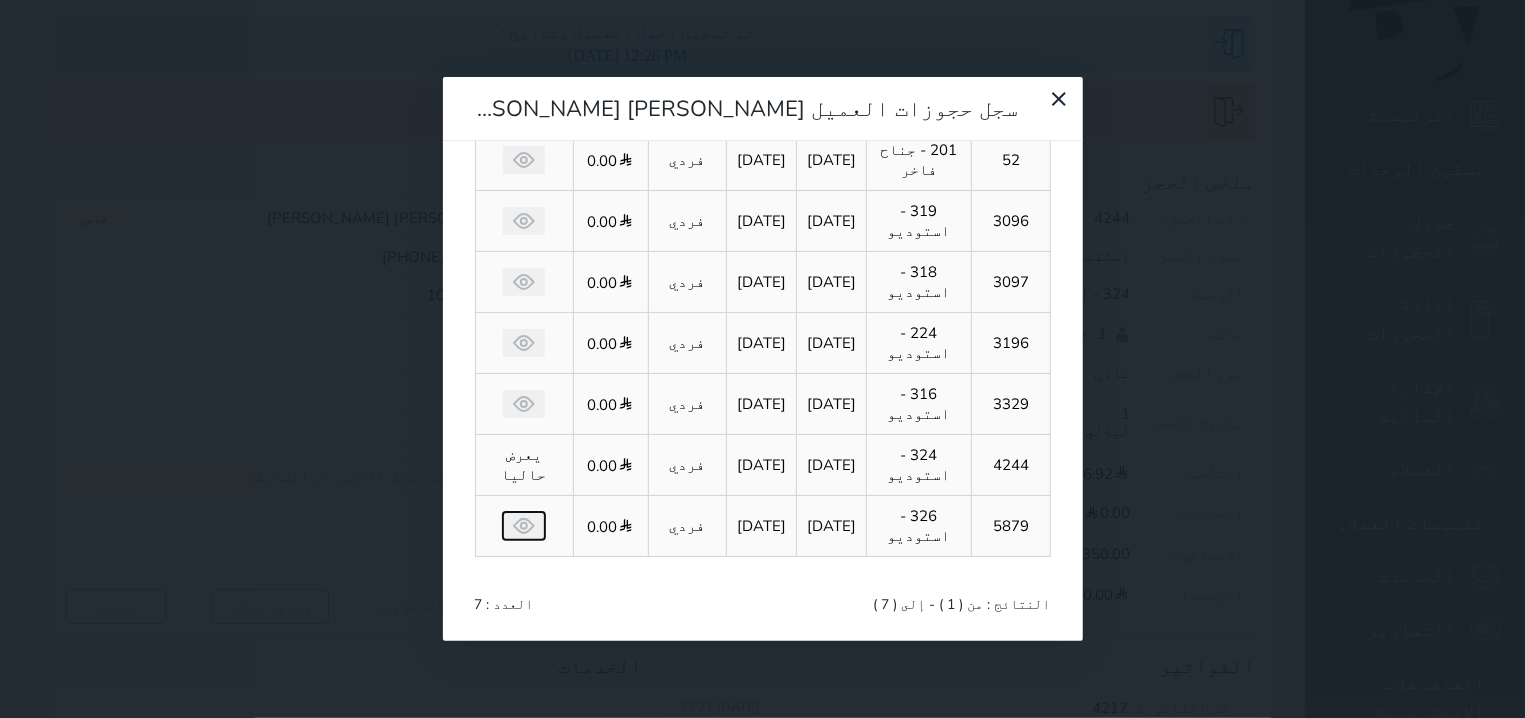 click 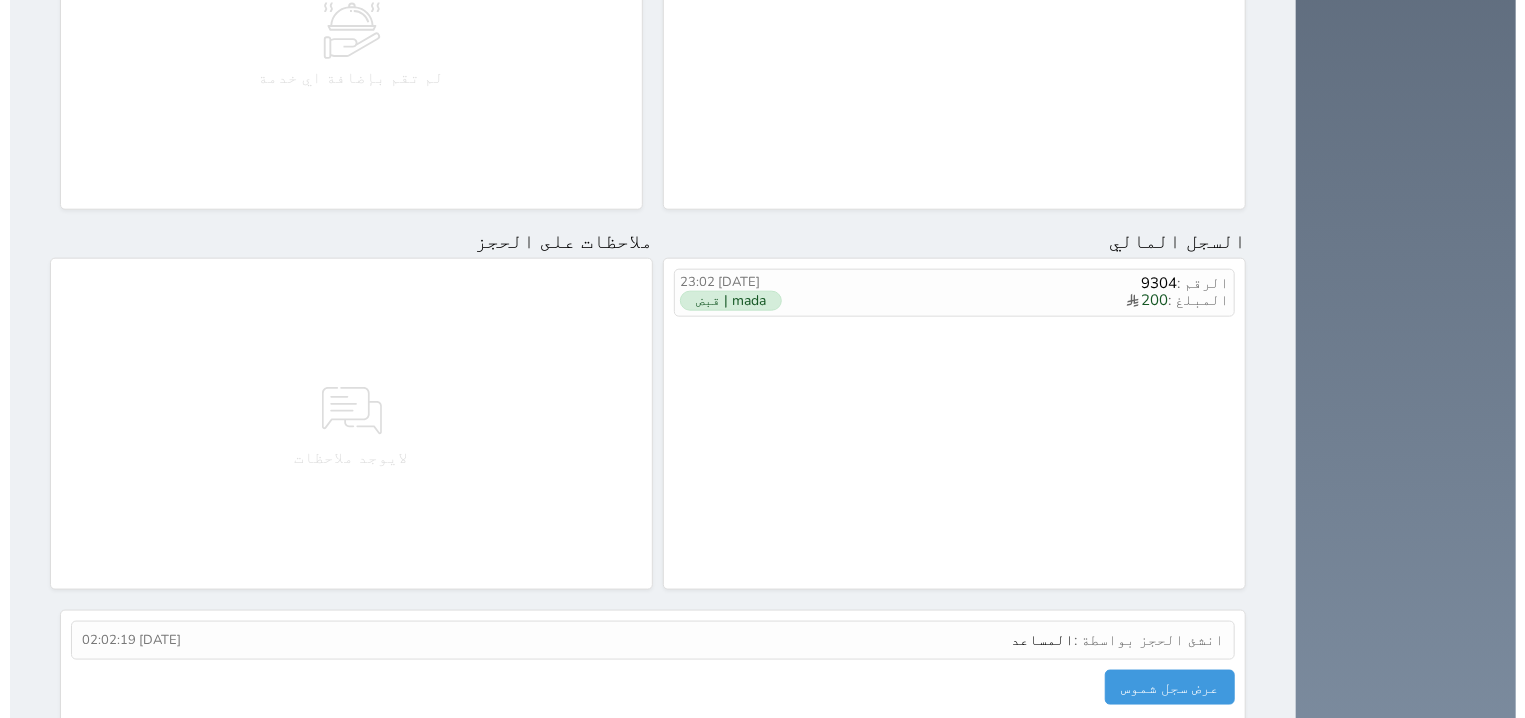 scroll, scrollTop: 295, scrollLeft: 0, axis: vertical 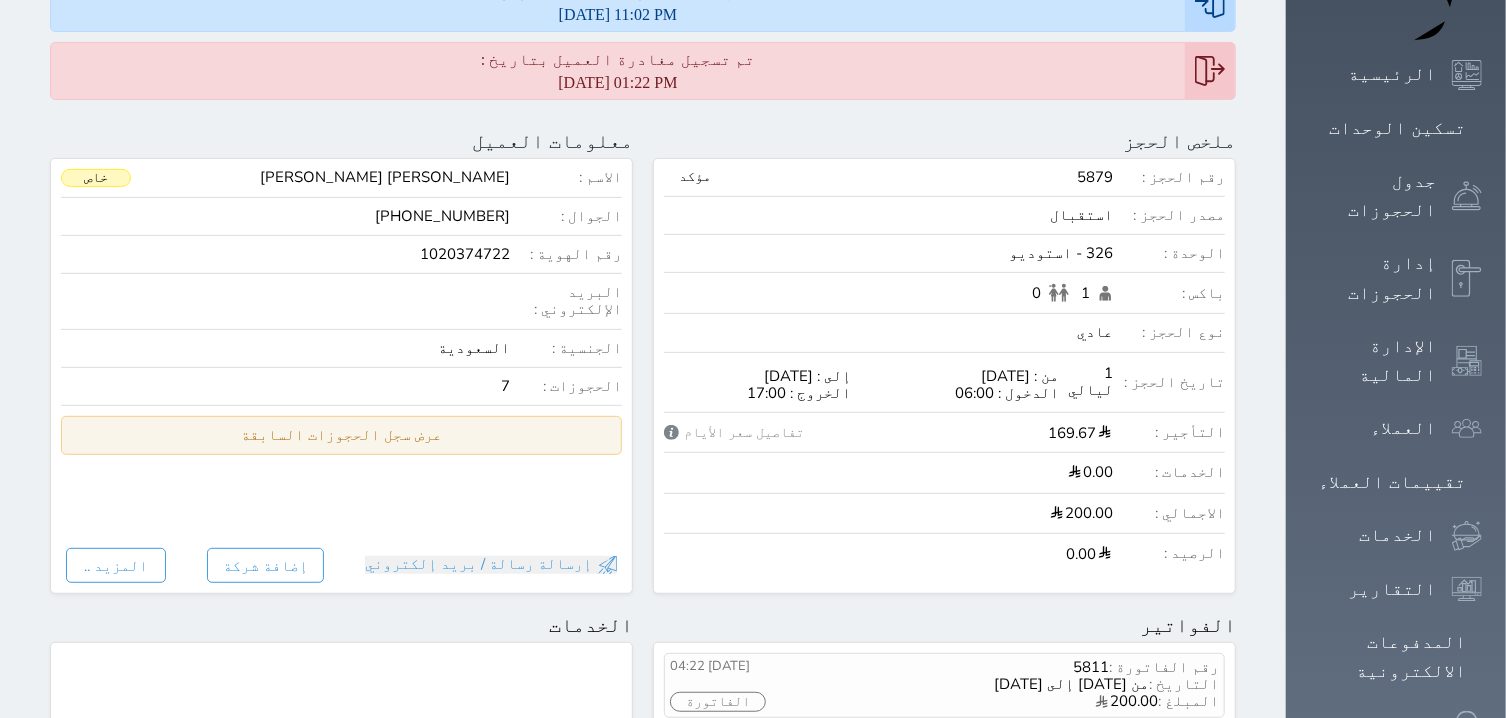 click on "عرض سجل الحجوزات السابقة" at bounding box center (341, 435) 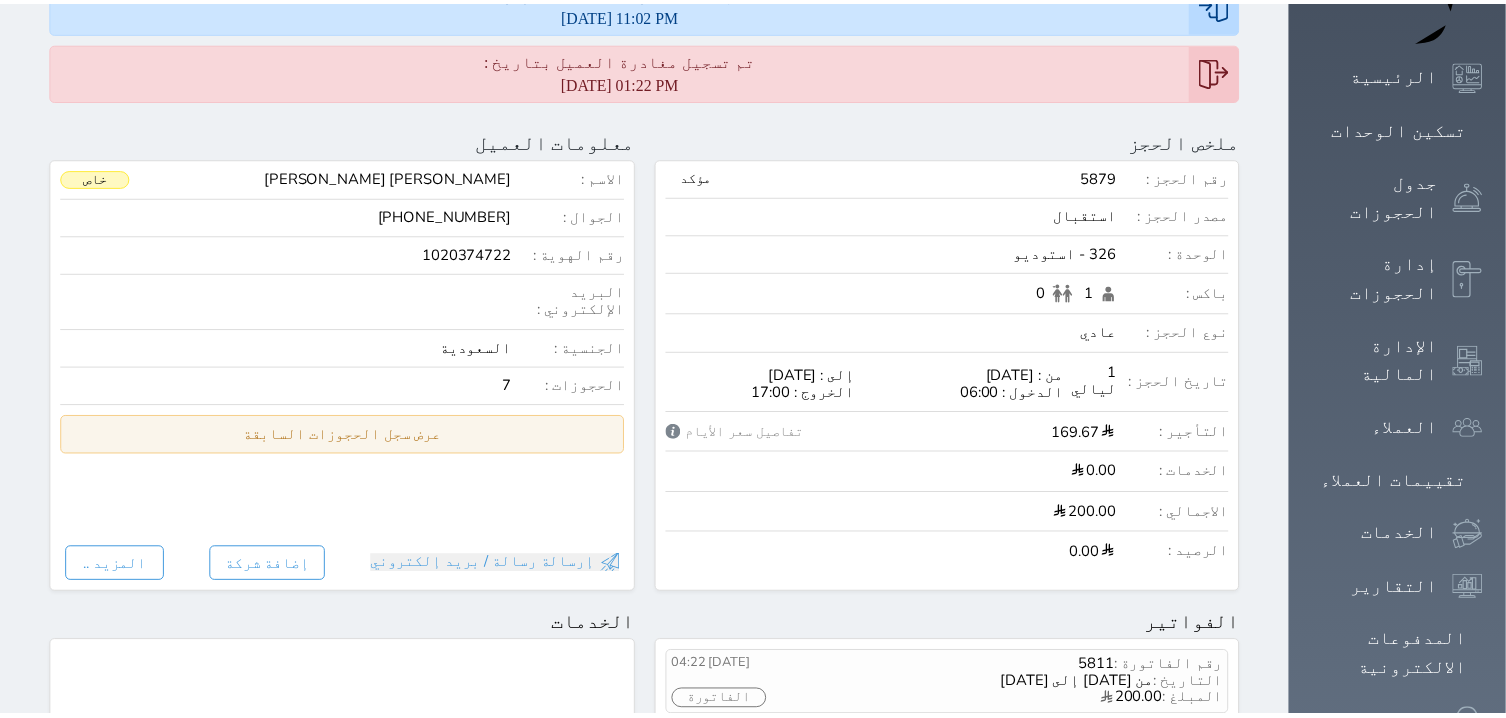 scroll, scrollTop: 134, scrollLeft: 0, axis: vertical 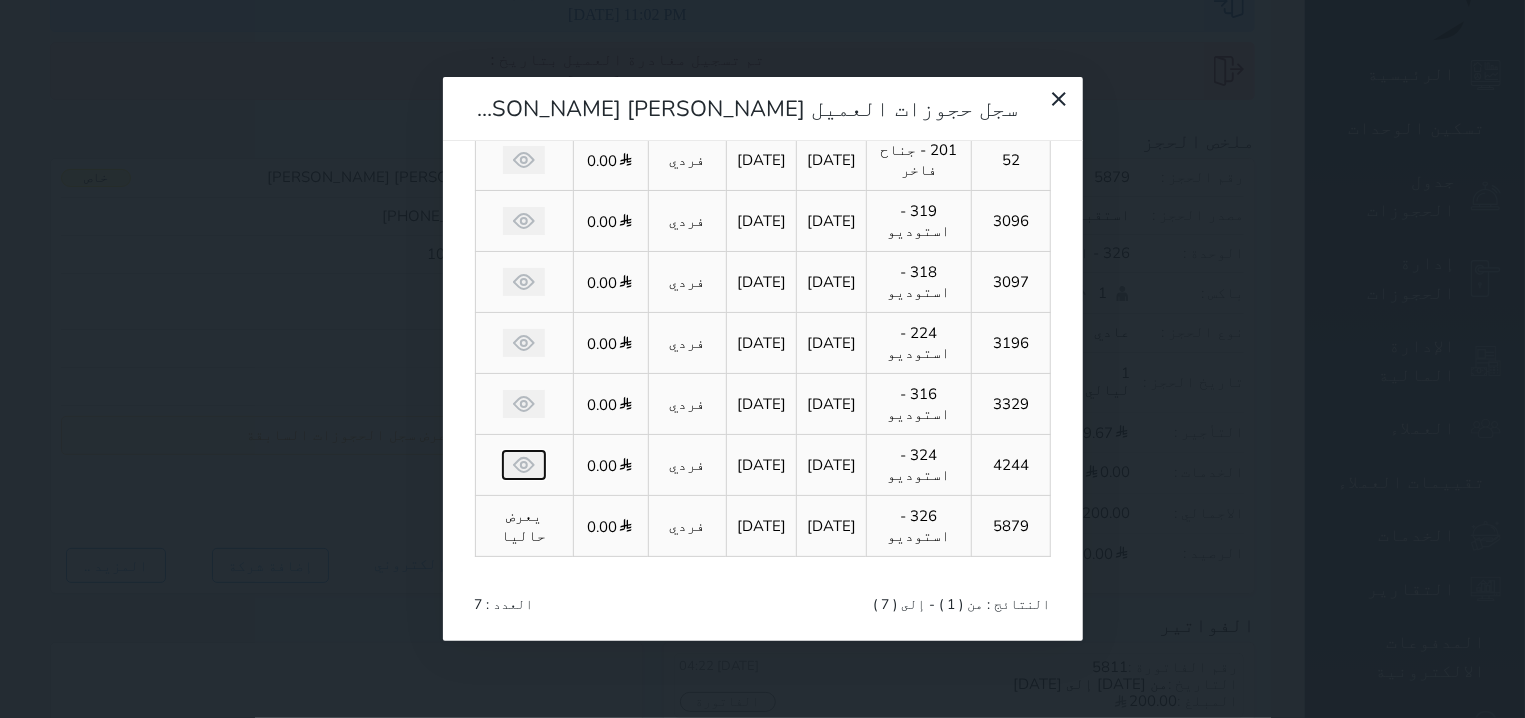 click at bounding box center [524, 465] 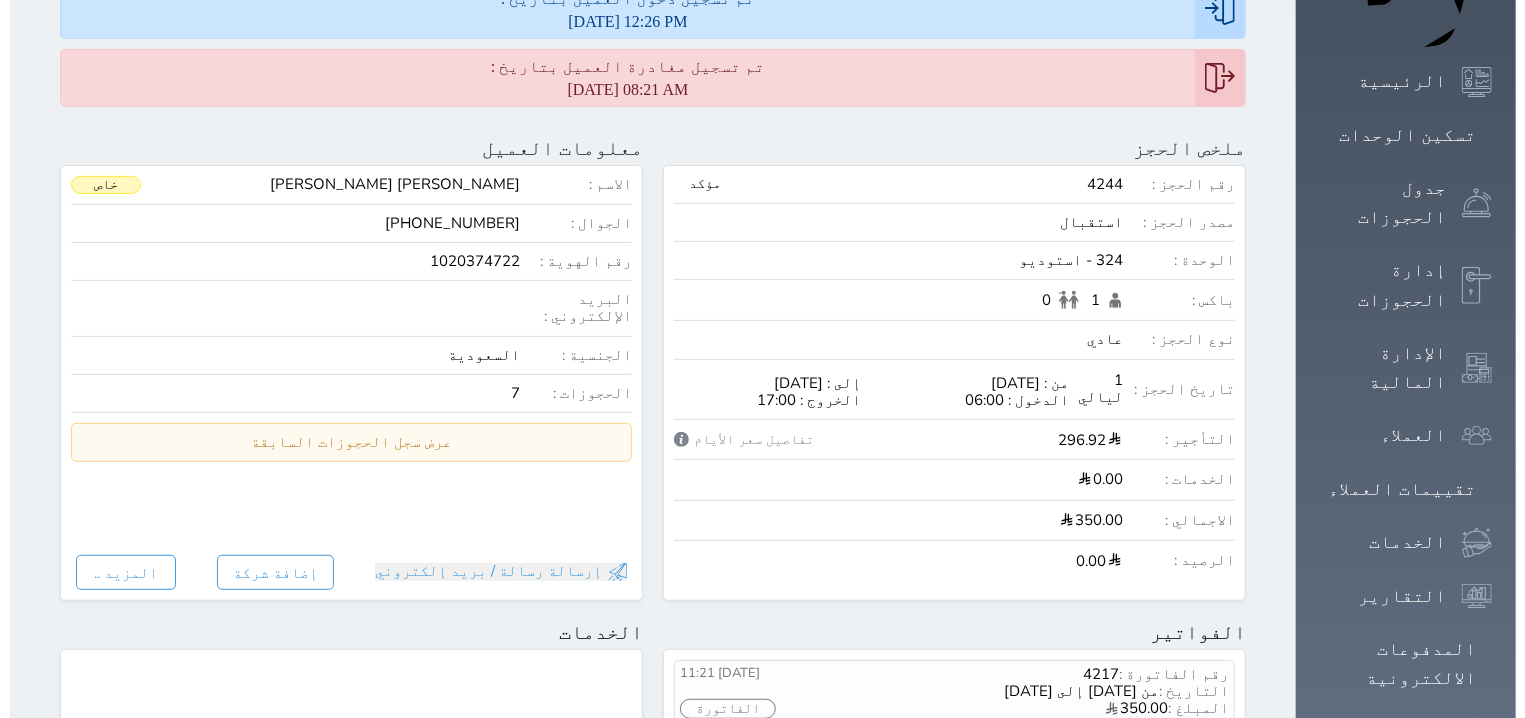 scroll, scrollTop: 168, scrollLeft: 0, axis: vertical 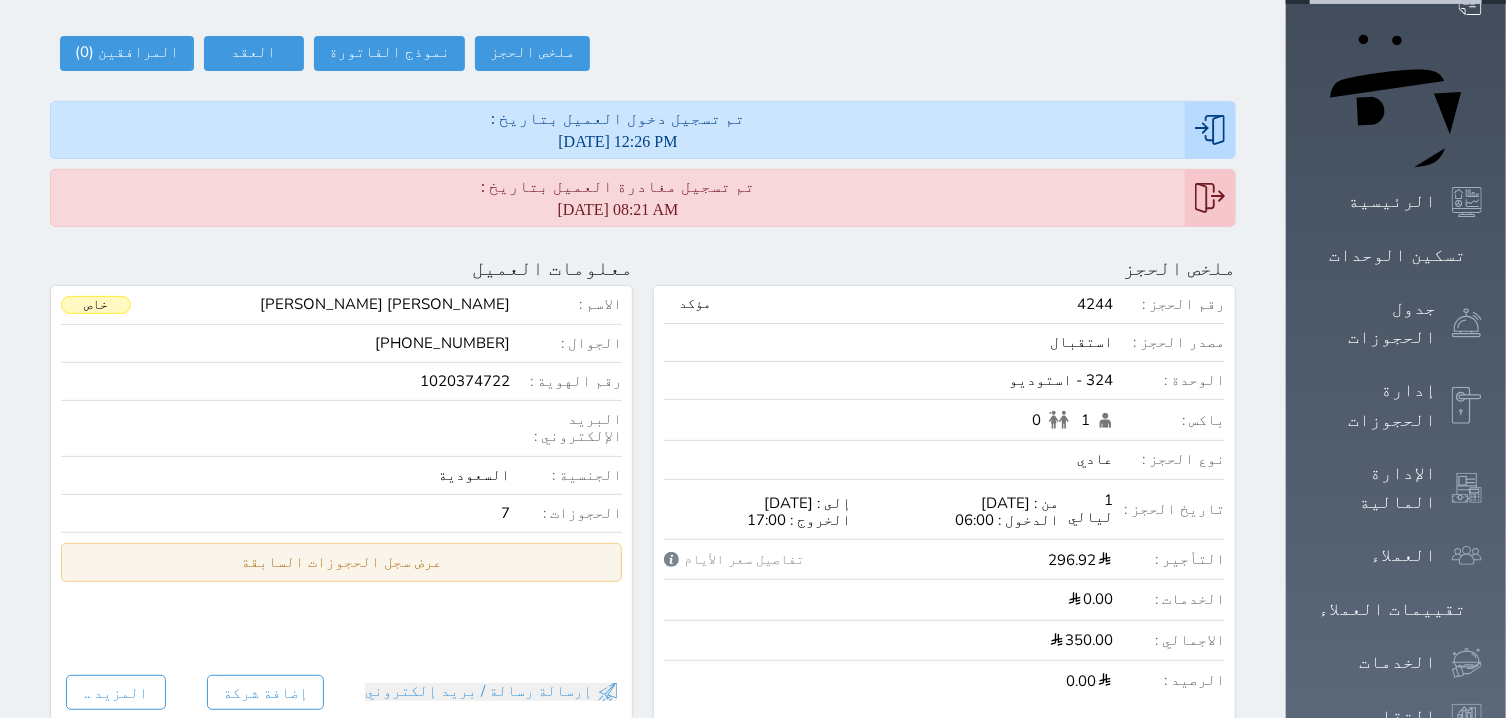 click on "عرض سجل الحجوزات السابقة" at bounding box center (341, 562) 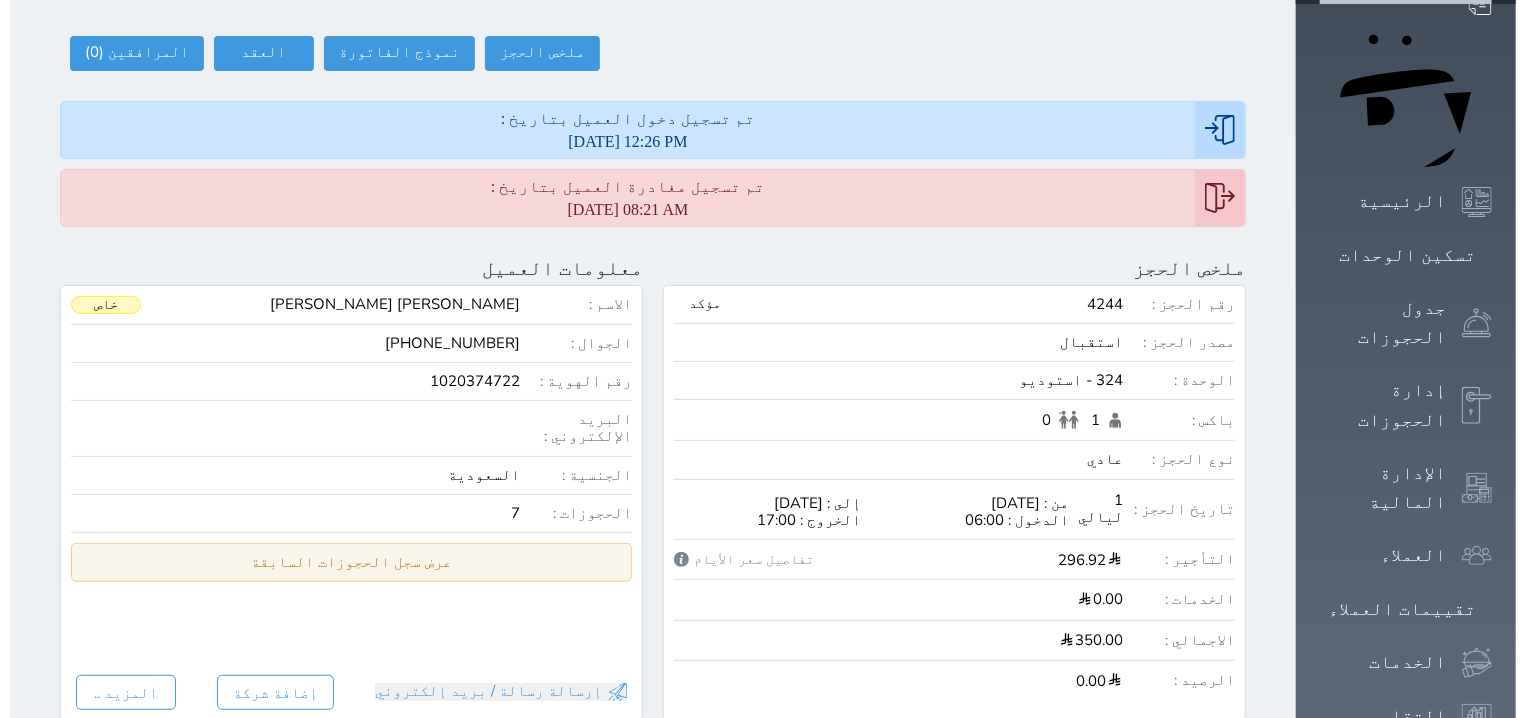 scroll, scrollTop: 134, scrollLeft: 0, axis: vertical 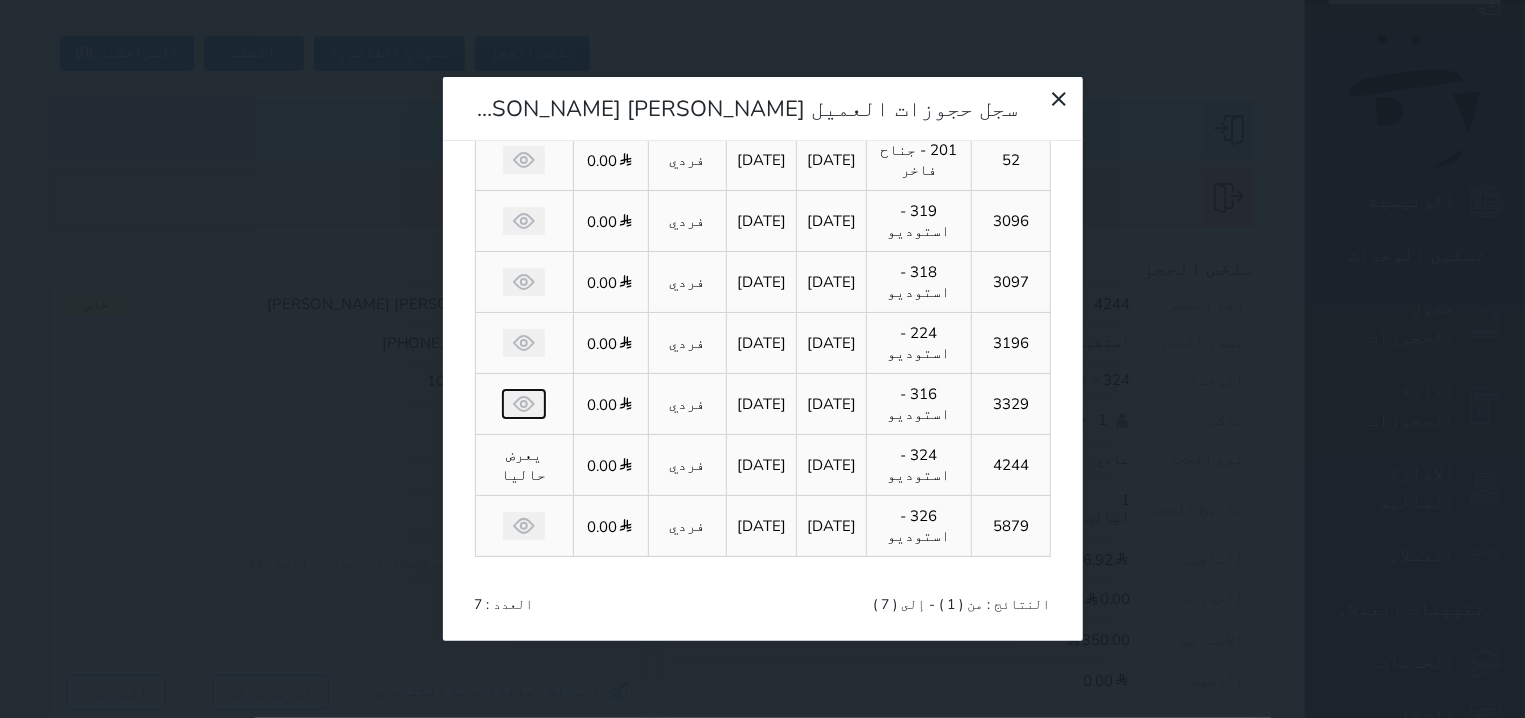 click 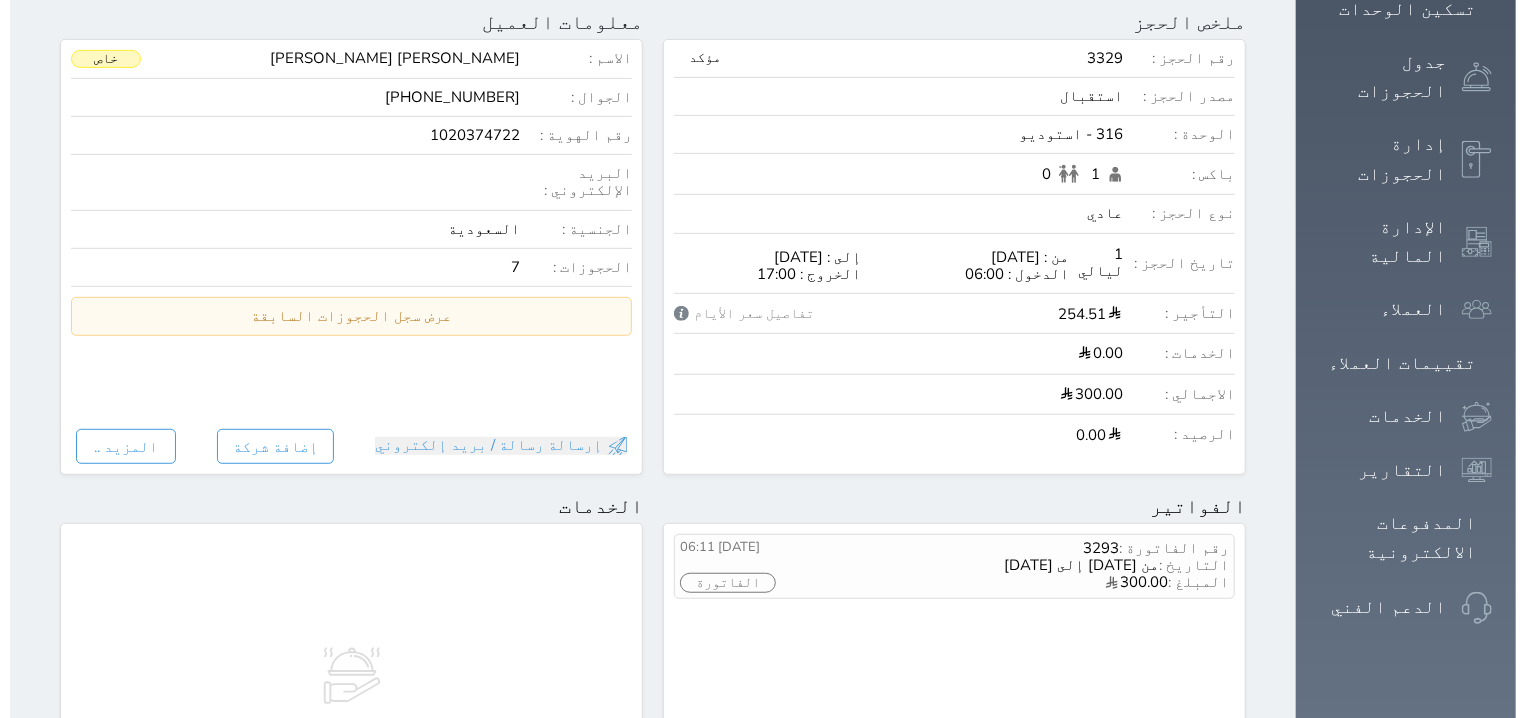 scroll, scrollTop: 254, scrollLeft: 0, axis: vertical 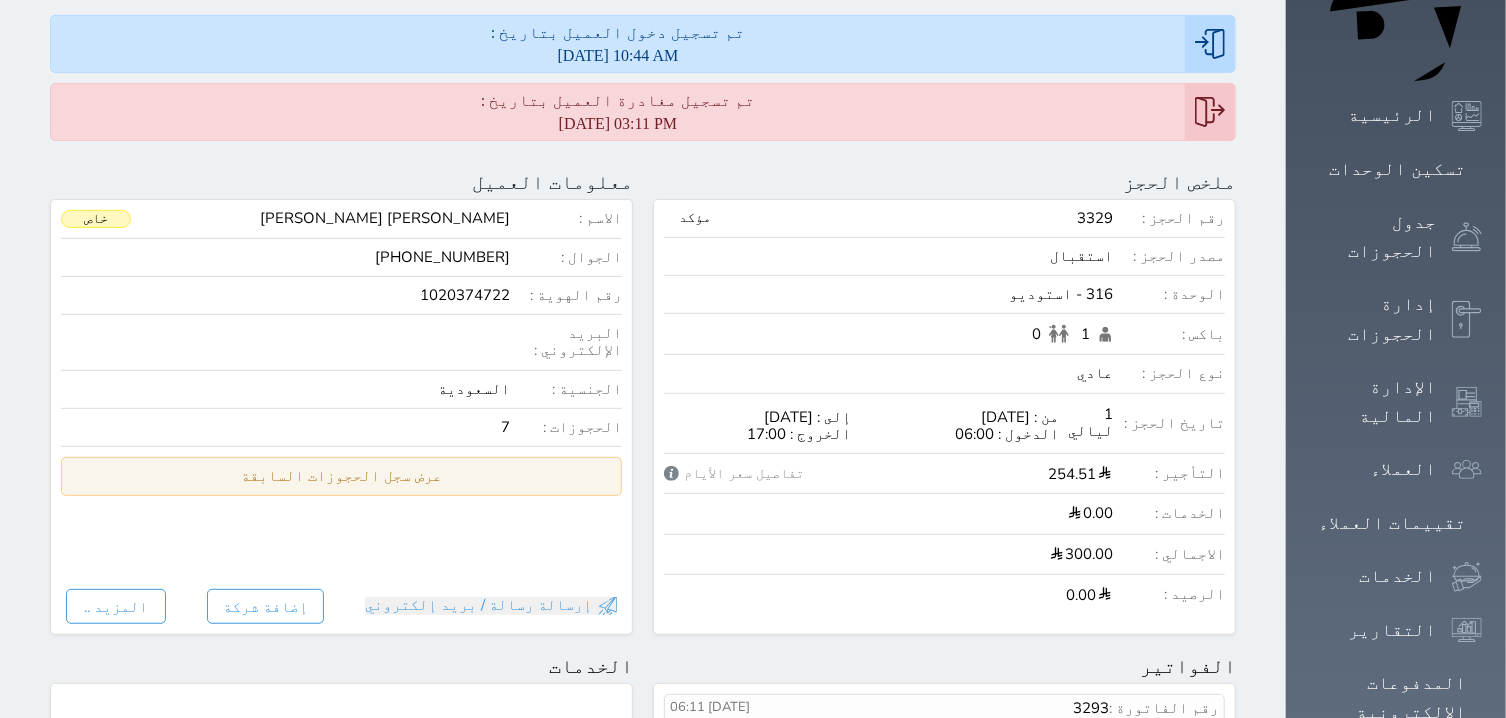 click on "عرض سجل الحجوزات السابقة" at bounding box center [341, 476] 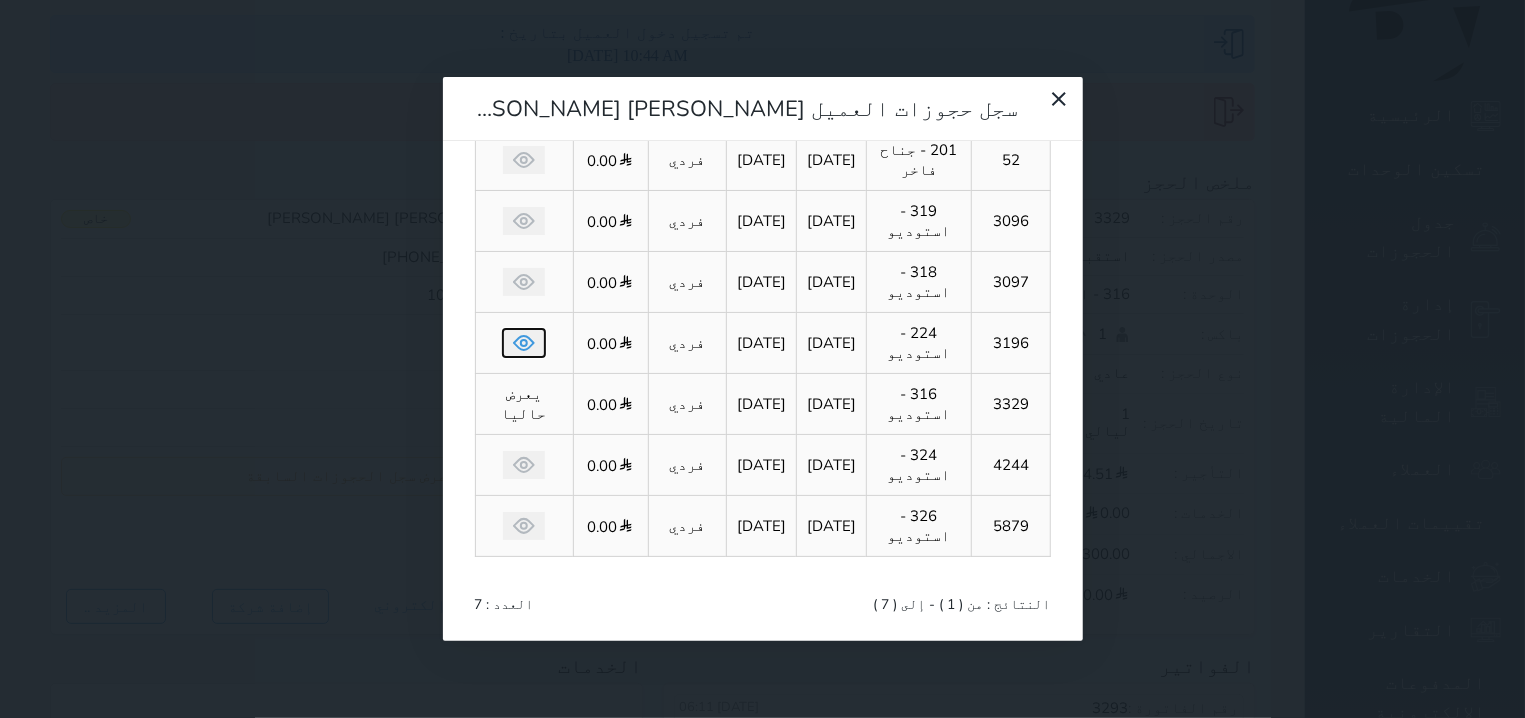 click 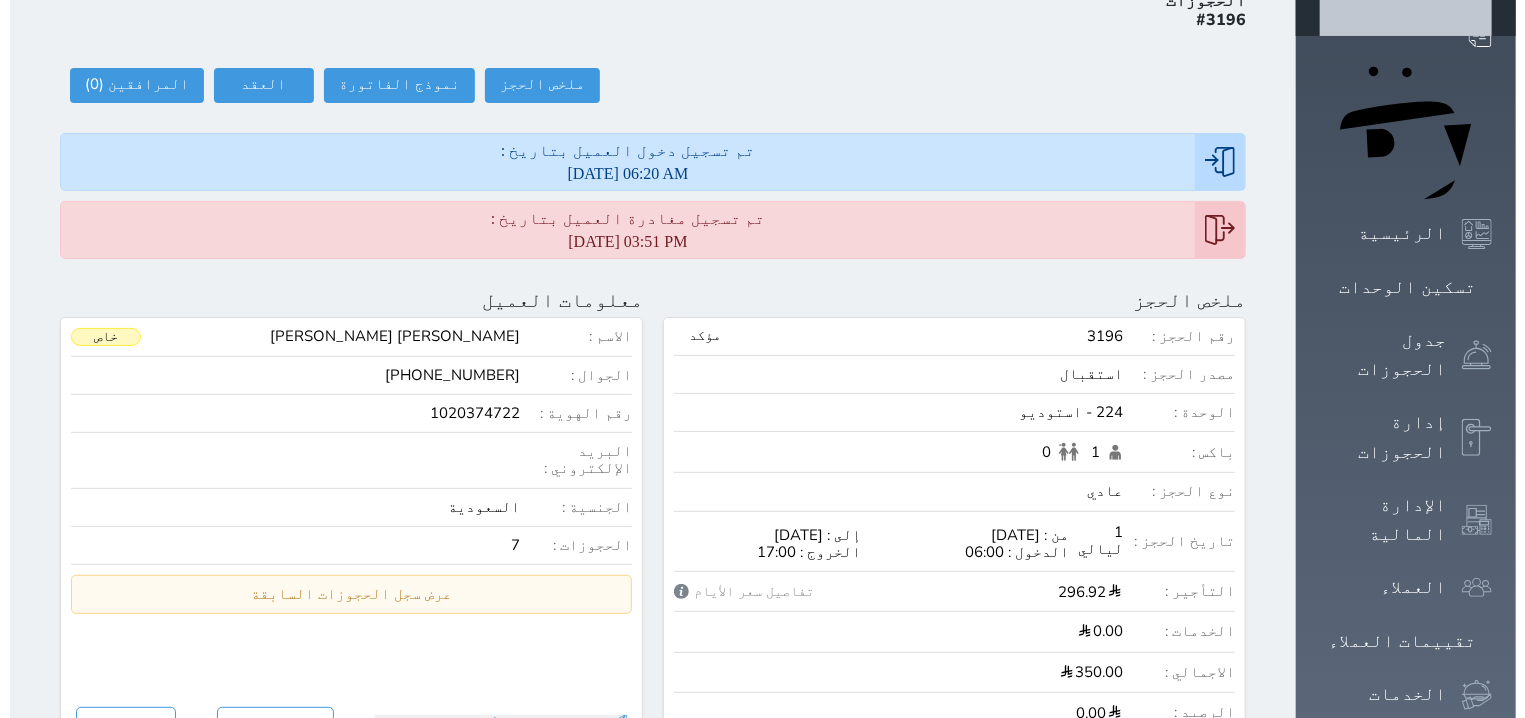 scroll, scrollTop: 254, scrollLeft: 0, axis: vertical 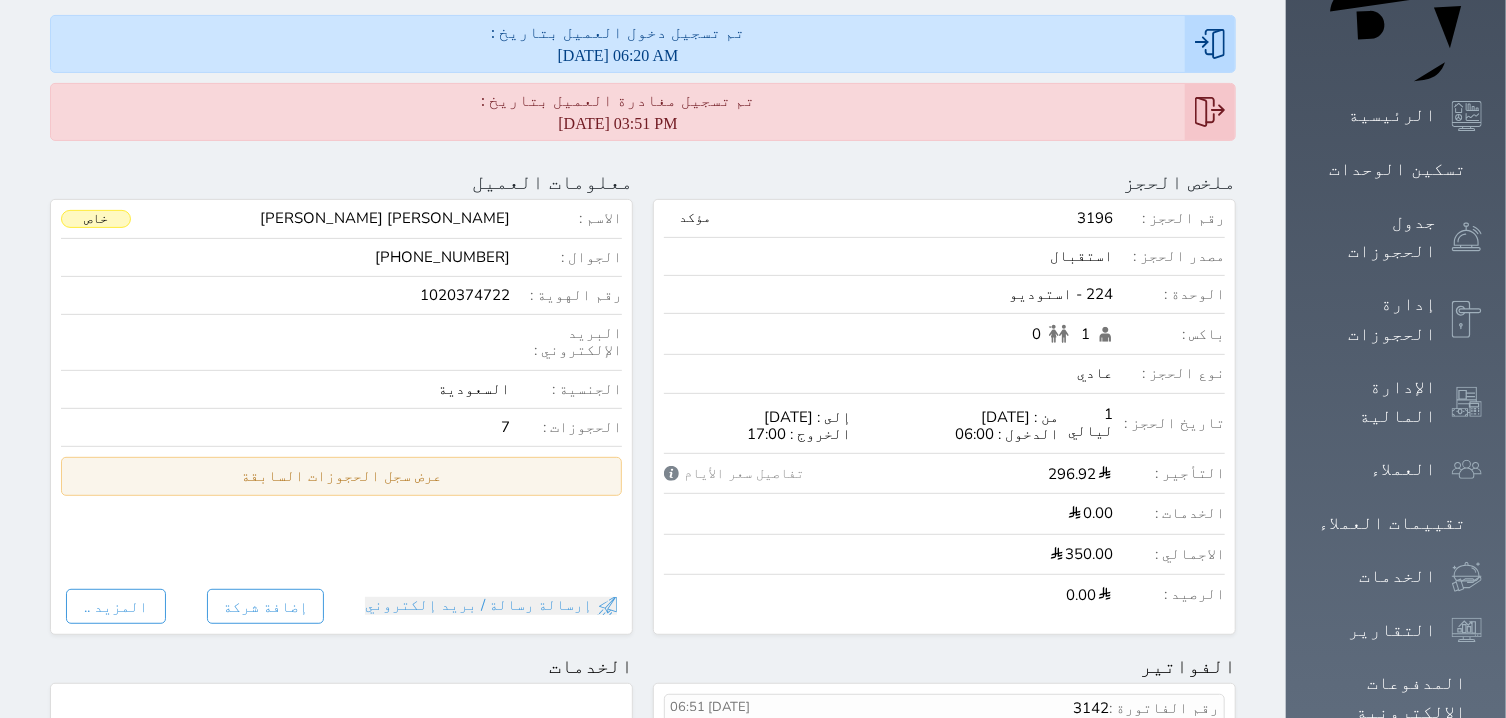 click on "عرض سجل الحجوزات السابقة" at bounding box center [341, 476] 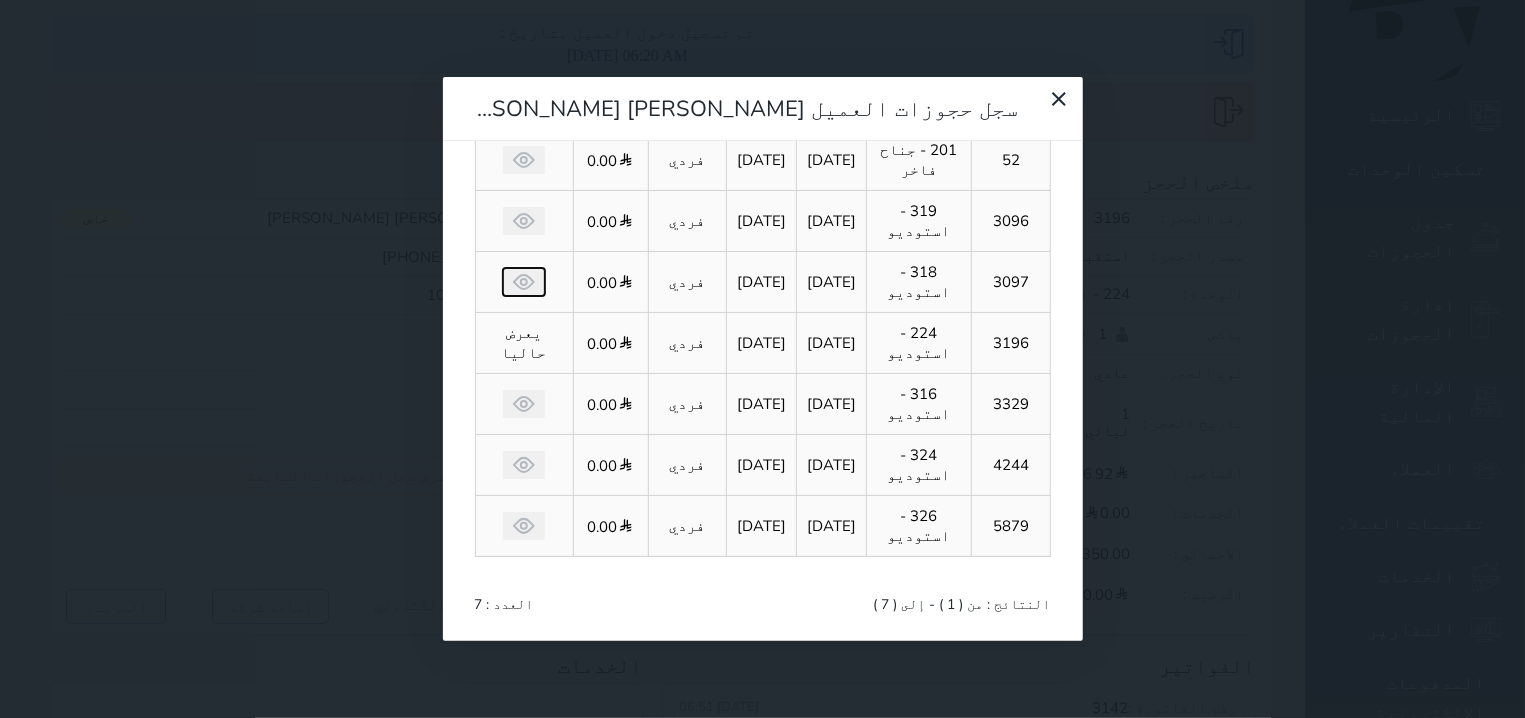 click 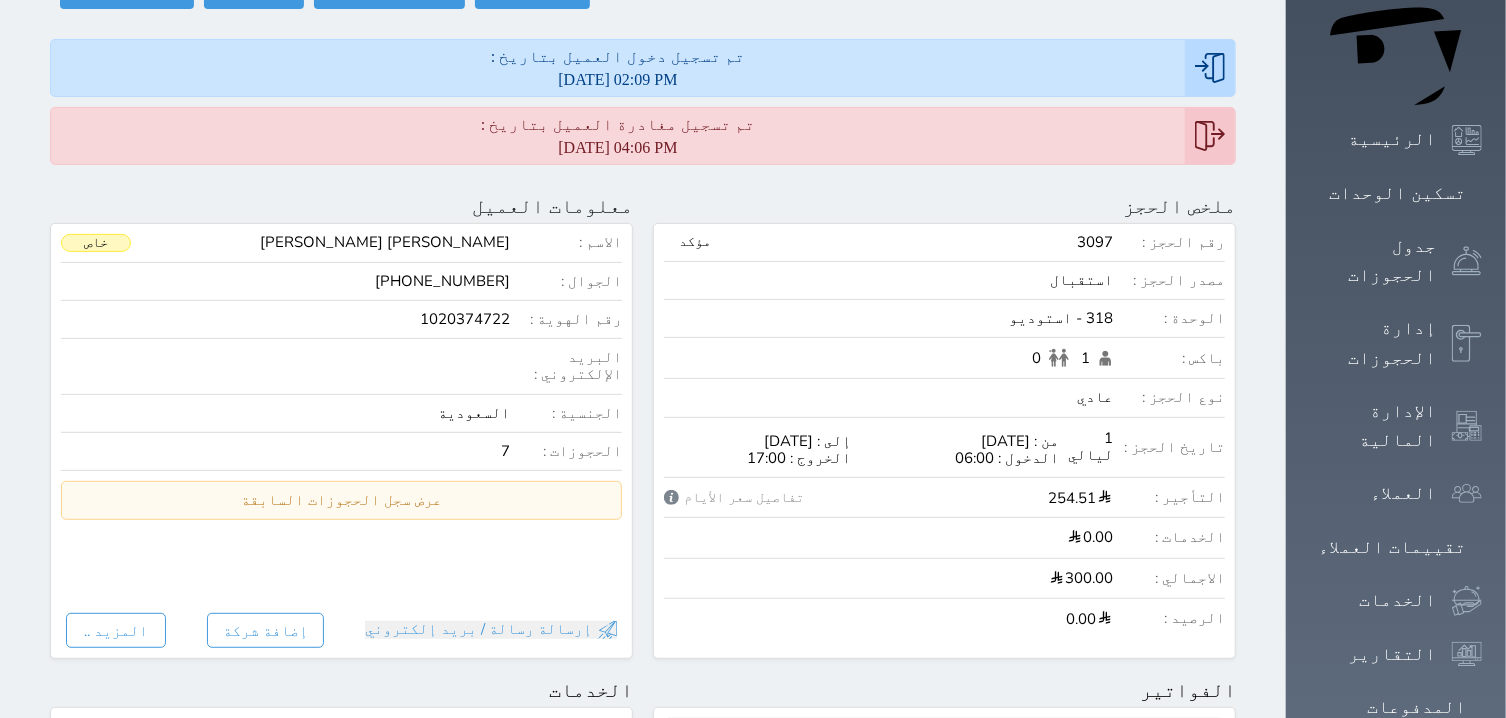 scroll, scrollTop: 381, scrollLeft: 0, axis: vertical 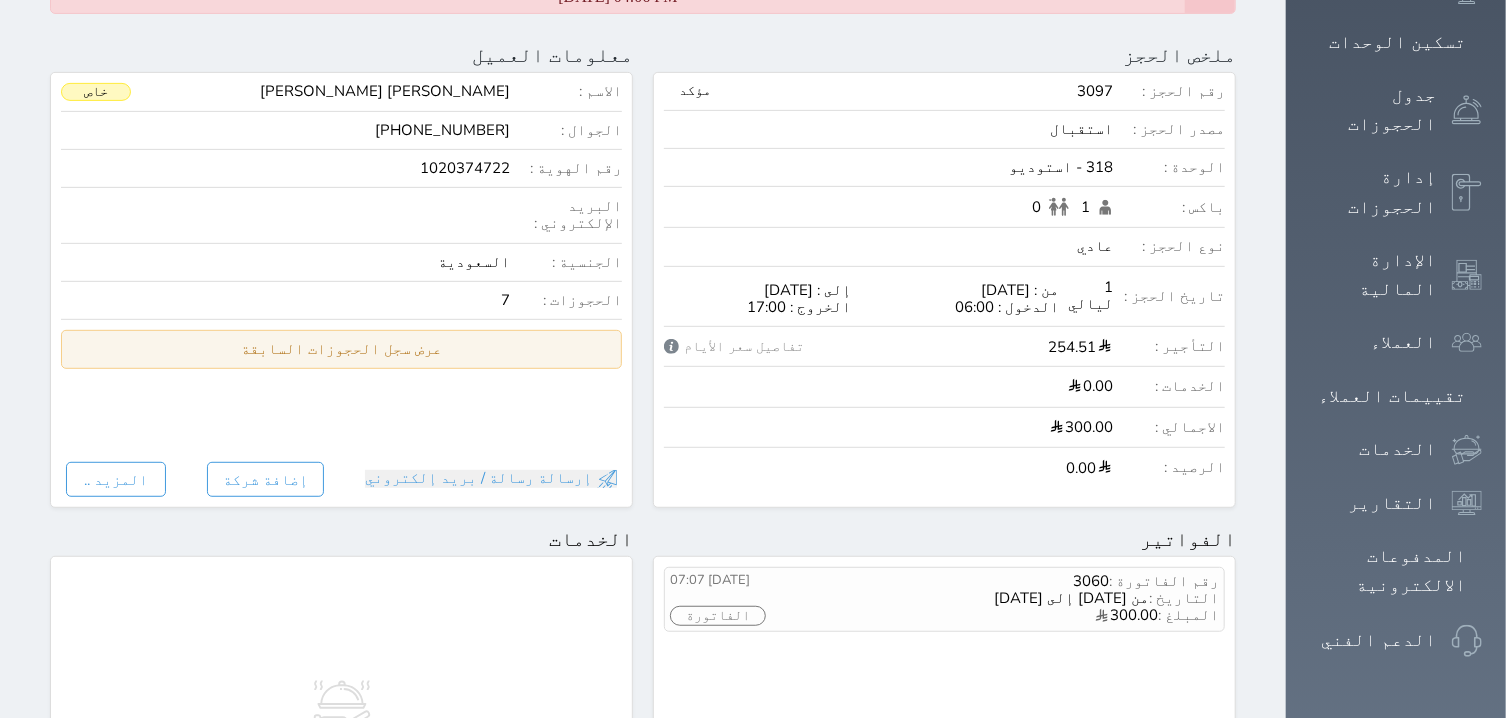 click on "عرض سجل الحجوزات السابقة" at bounding box center (341, 349) 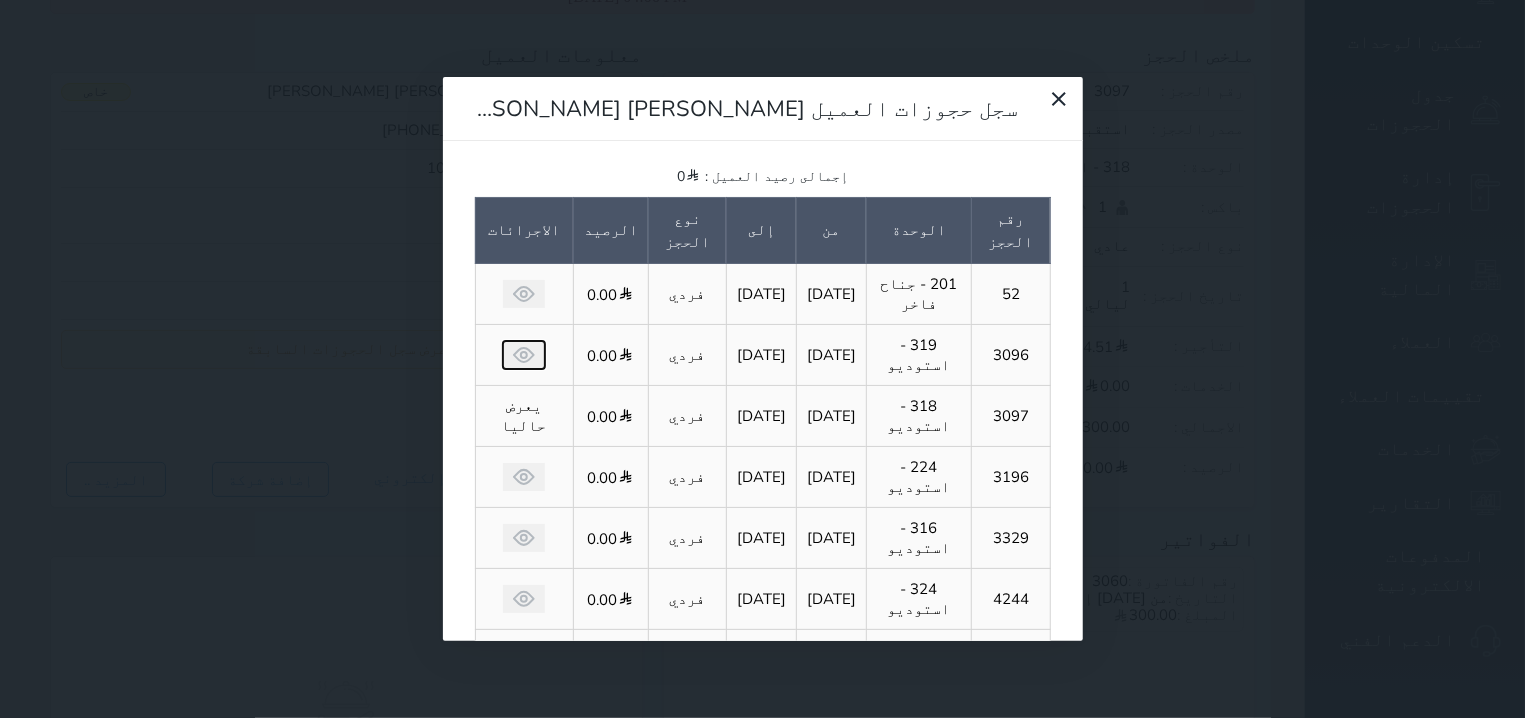 click 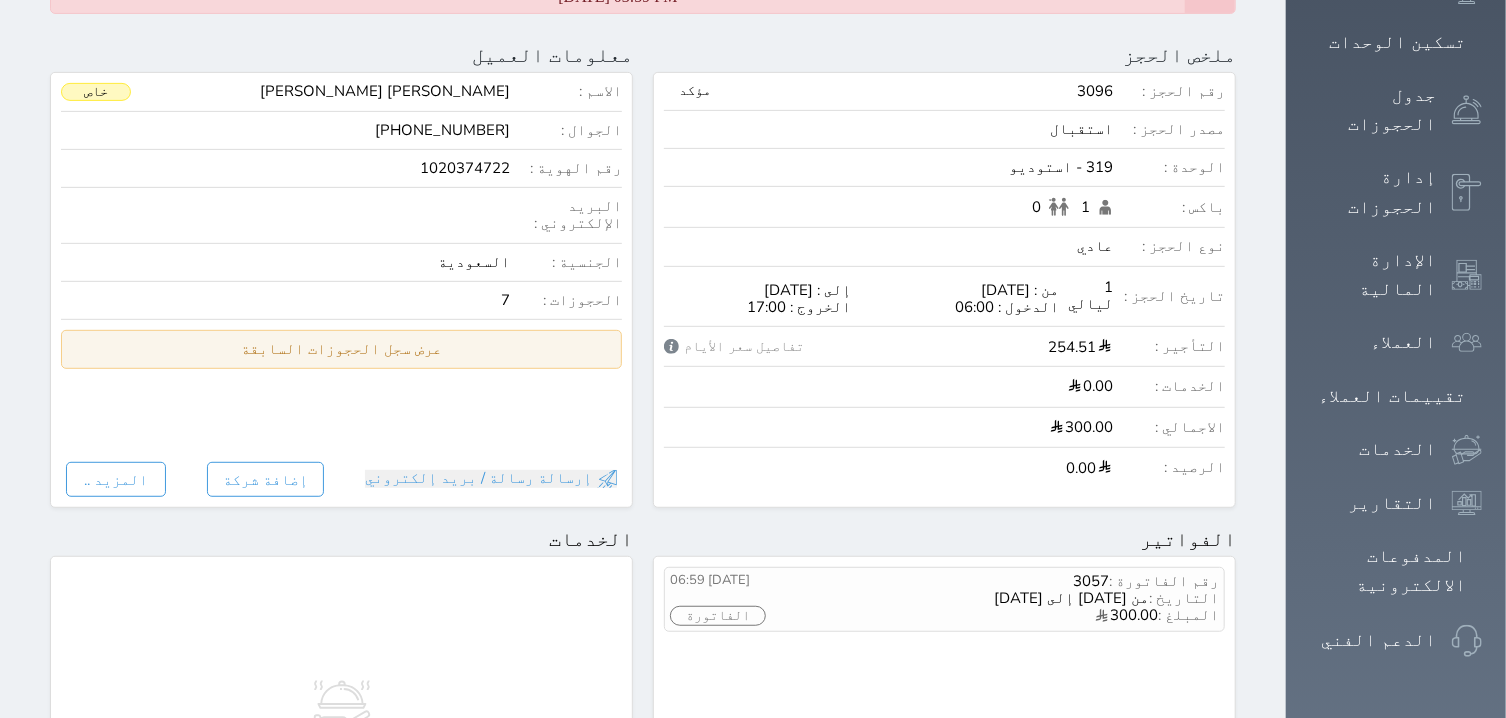 click on "عرض سجل الحجوزات السابقة" at bounding box center (341, 349) 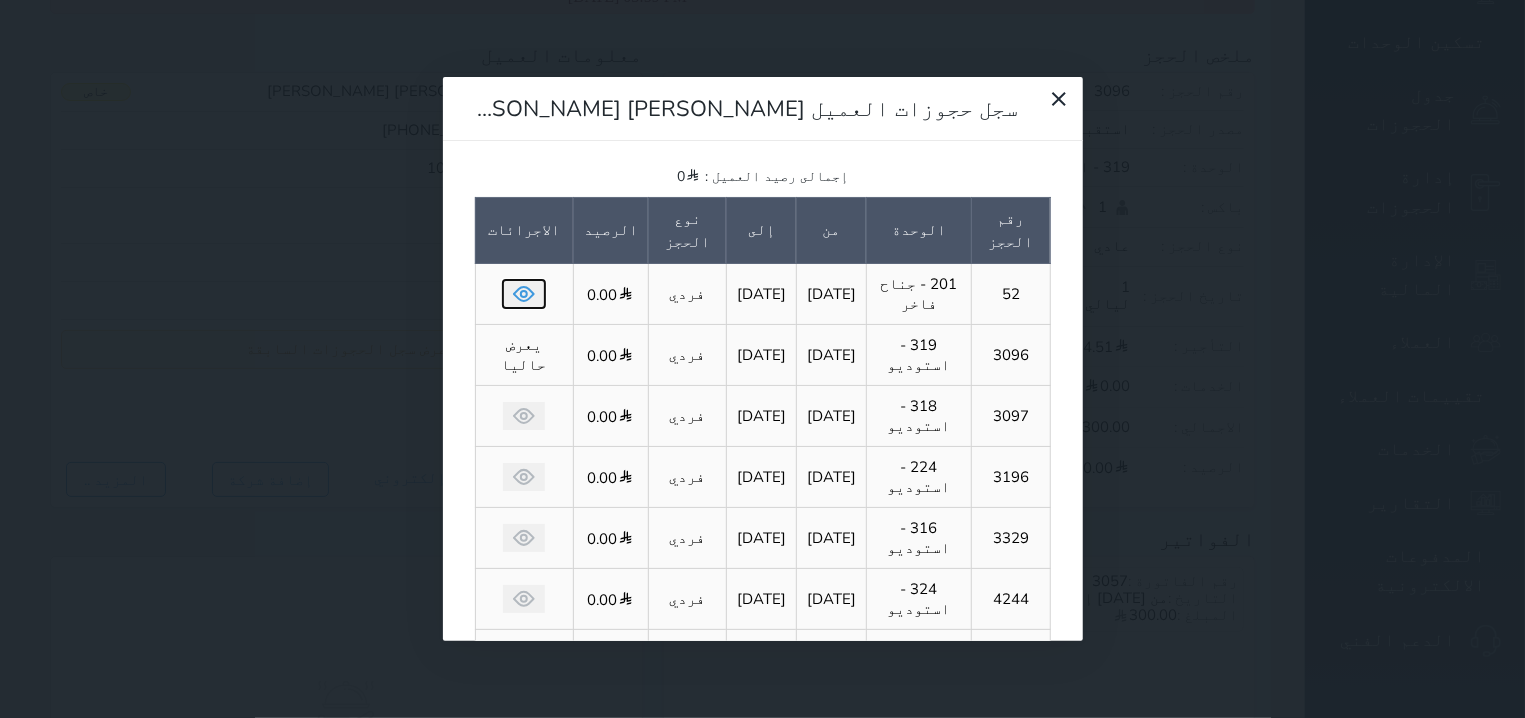 click 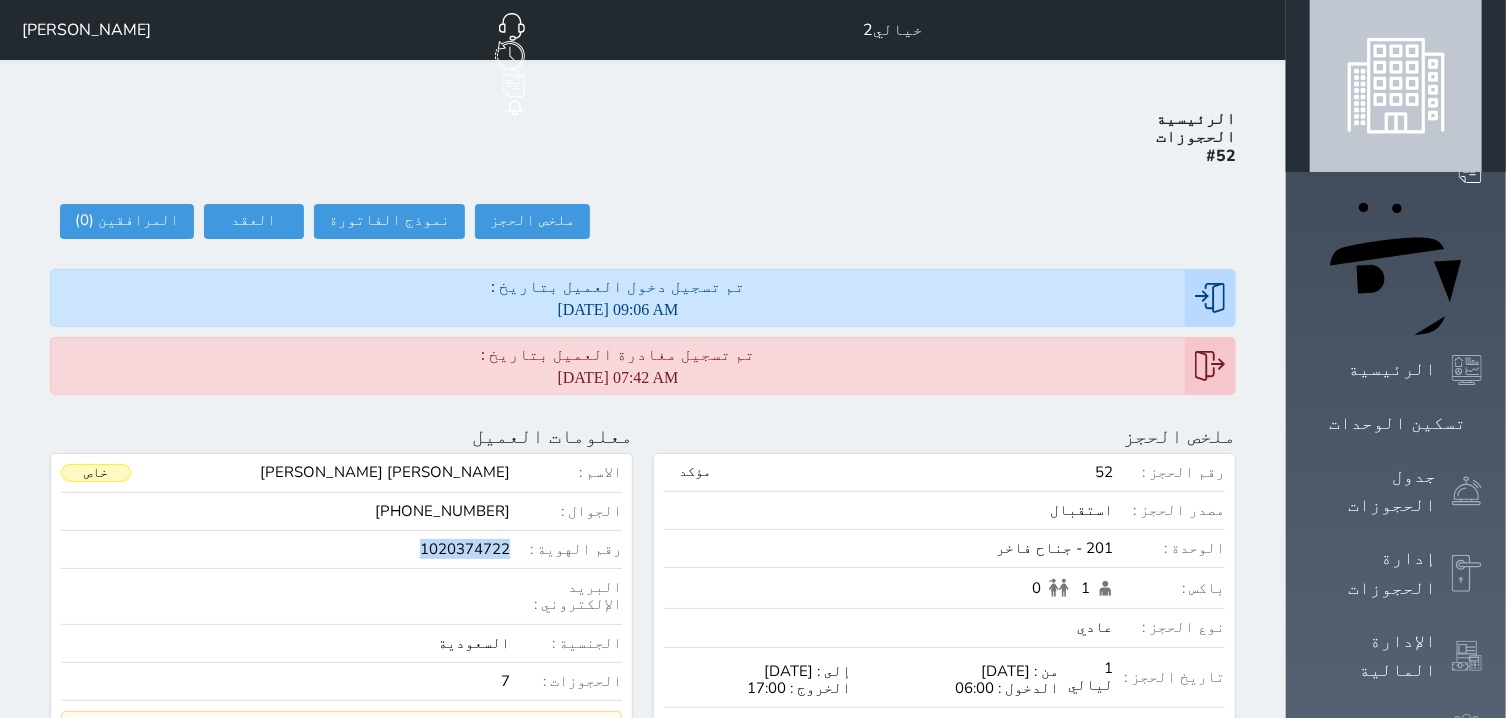 drag, startPoint x: 432, startPoint y: 479, endPoint x: 530, endPoint y: 475, distance: 98.0816 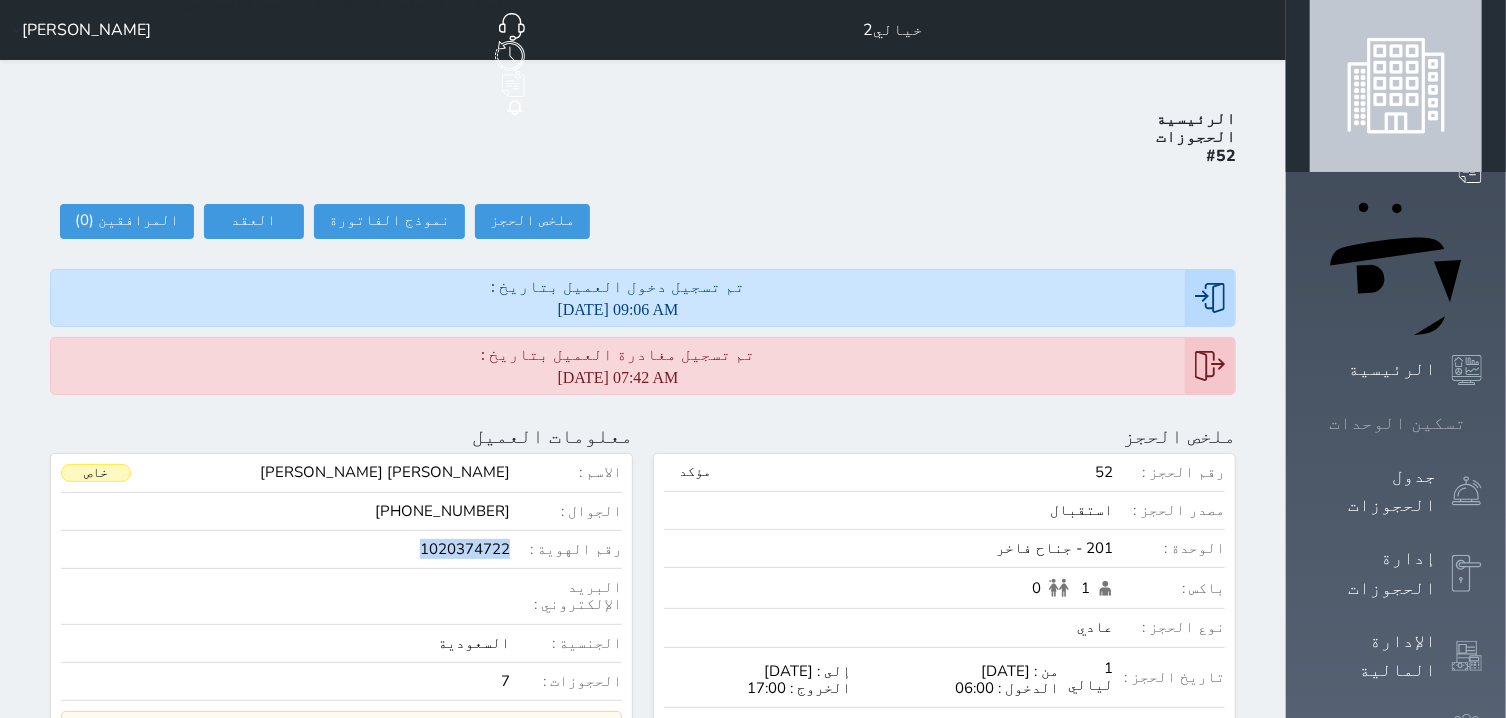 click 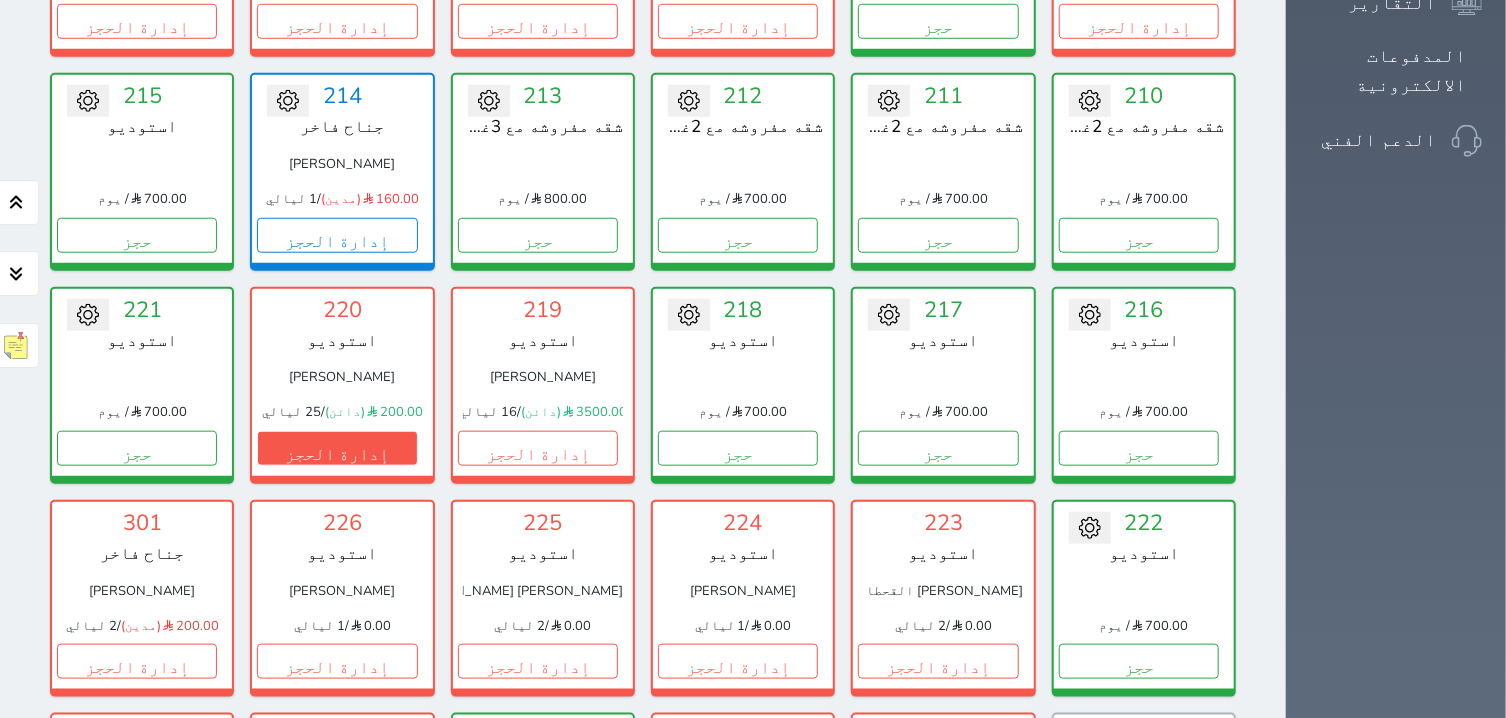scroll, scrollTop: 841, scrollLeft: 0, axis: vertical 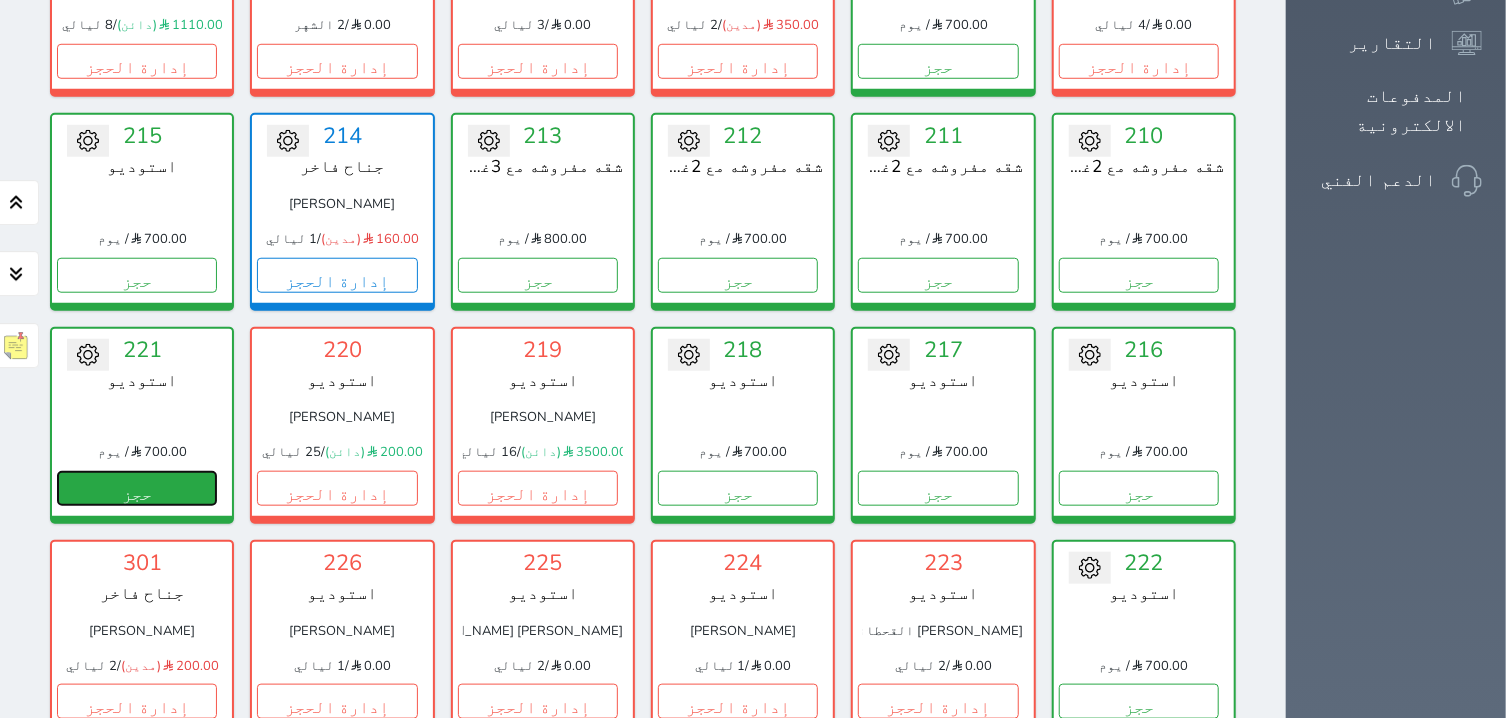click on "حجز" at bounding box center [137, 488] 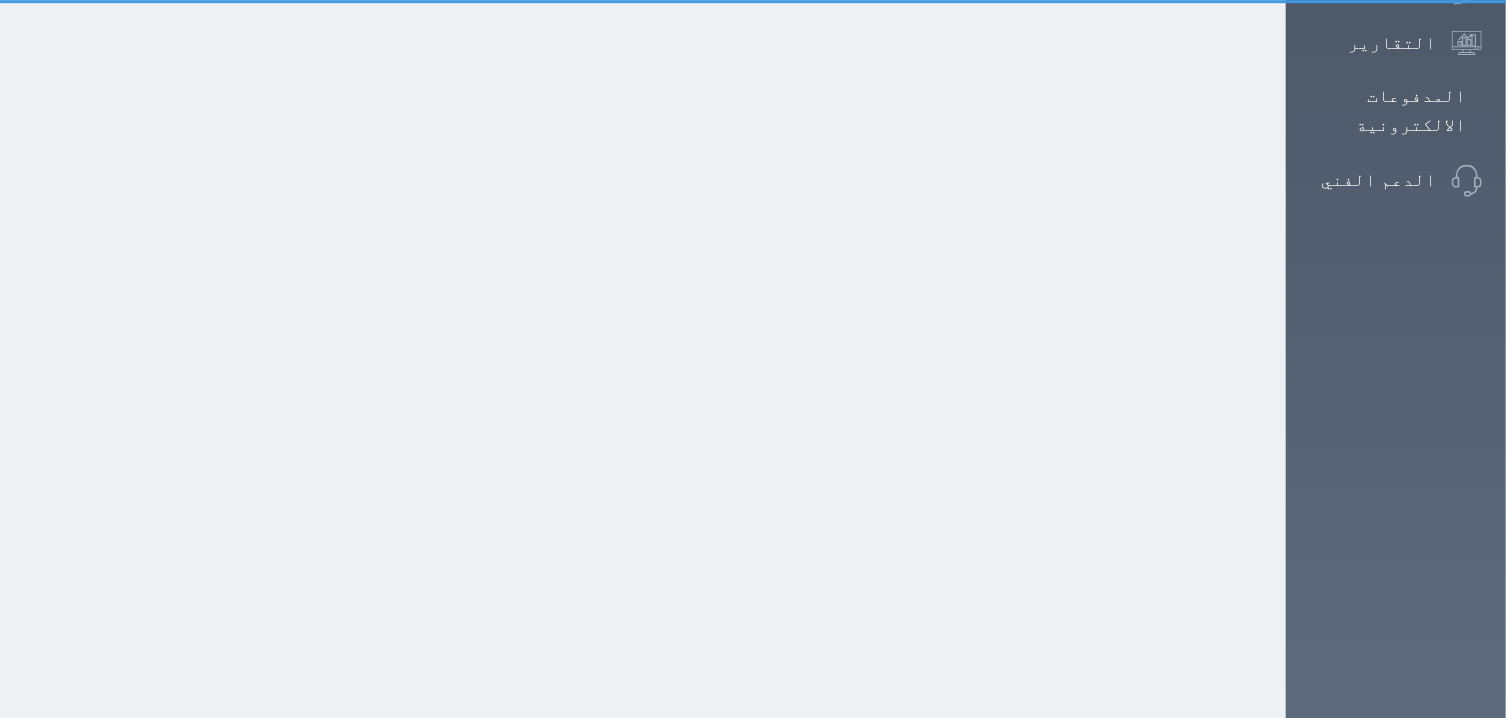 select on "1" 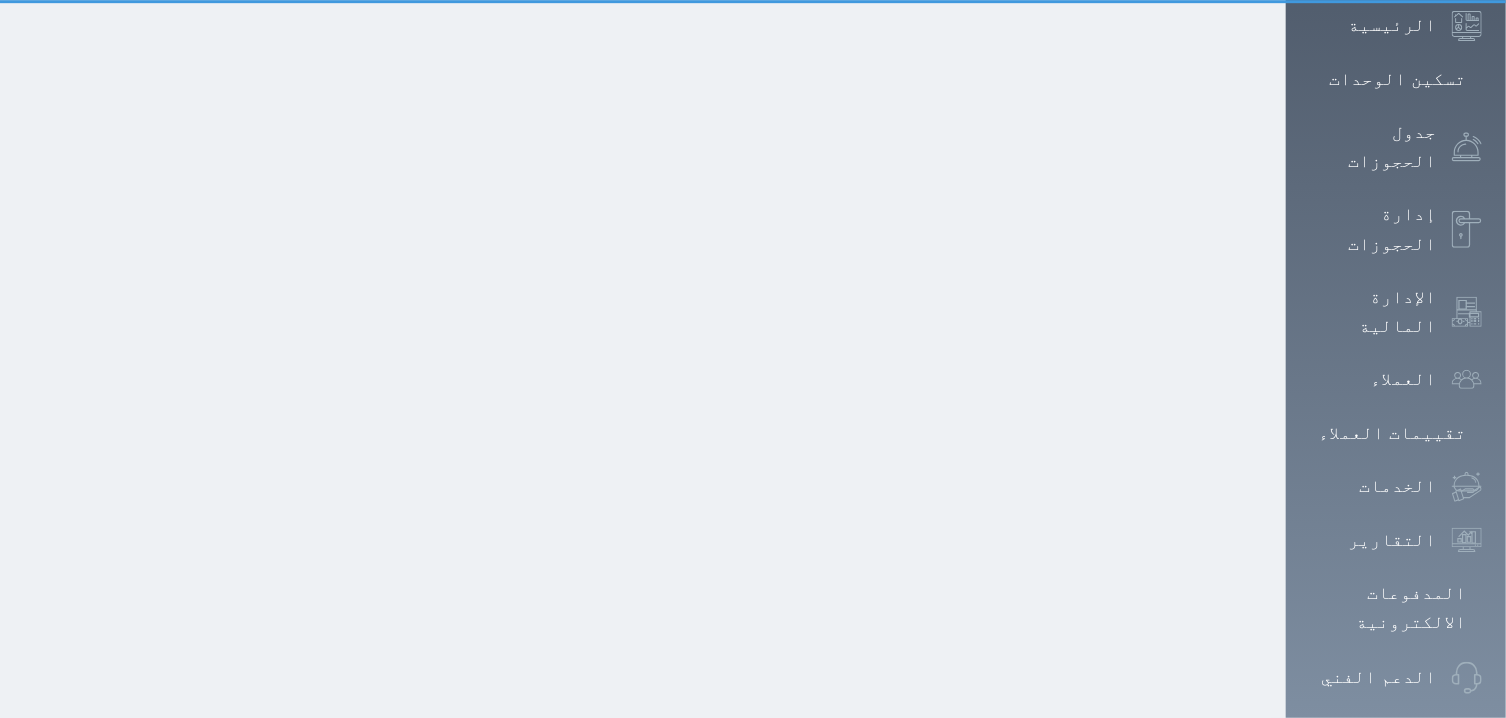 scroll, scrollTop: 0, scrollLeft: 0, axis: both 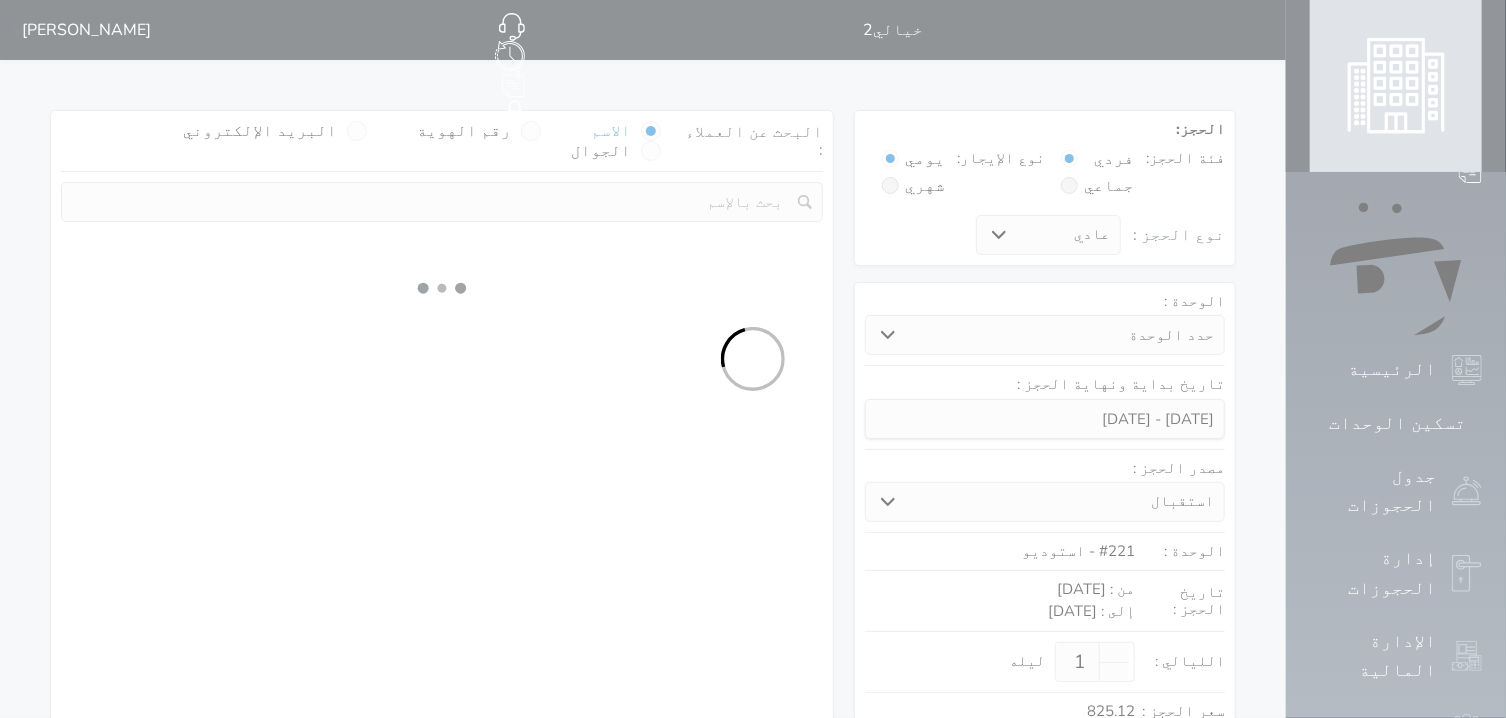 select 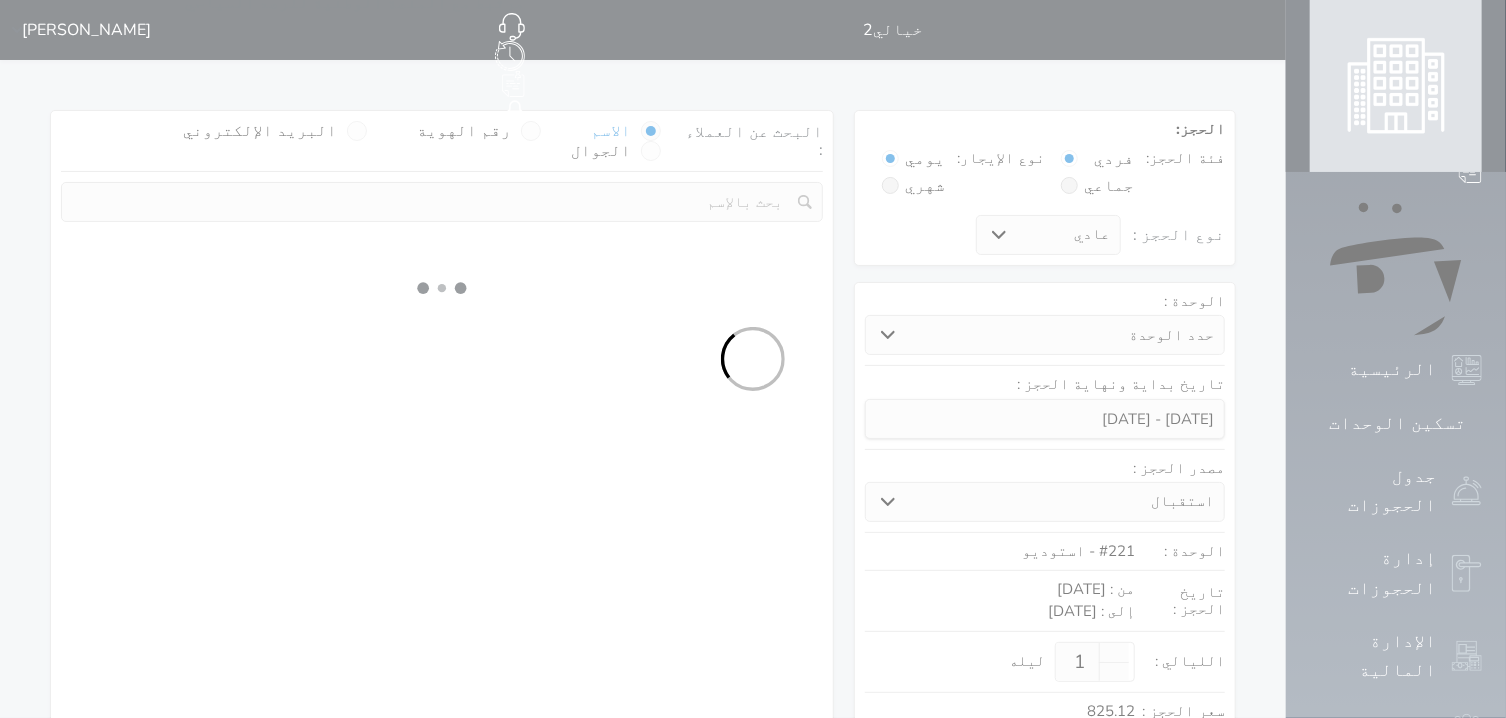 select on "113" 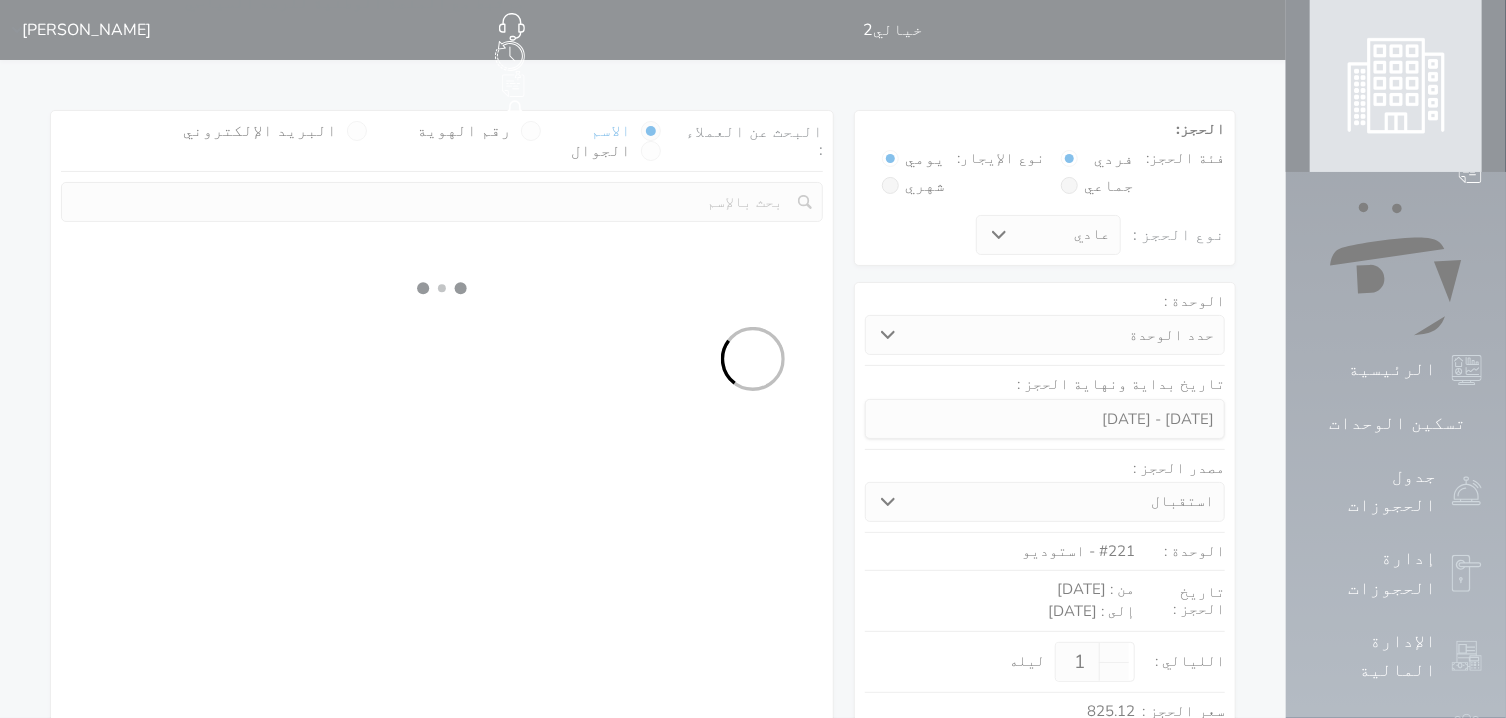 select on "1" 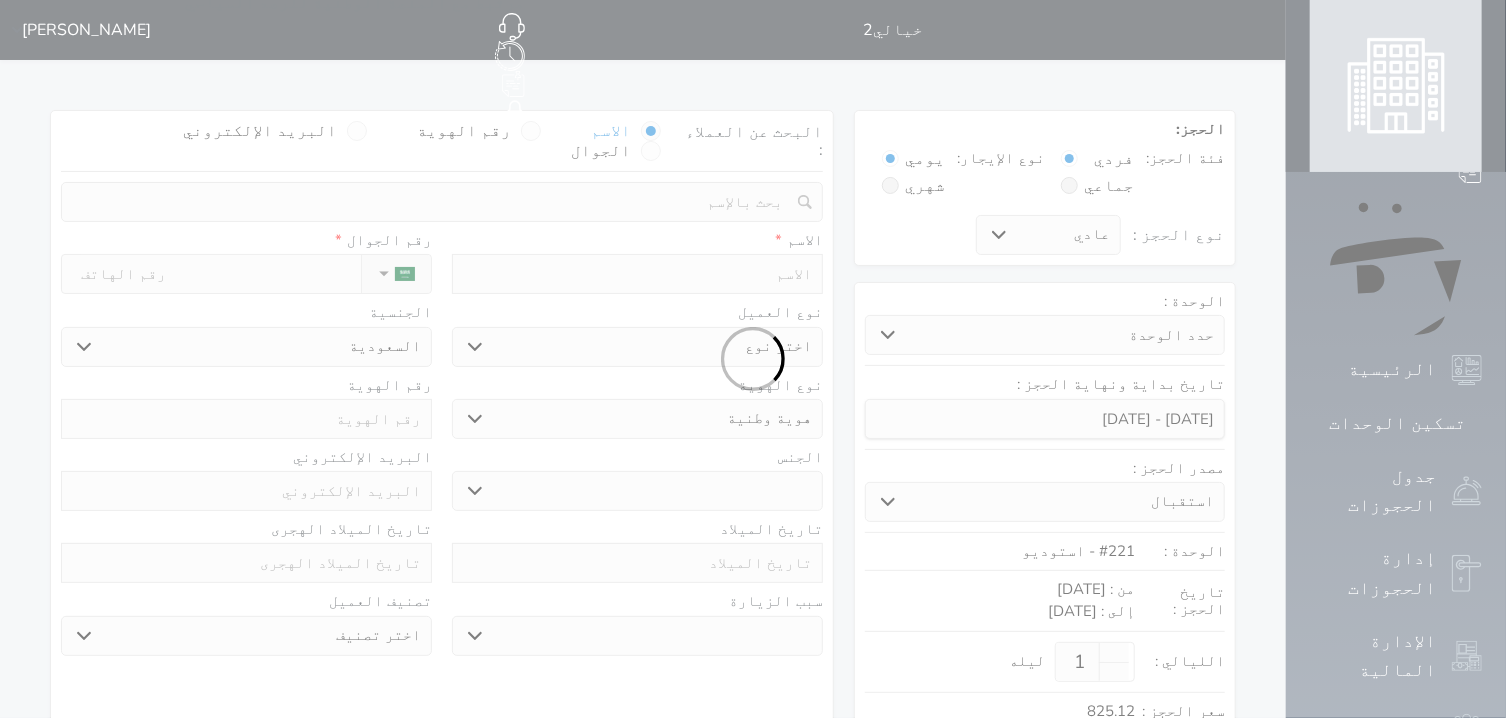select 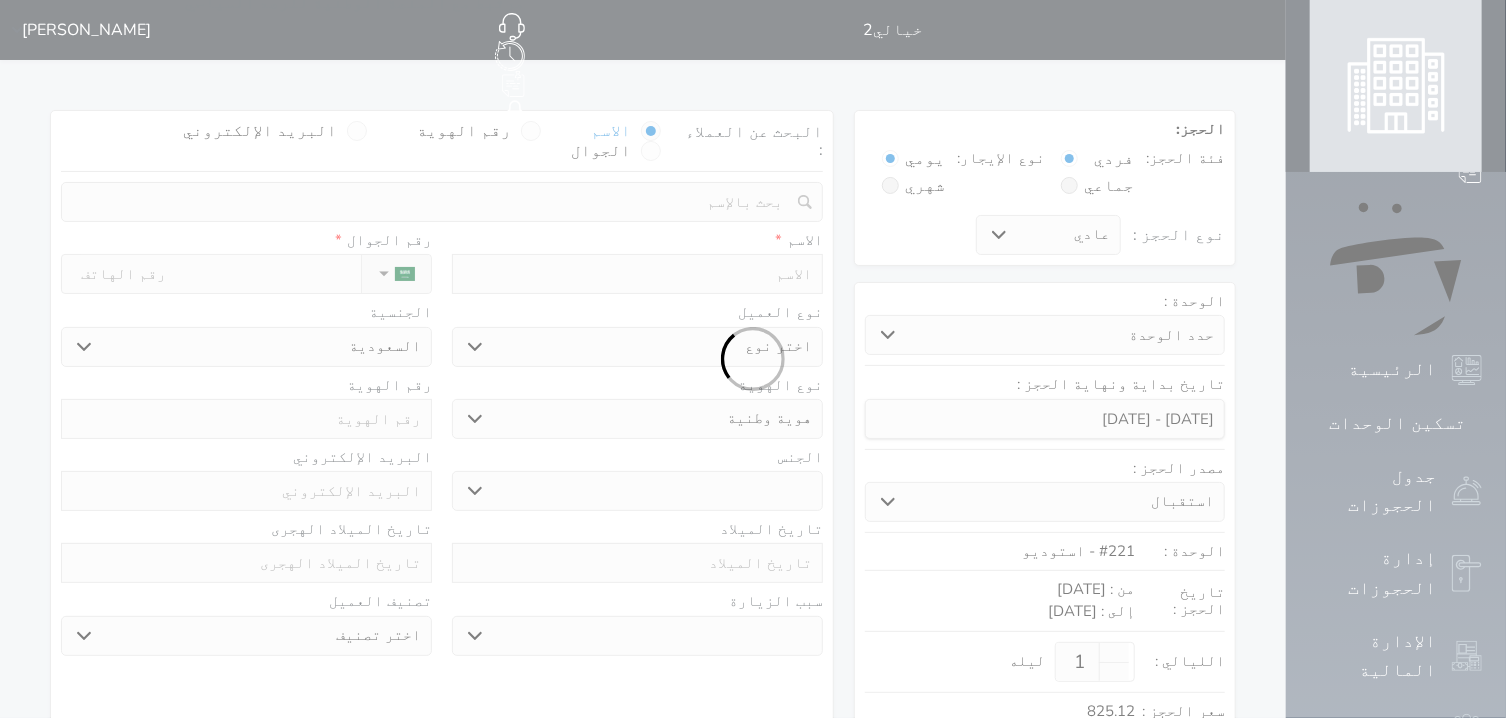 select on "1" 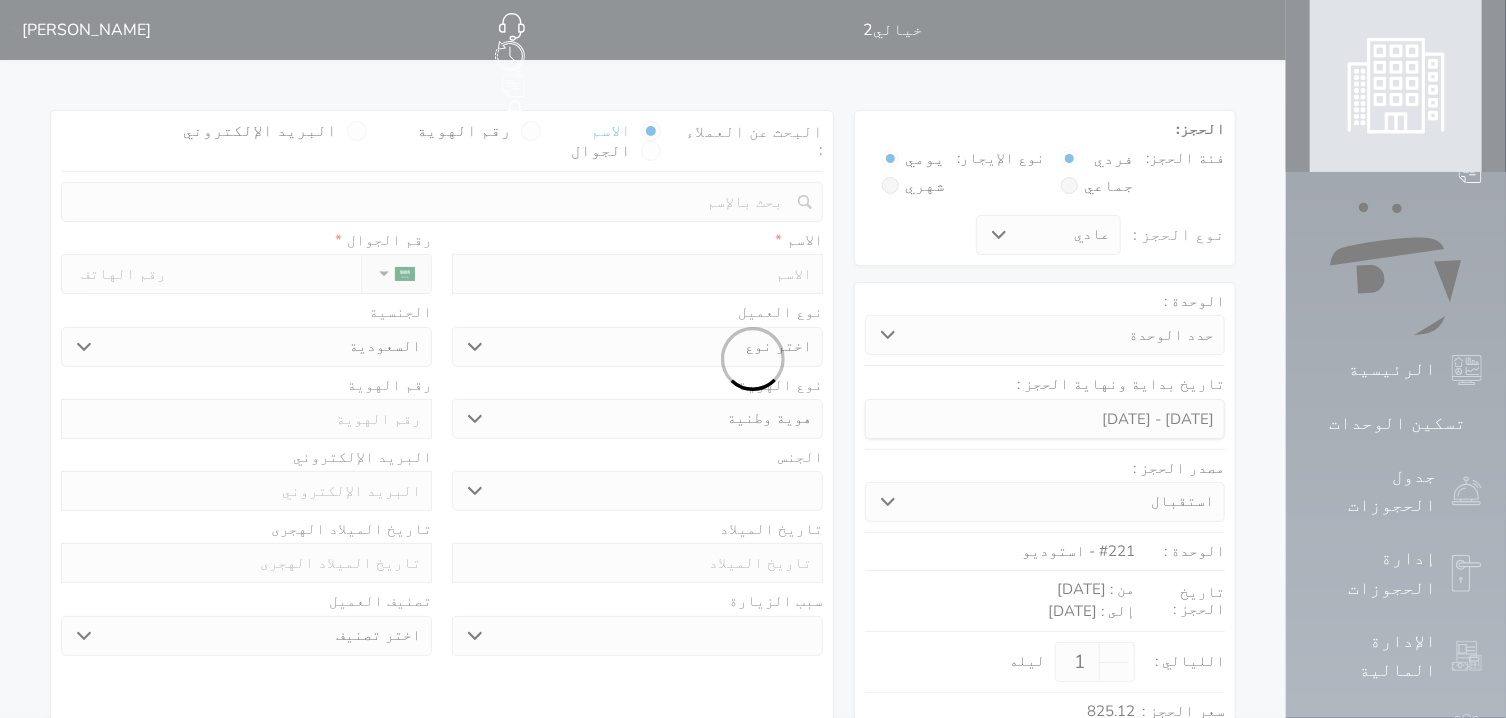 select on "7" 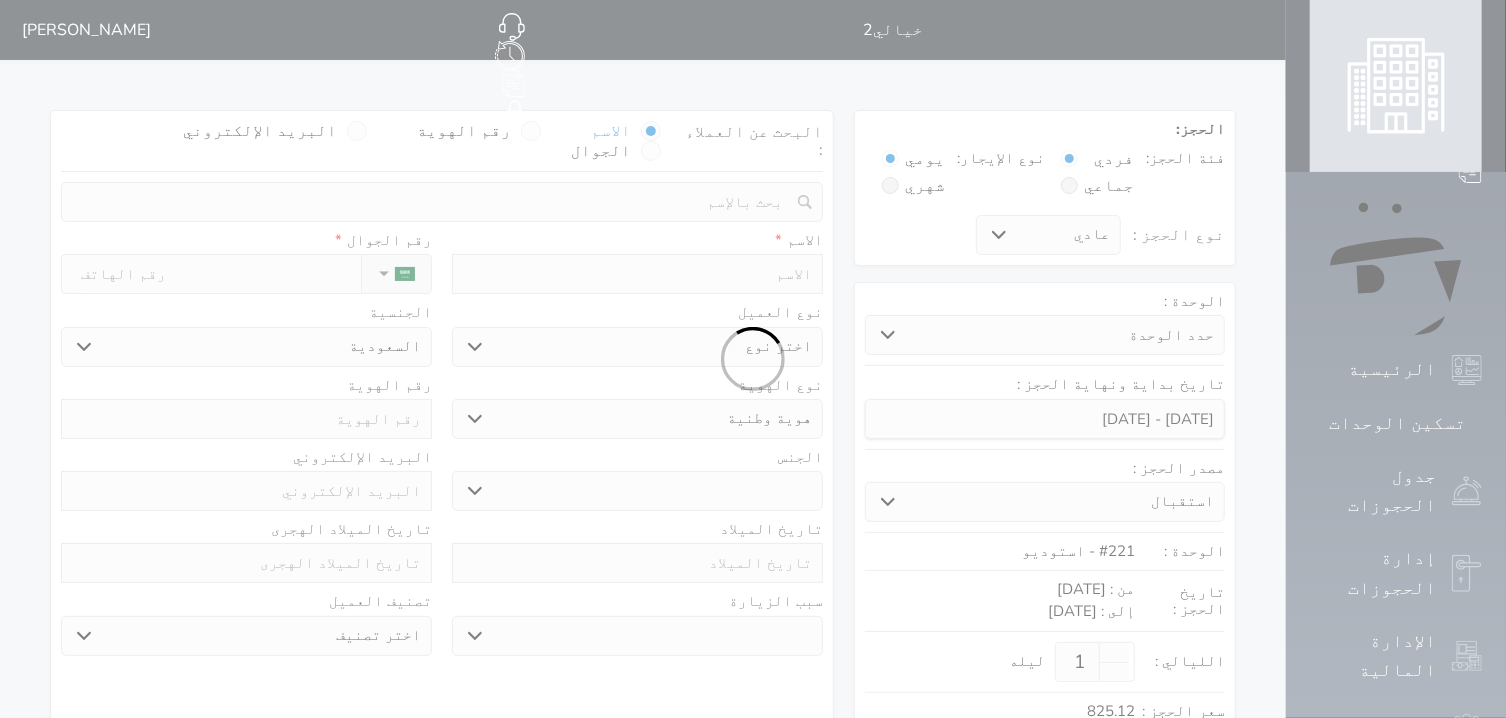 select 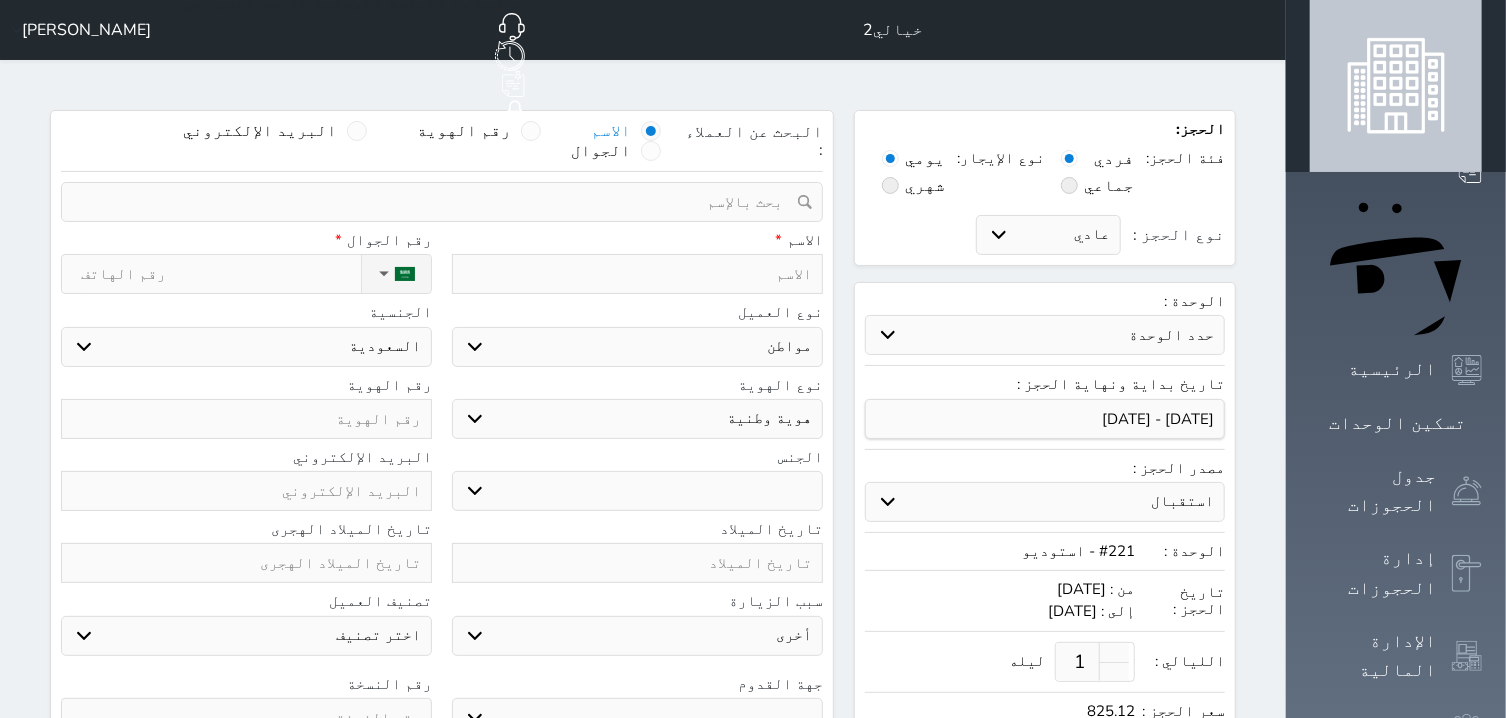 select 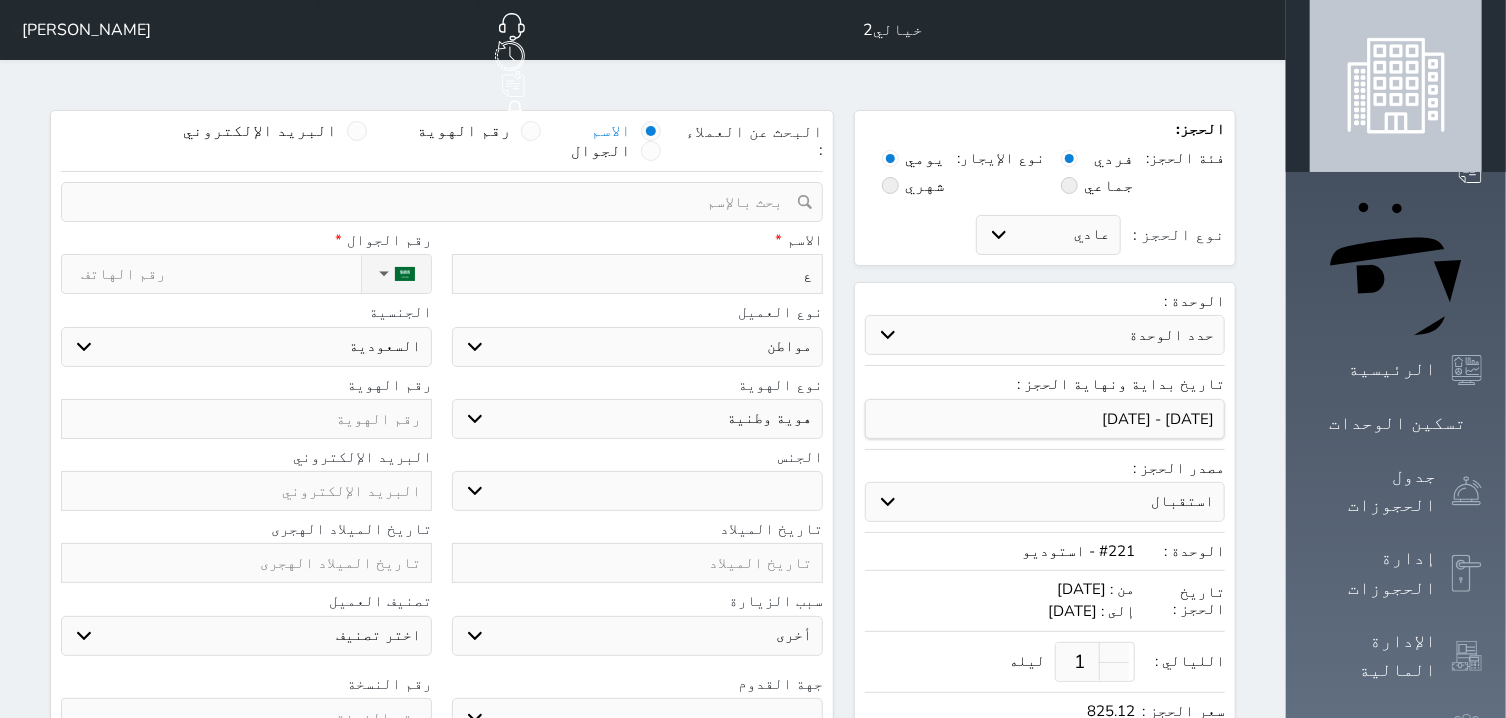 type on "عب" 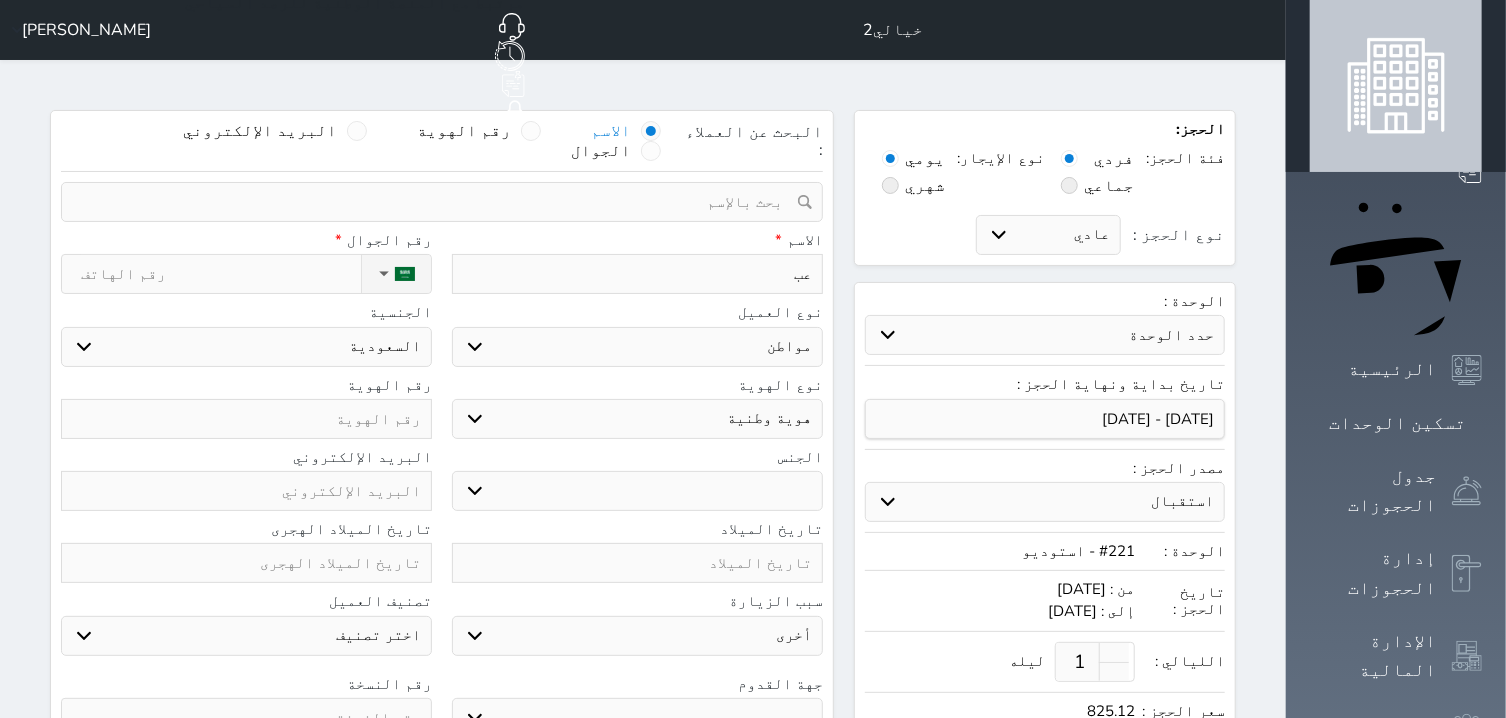 type on "عبد" 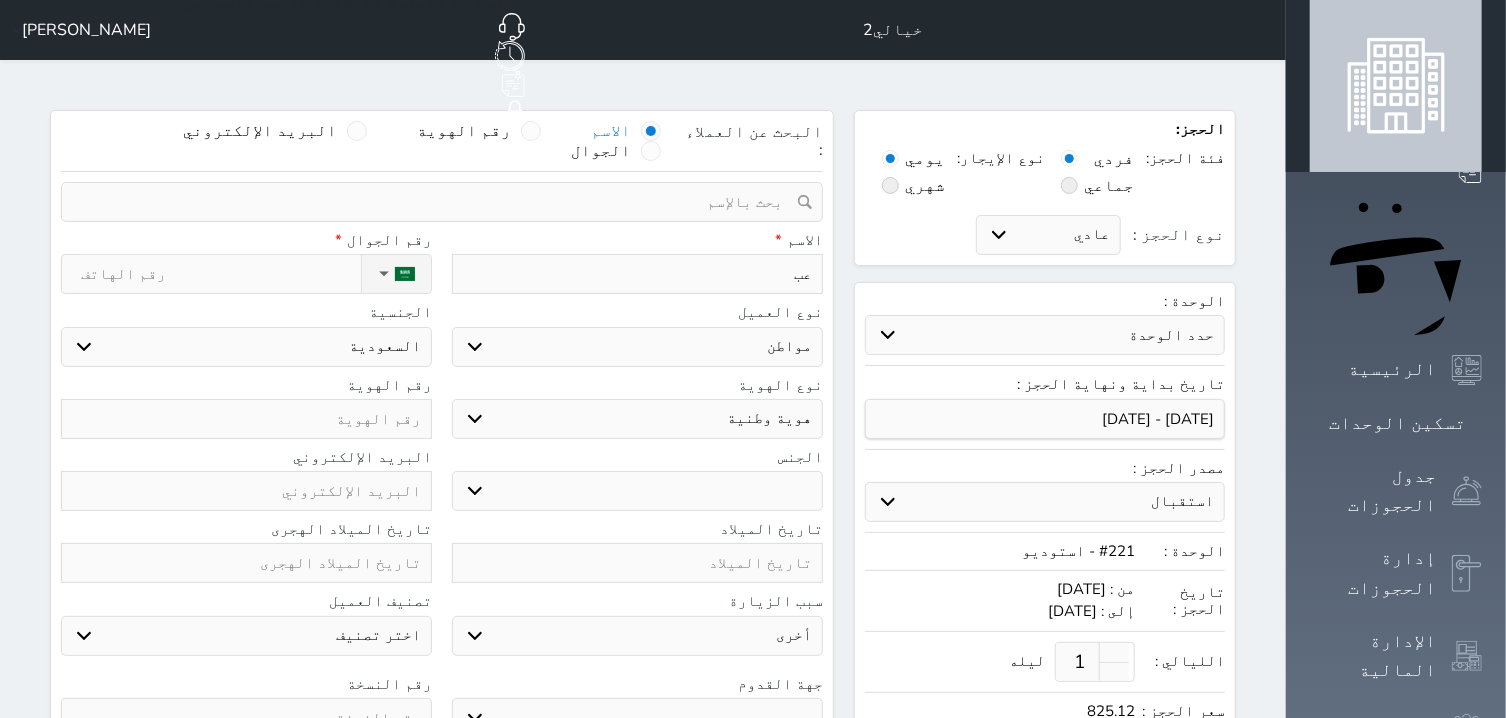select 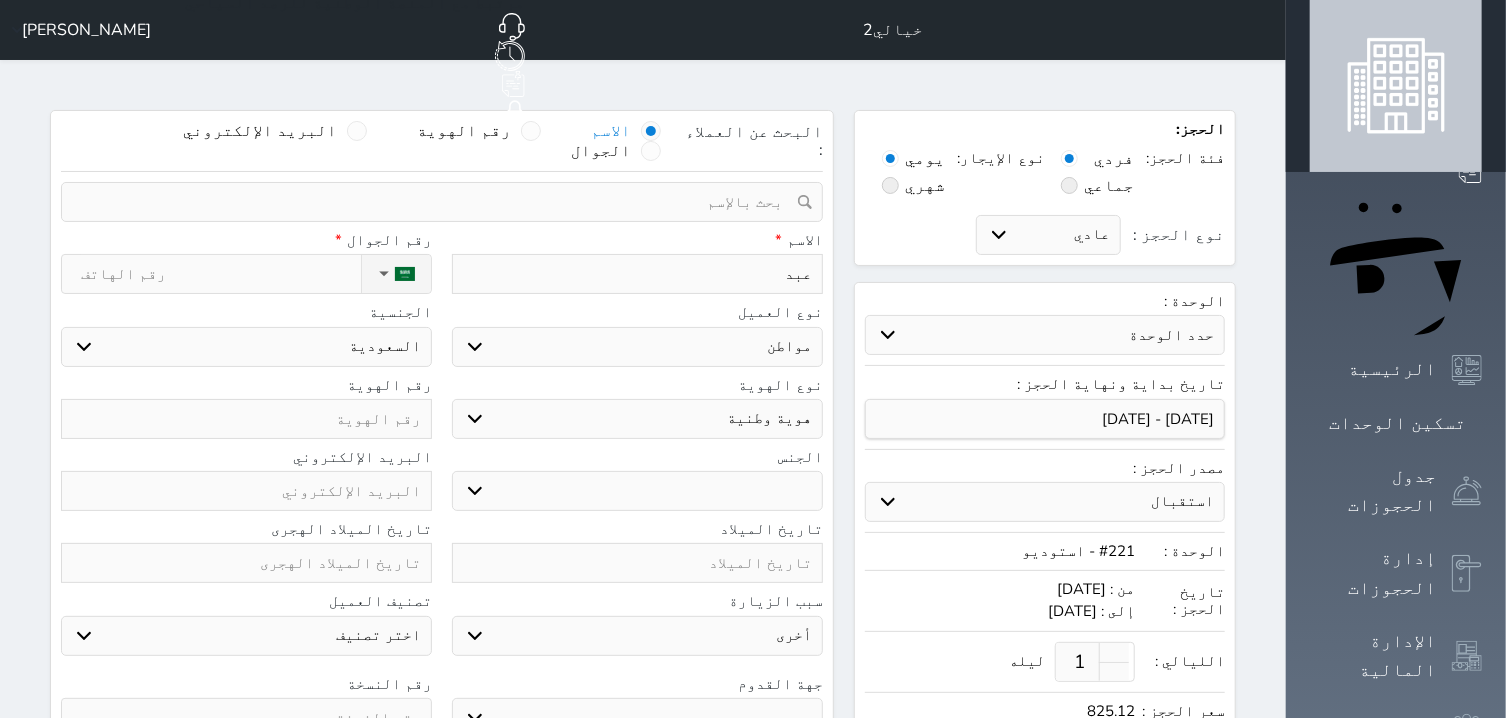 type on "[PERSON_NAME]" 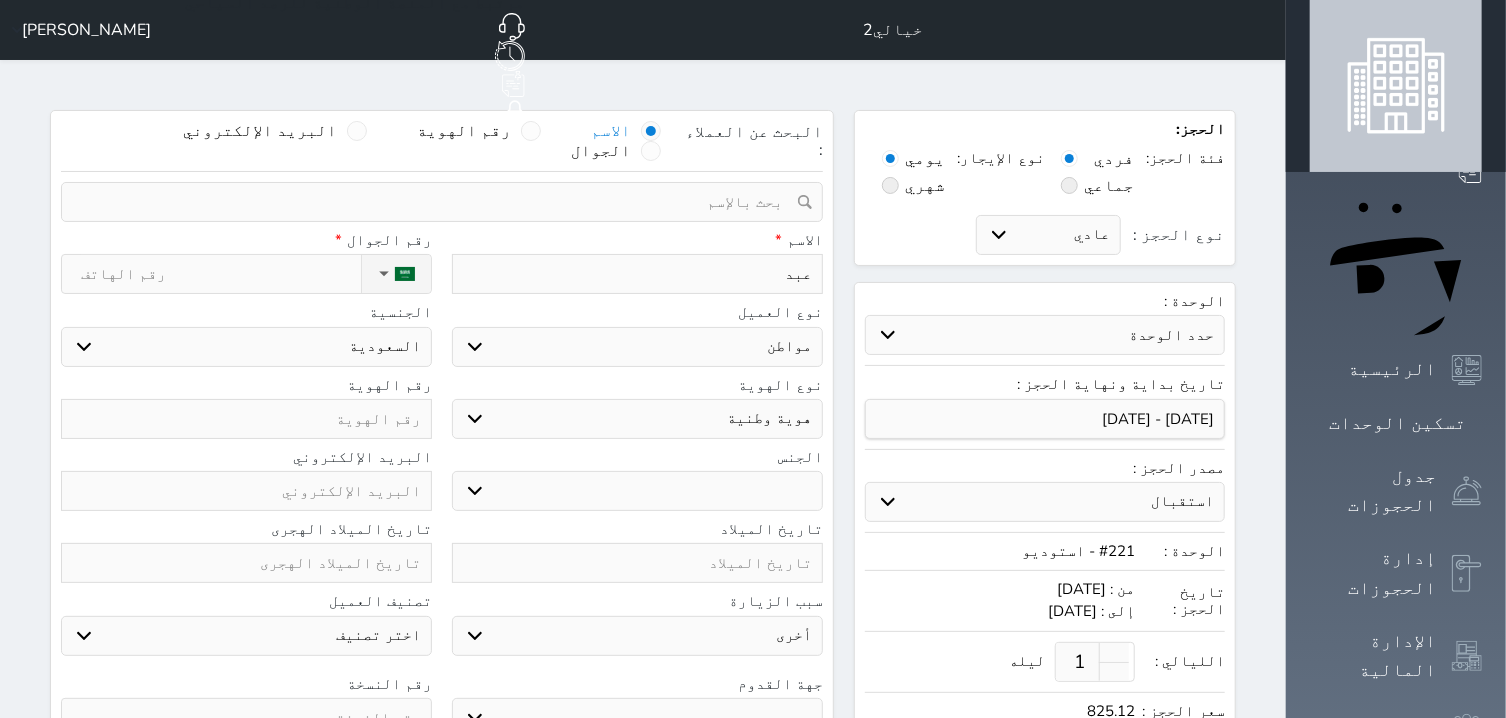 select 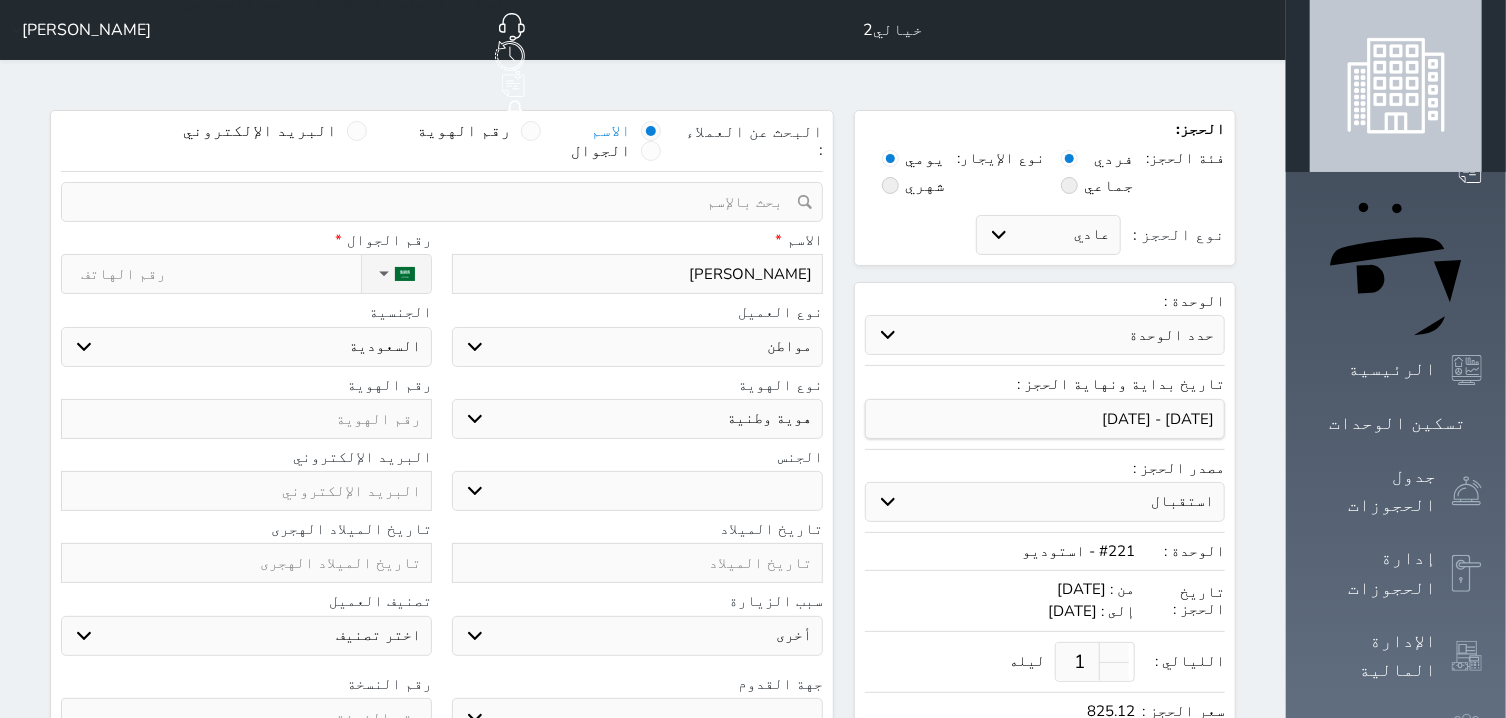 type on "عبدال" 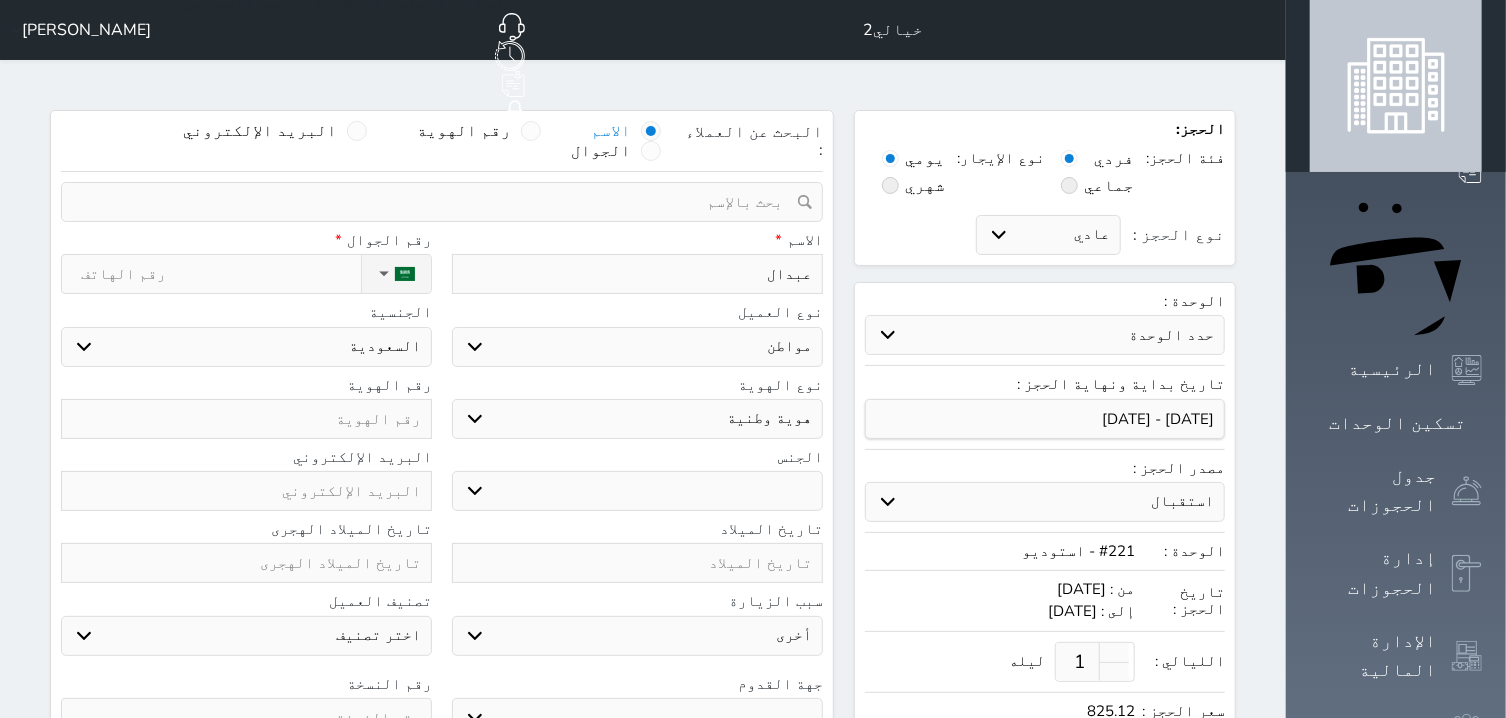 type on "[PERSON_NAME]" 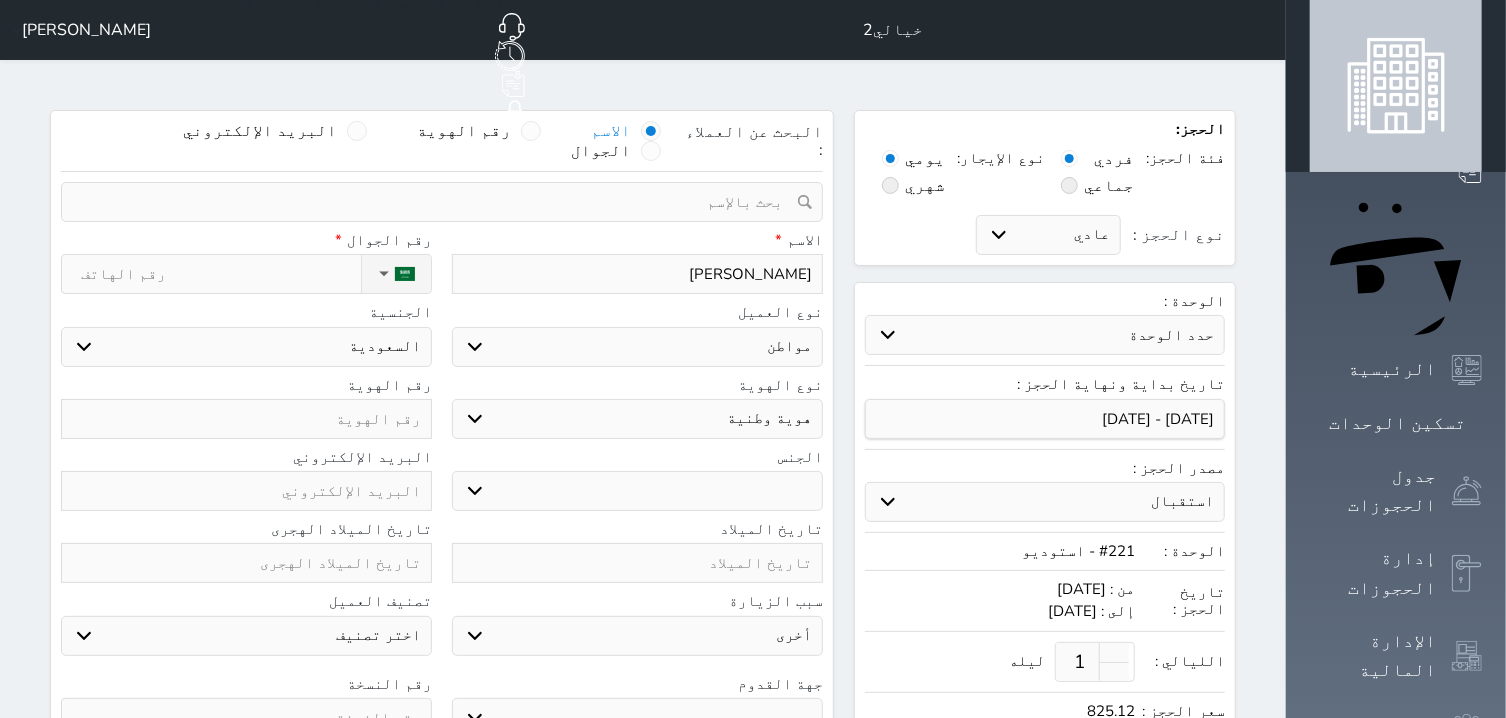 type on "[PERSON_NAME]" 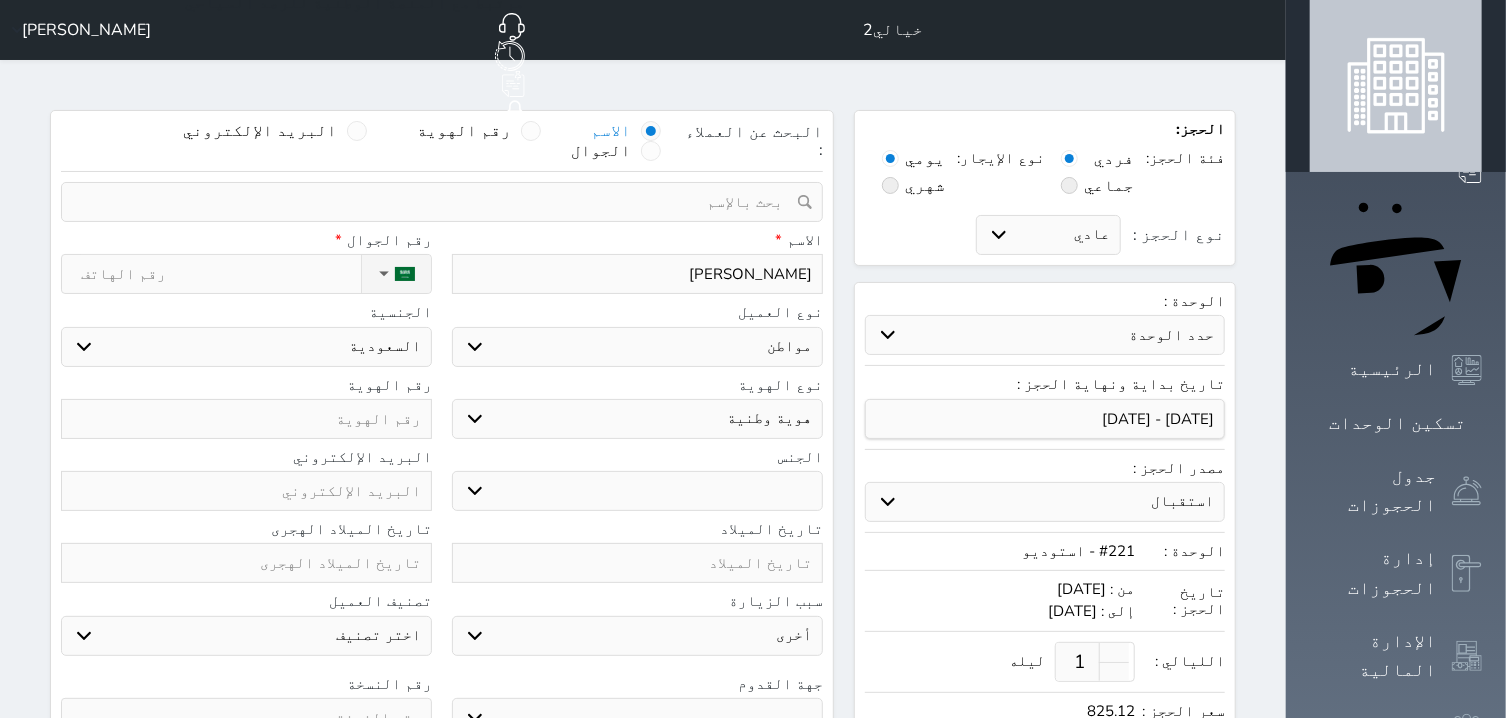 select 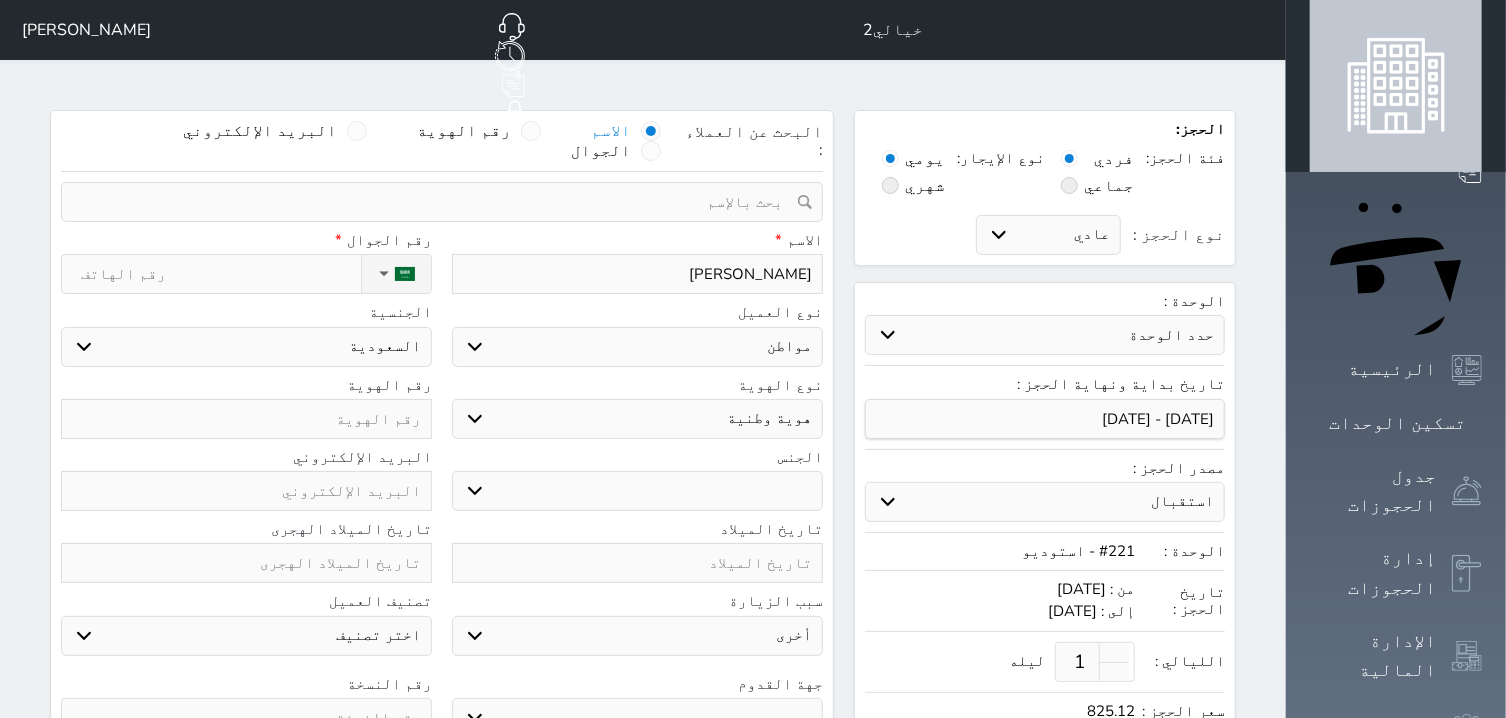 type on "[PERSON_NAME]" 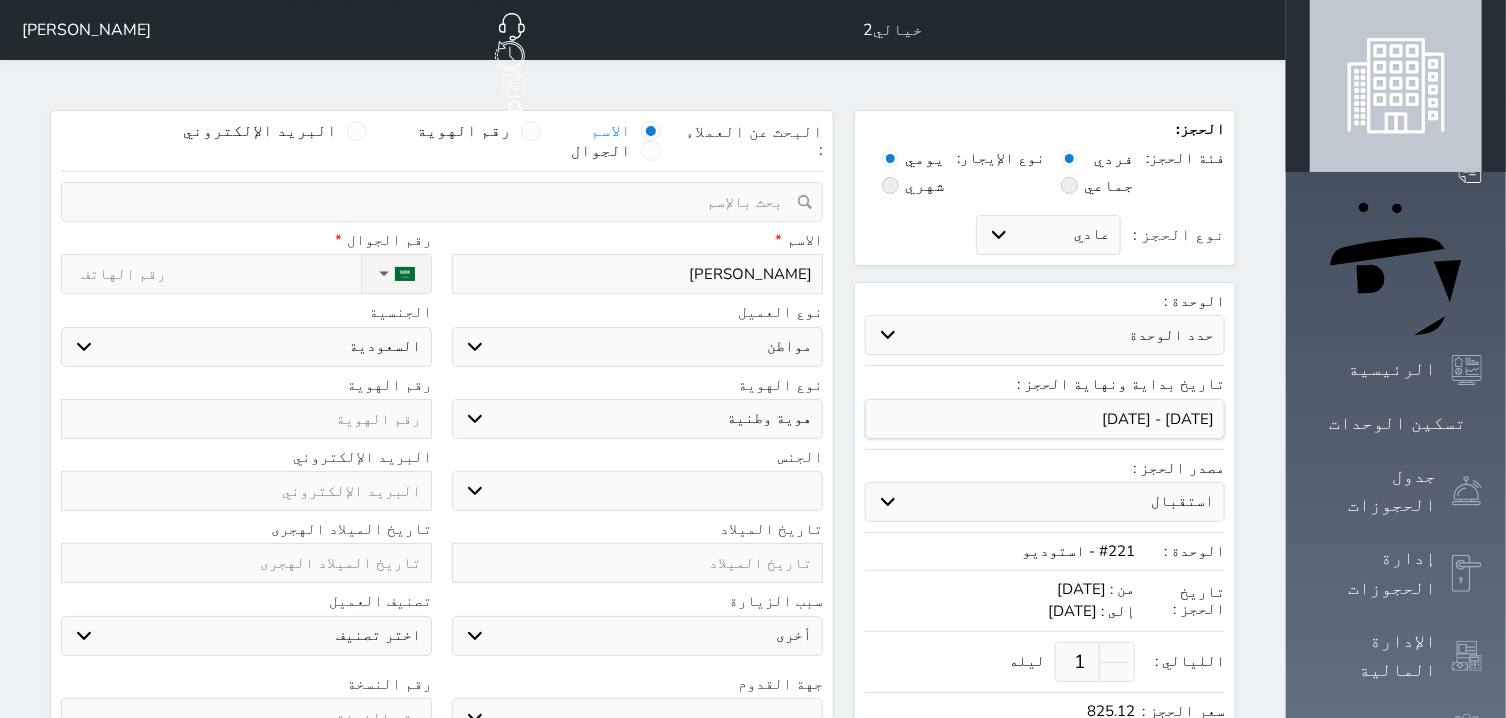 select 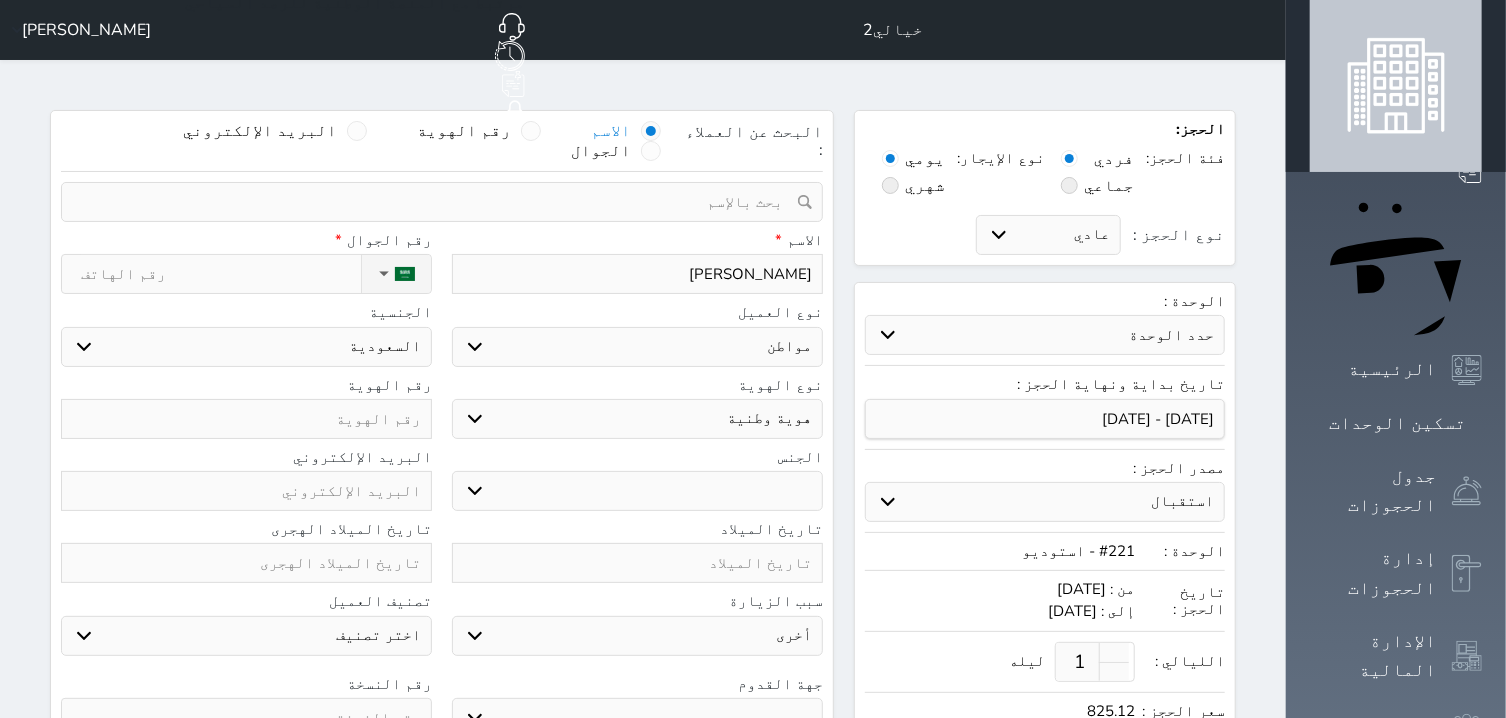 type on "[PERSON_NAME]" 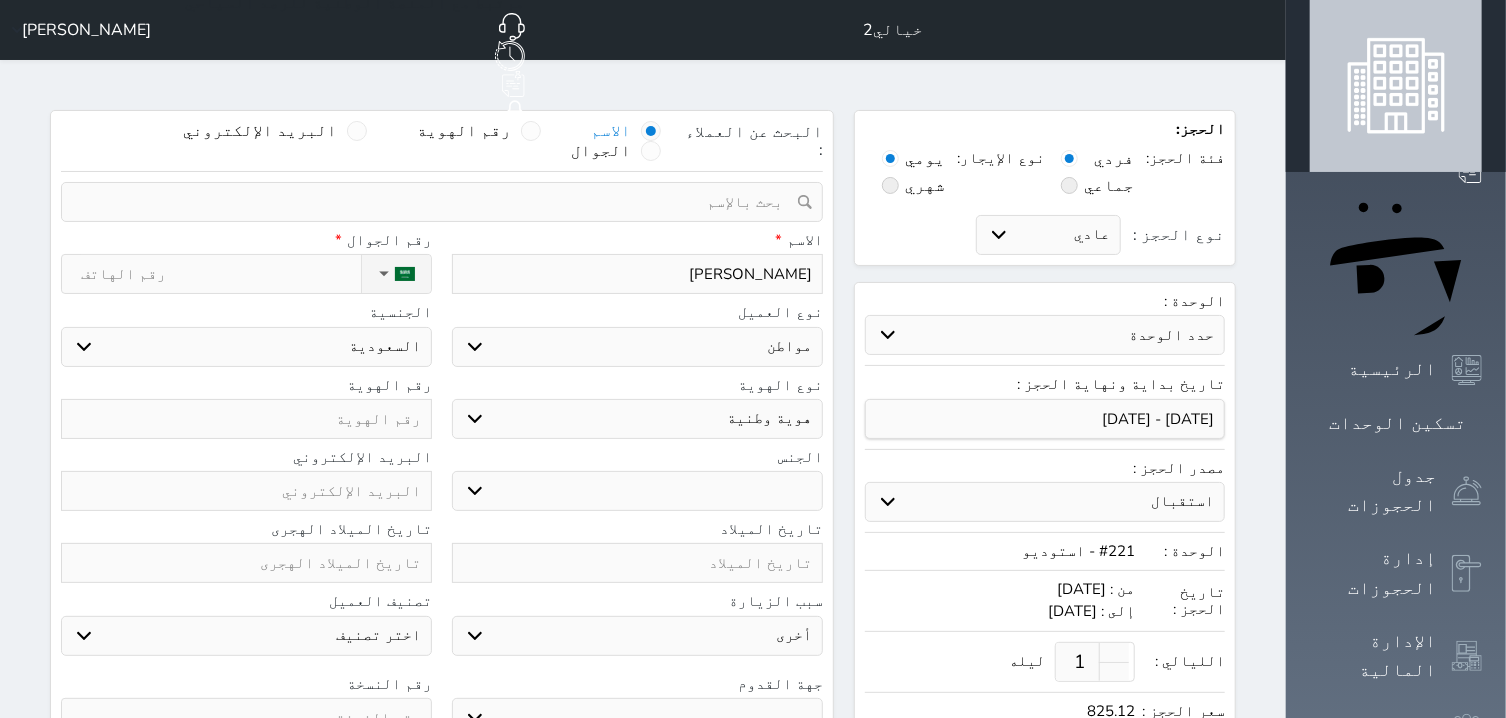 select 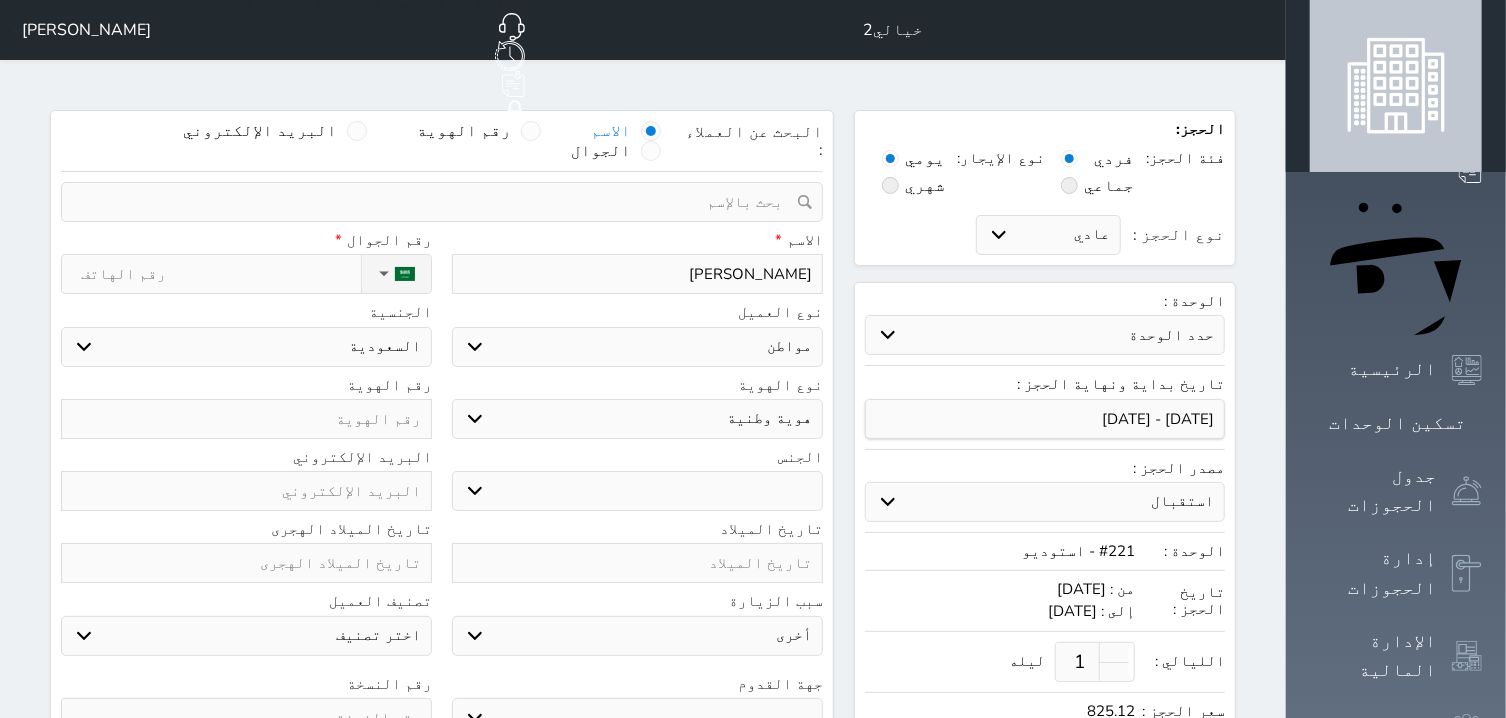 type on "[PERSON_NAME]" 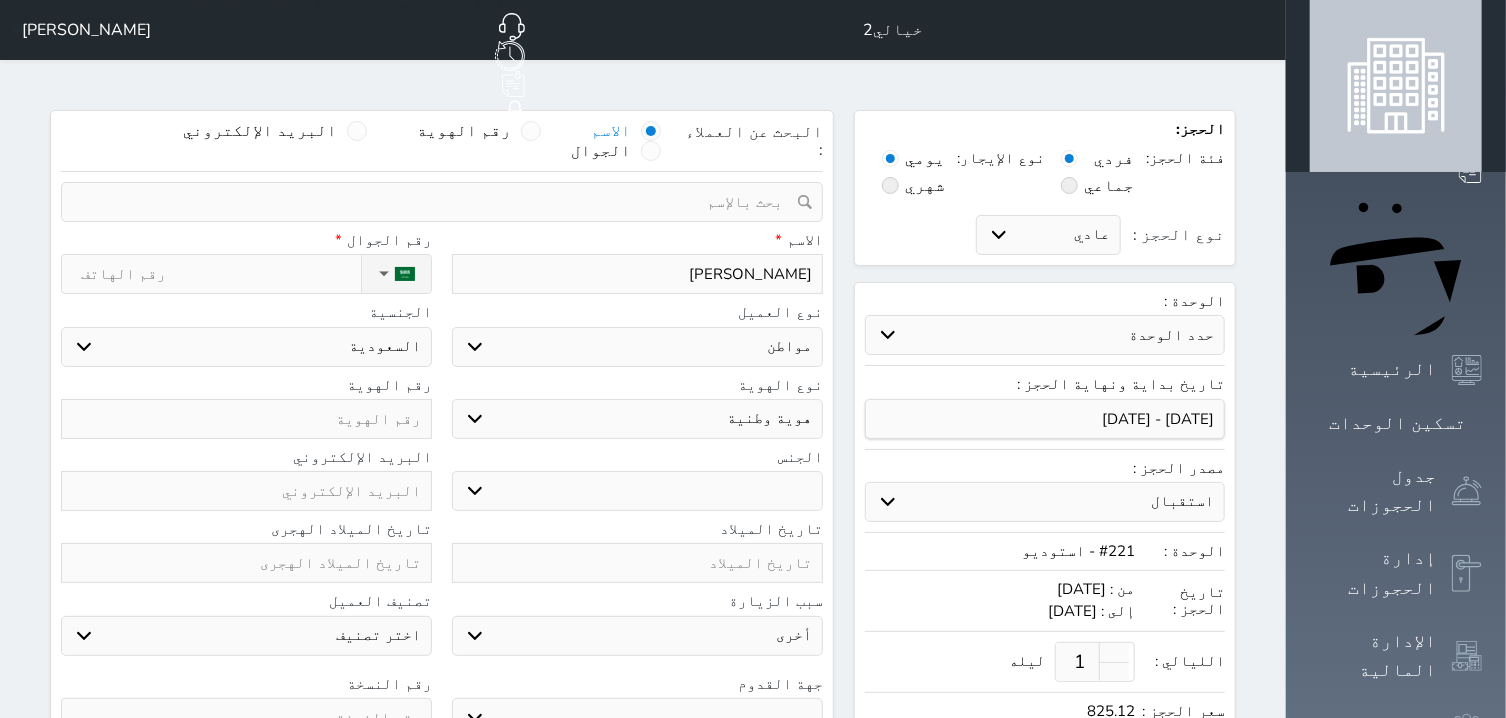 select 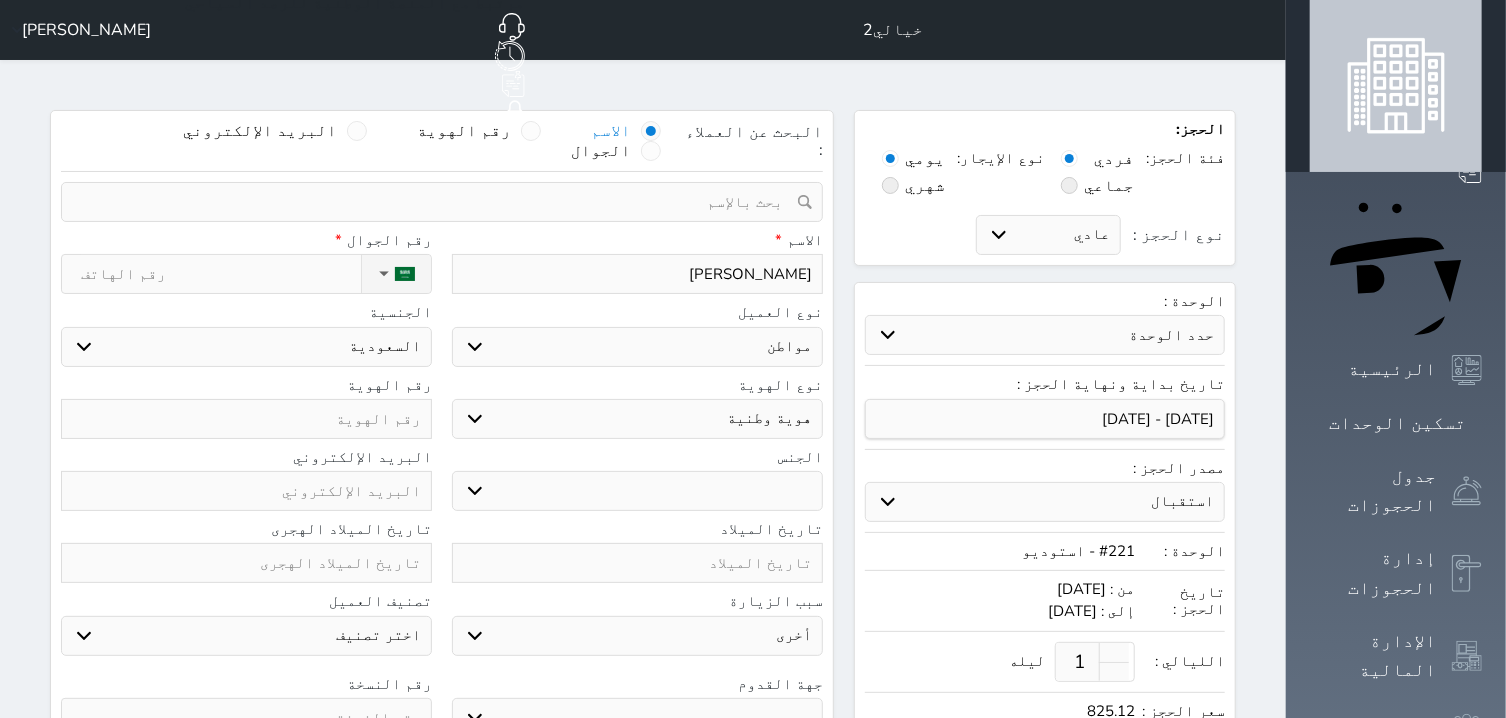 type on "[PERSON_NAME]" 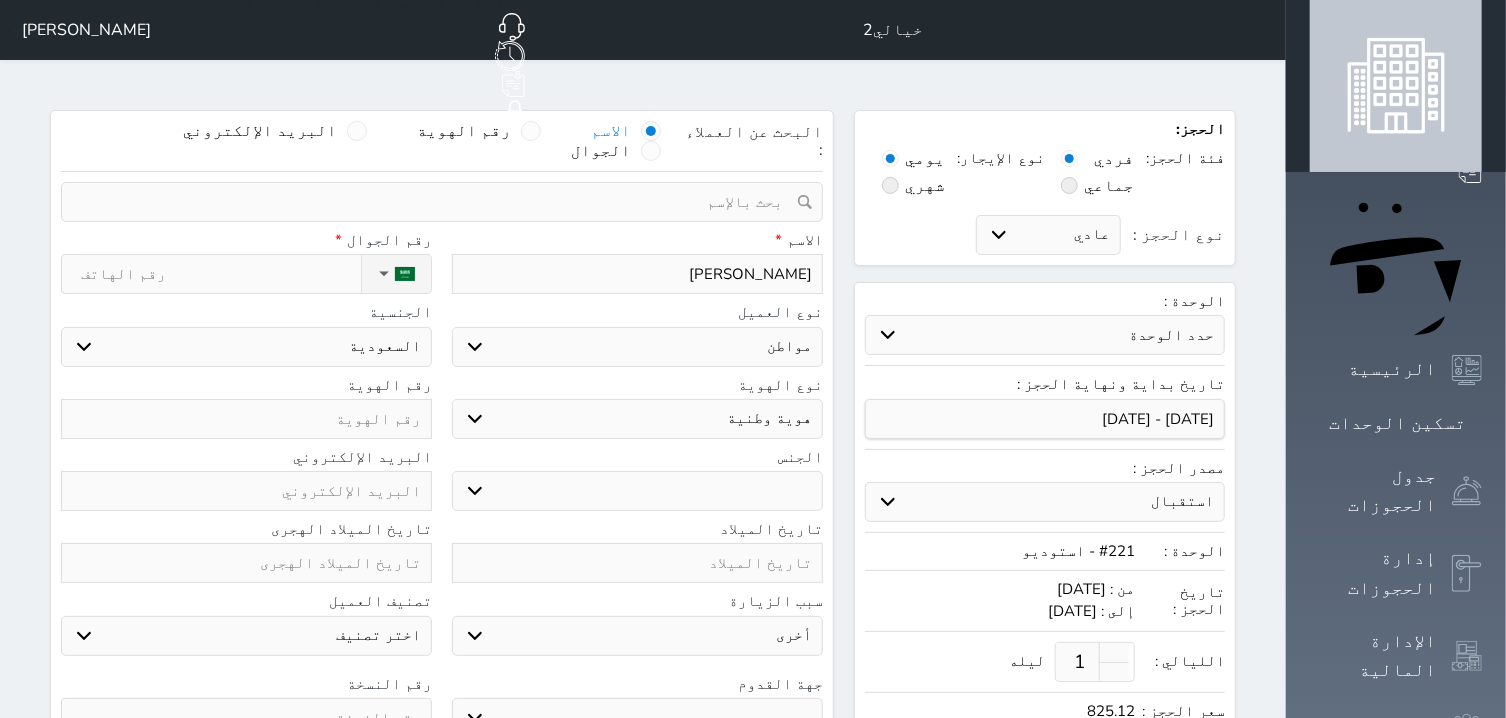 select 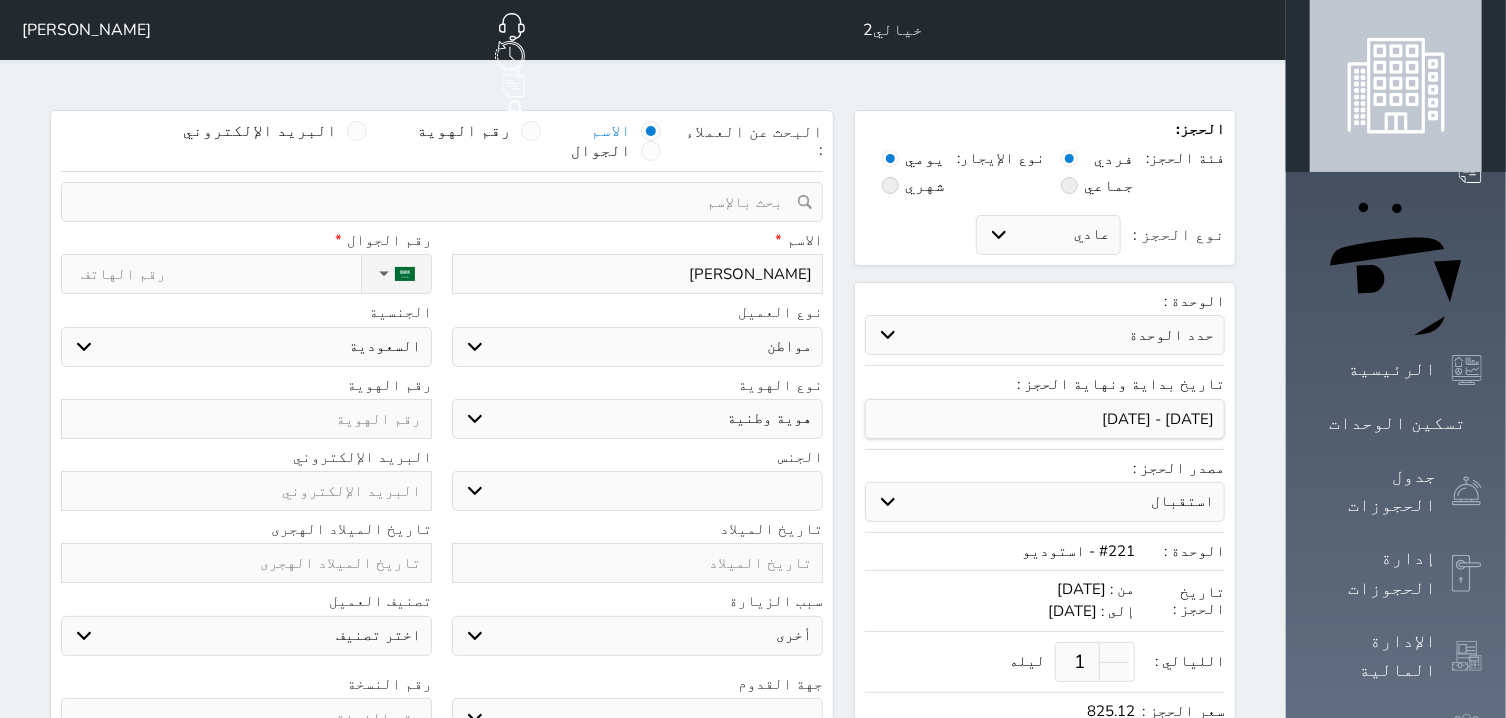 type on "[PERSON_NAME]" 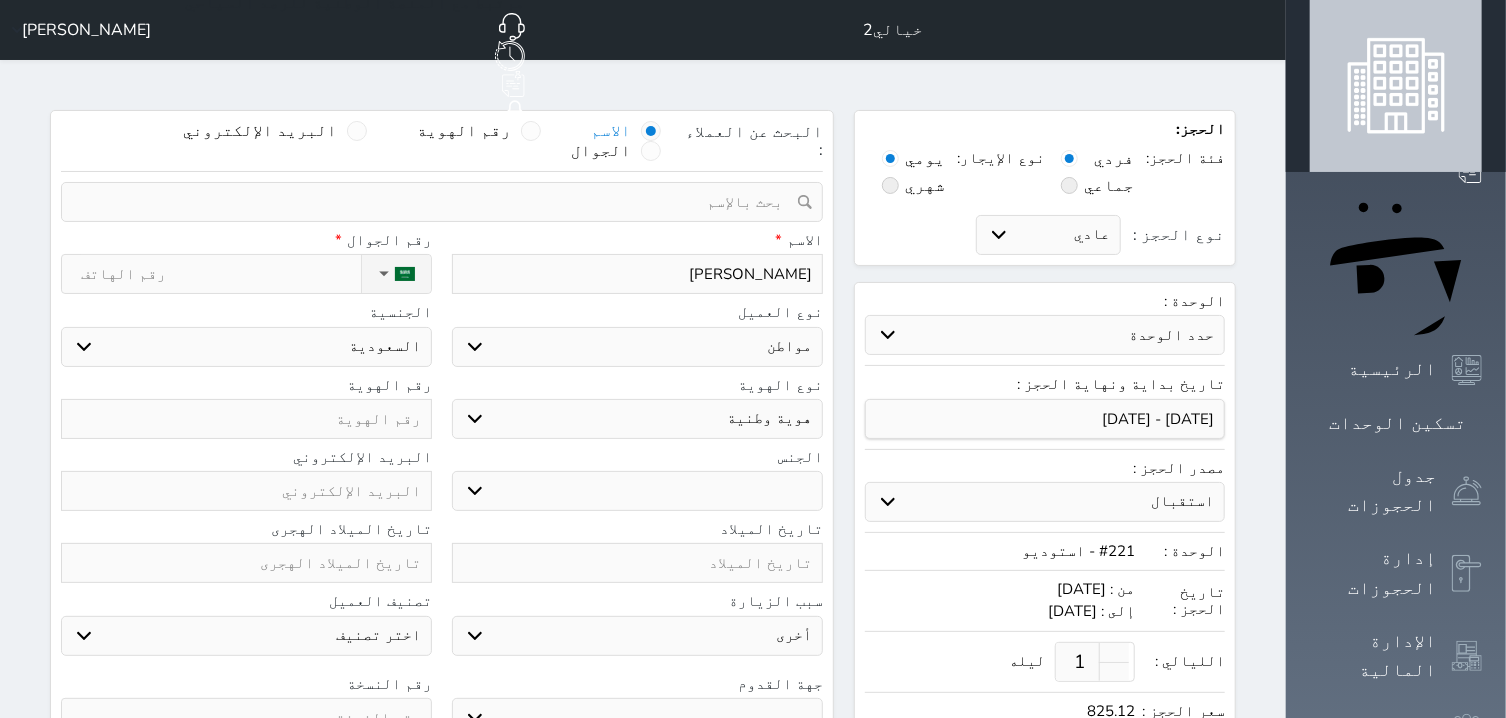 select 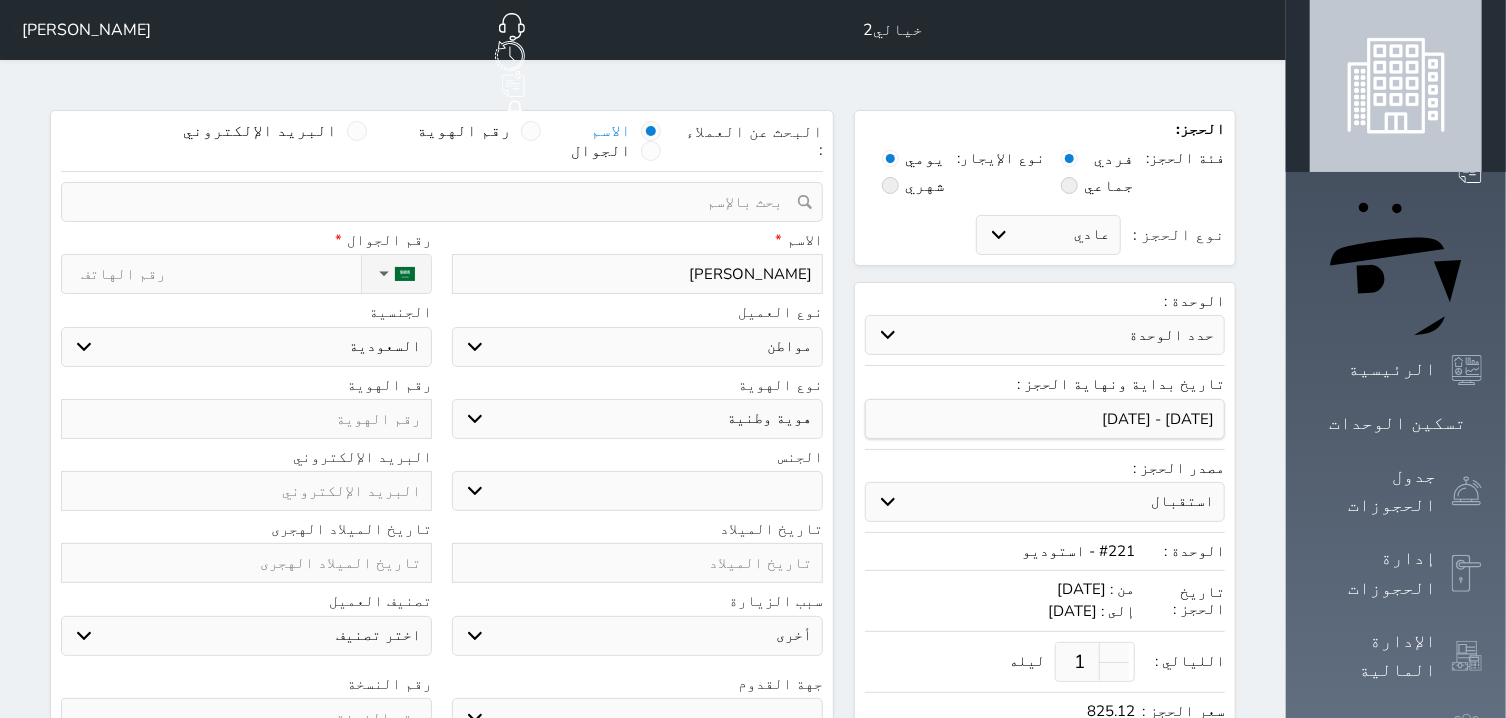 type on "[PERSON_NAME]" 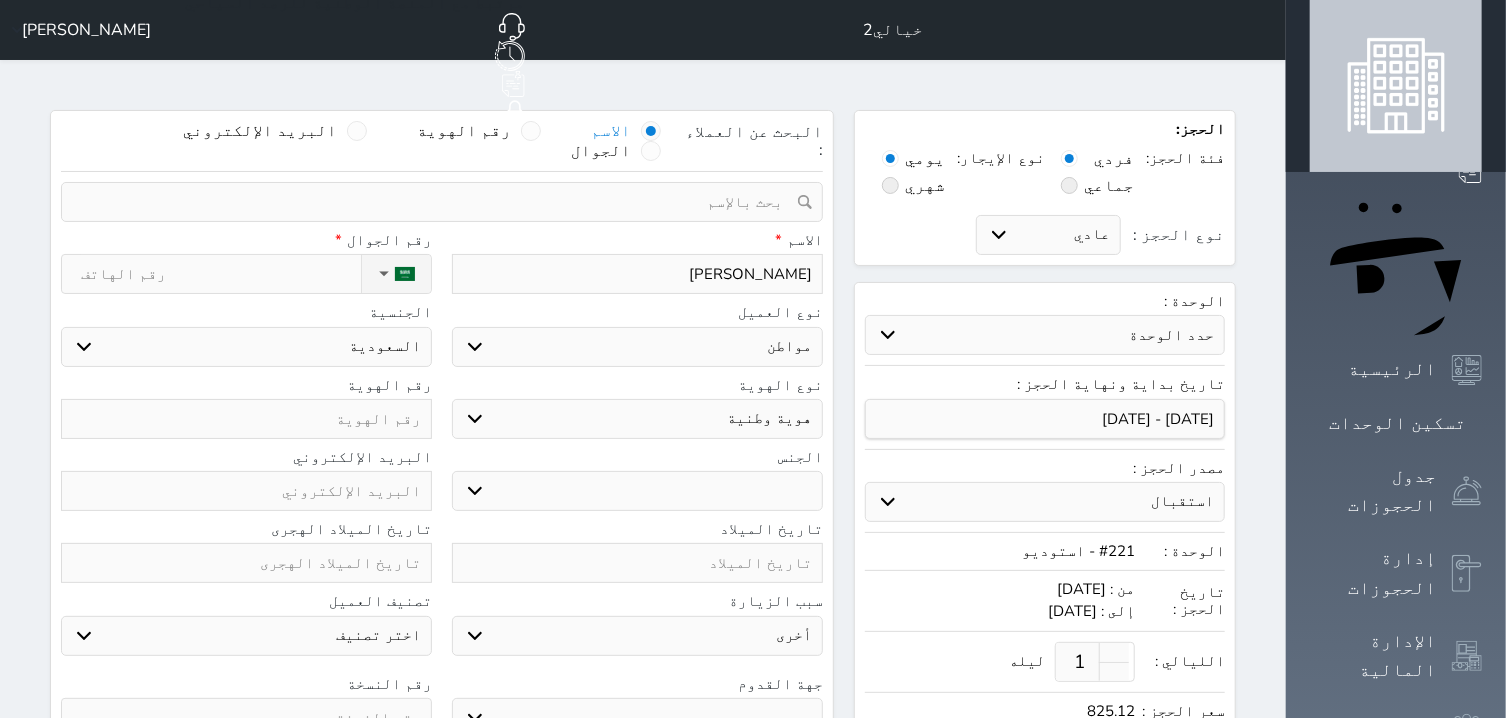 select 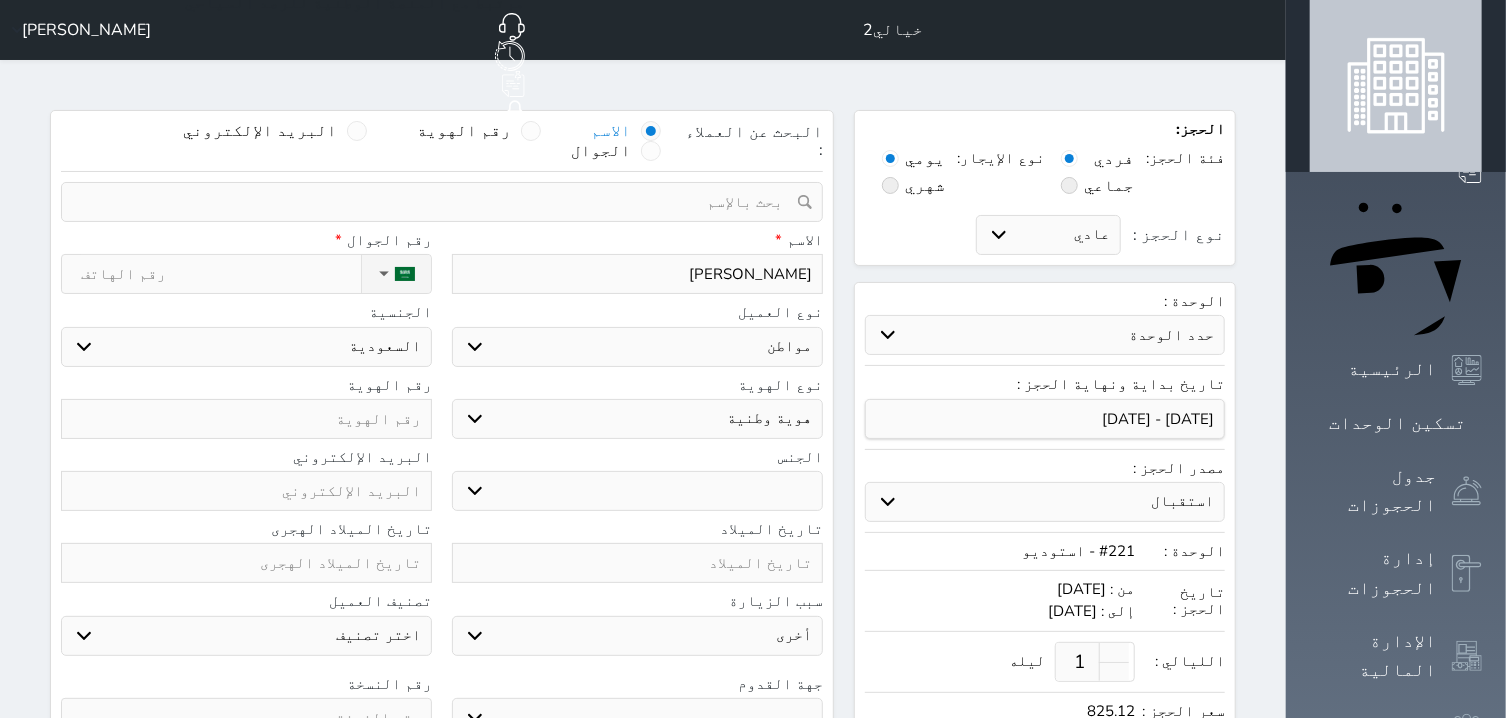 type on "[PERSON_NAME]" 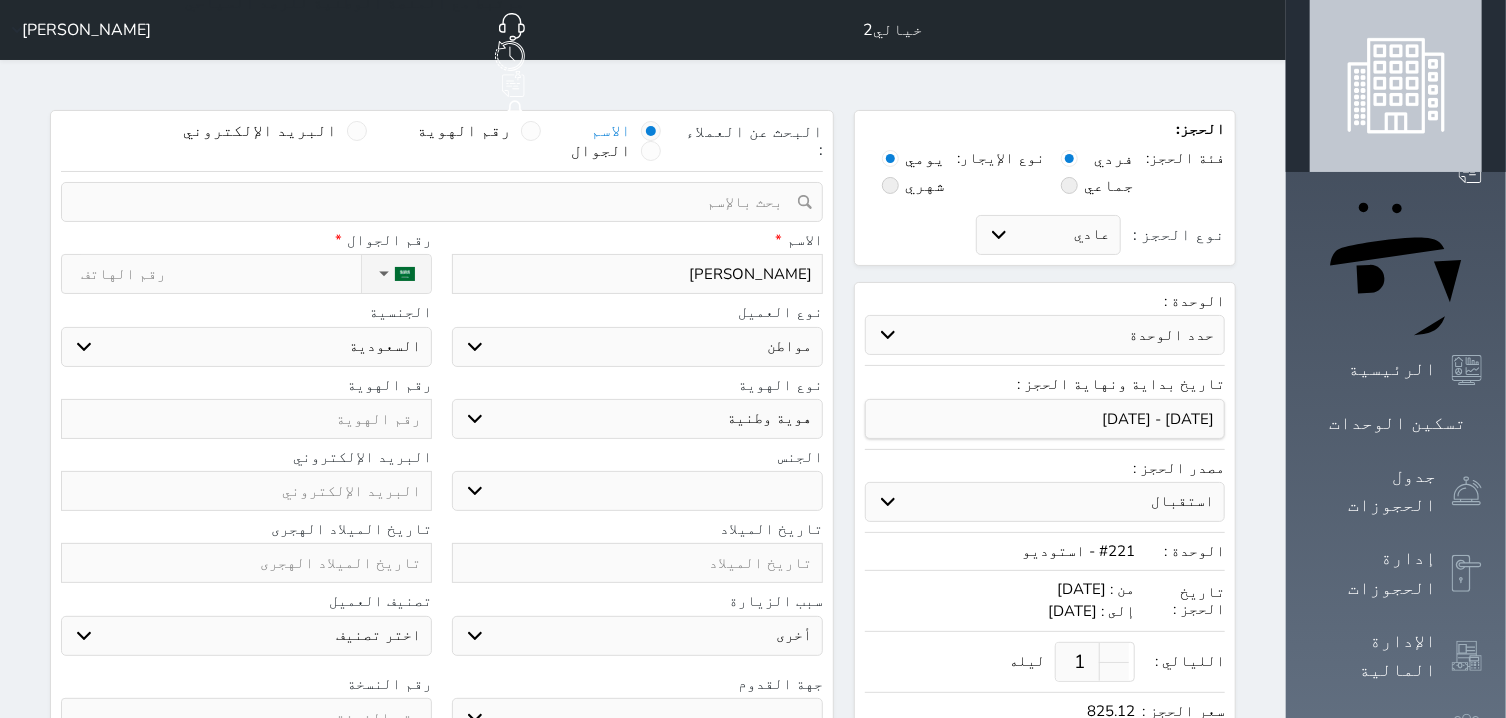 select 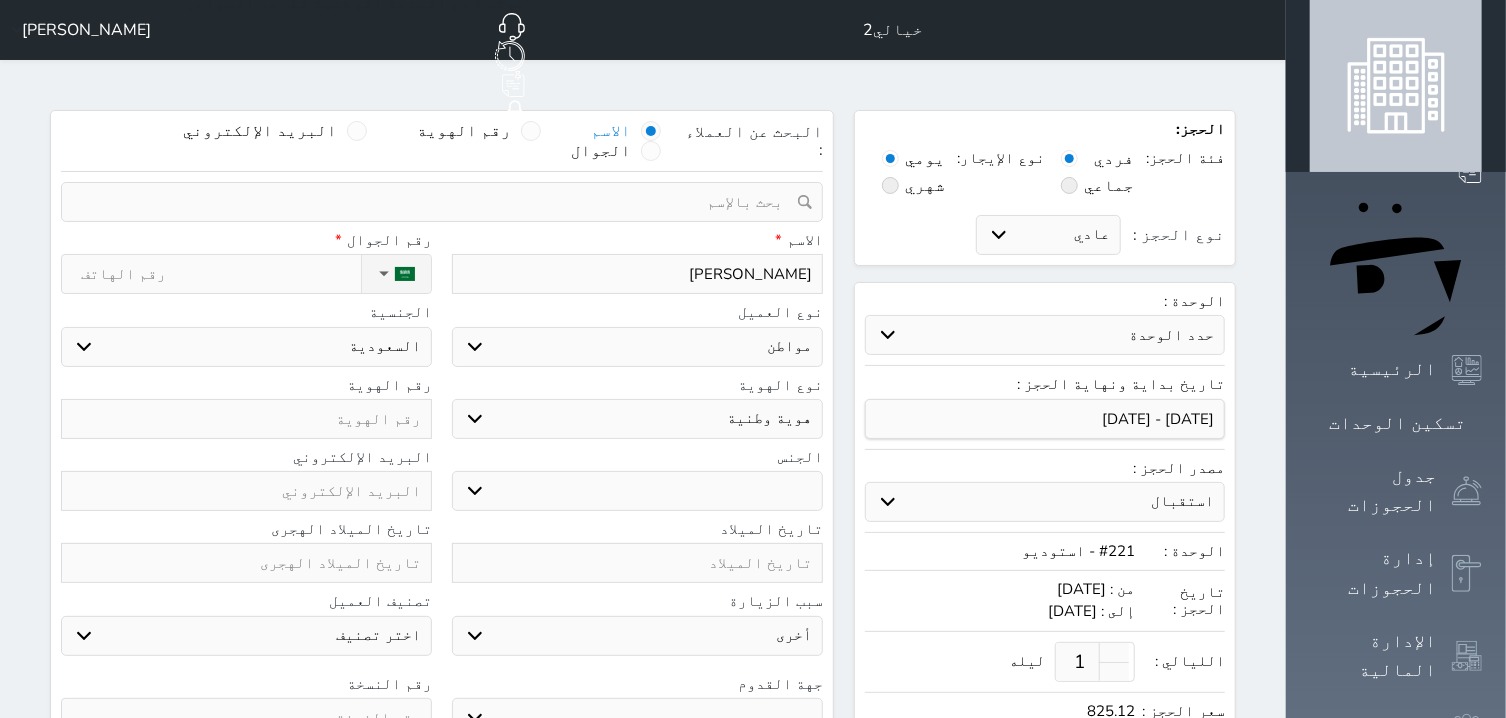 type on "[PERSON_NAME]" 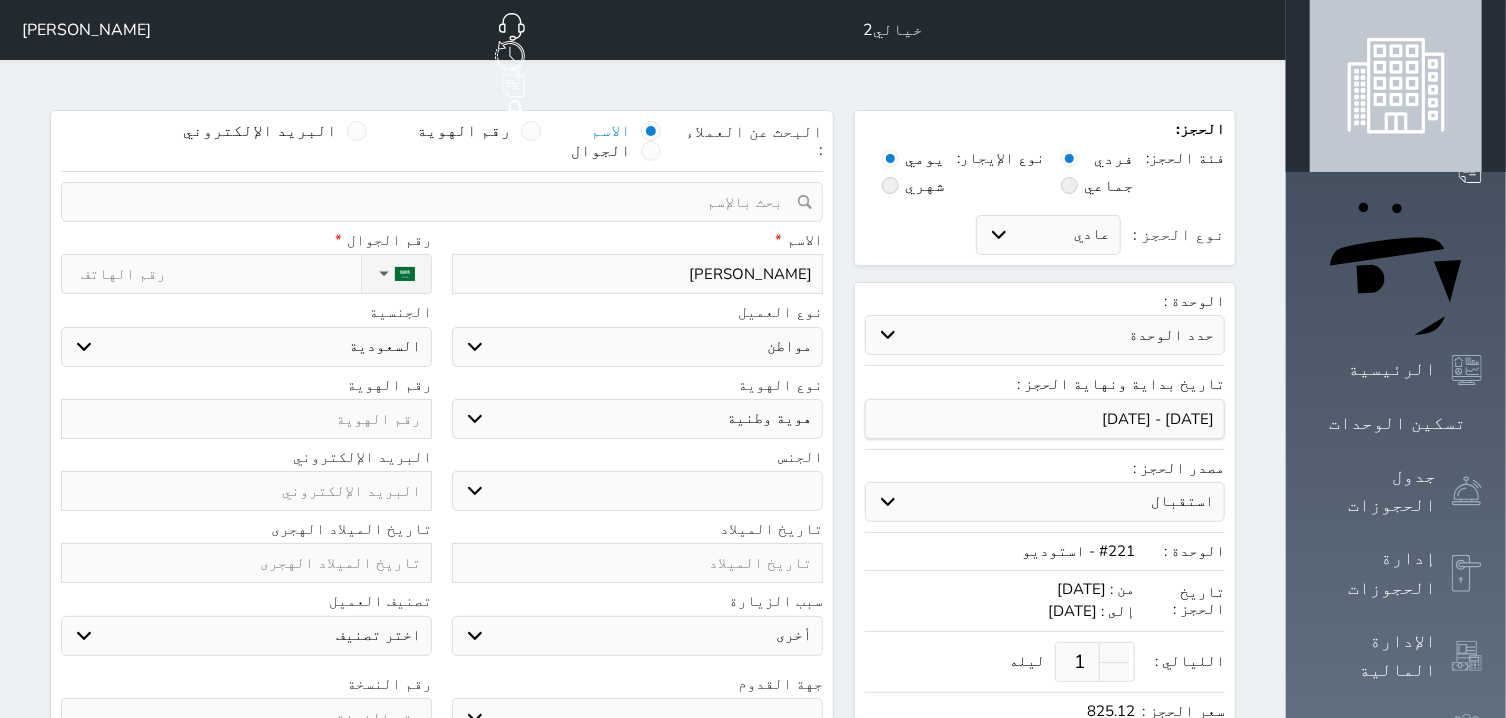 select 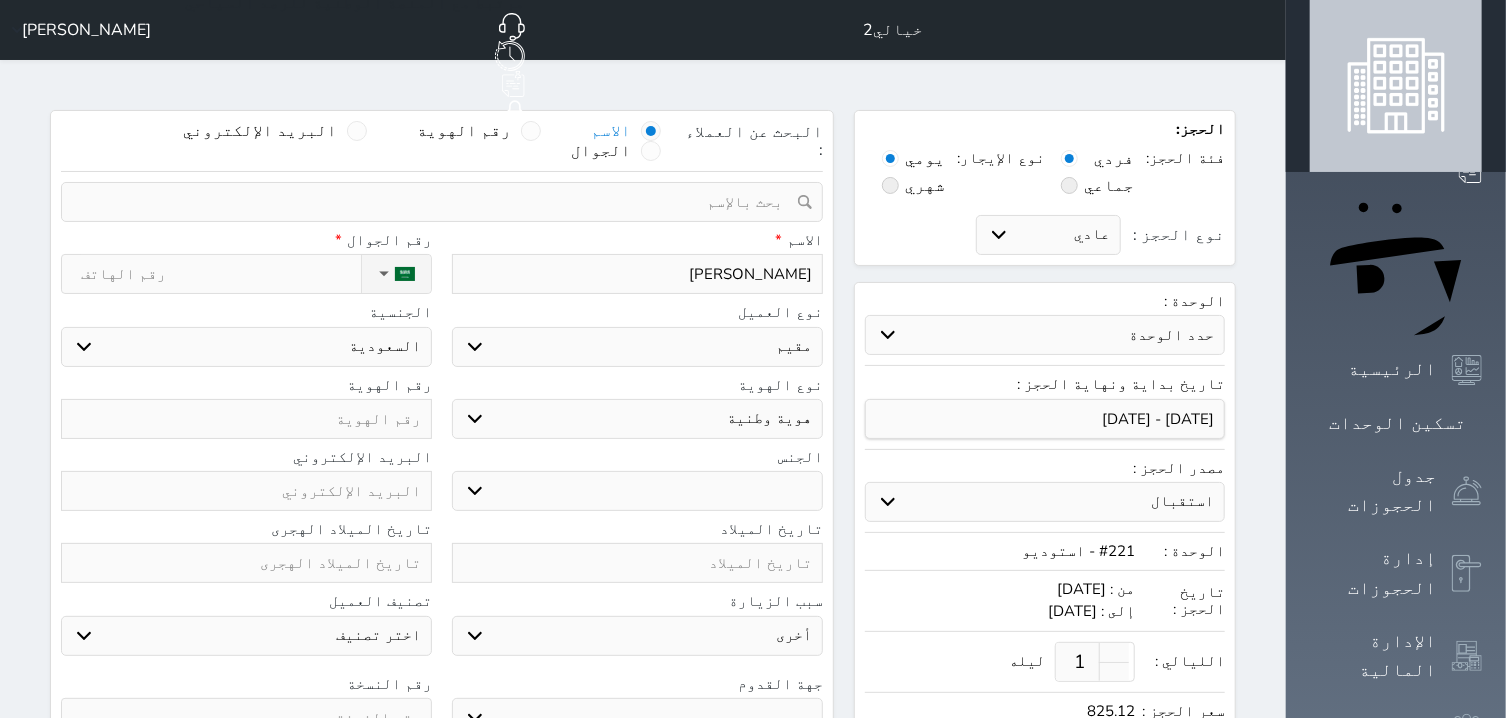 select 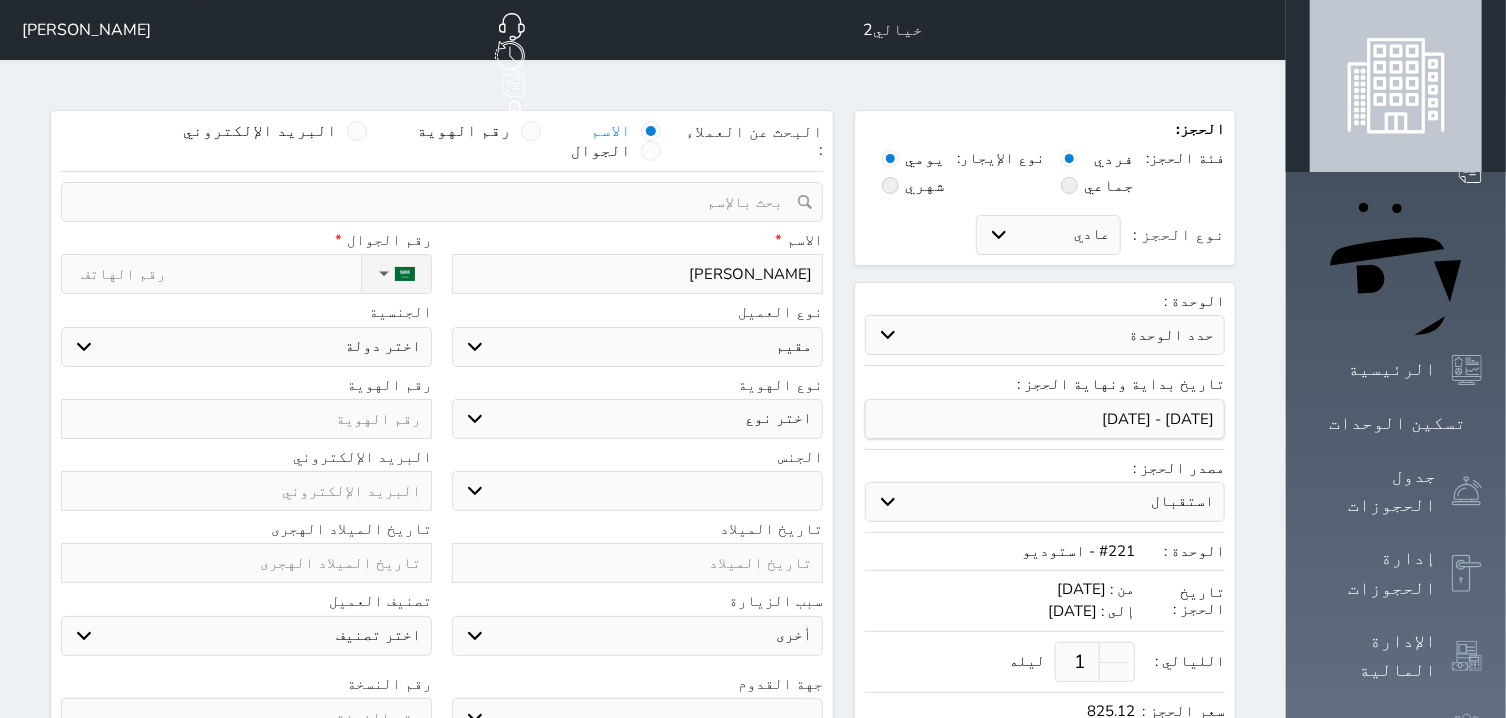 click on "اختر نوع   مقيم جواز السفر" at bounding box center (637, 419) 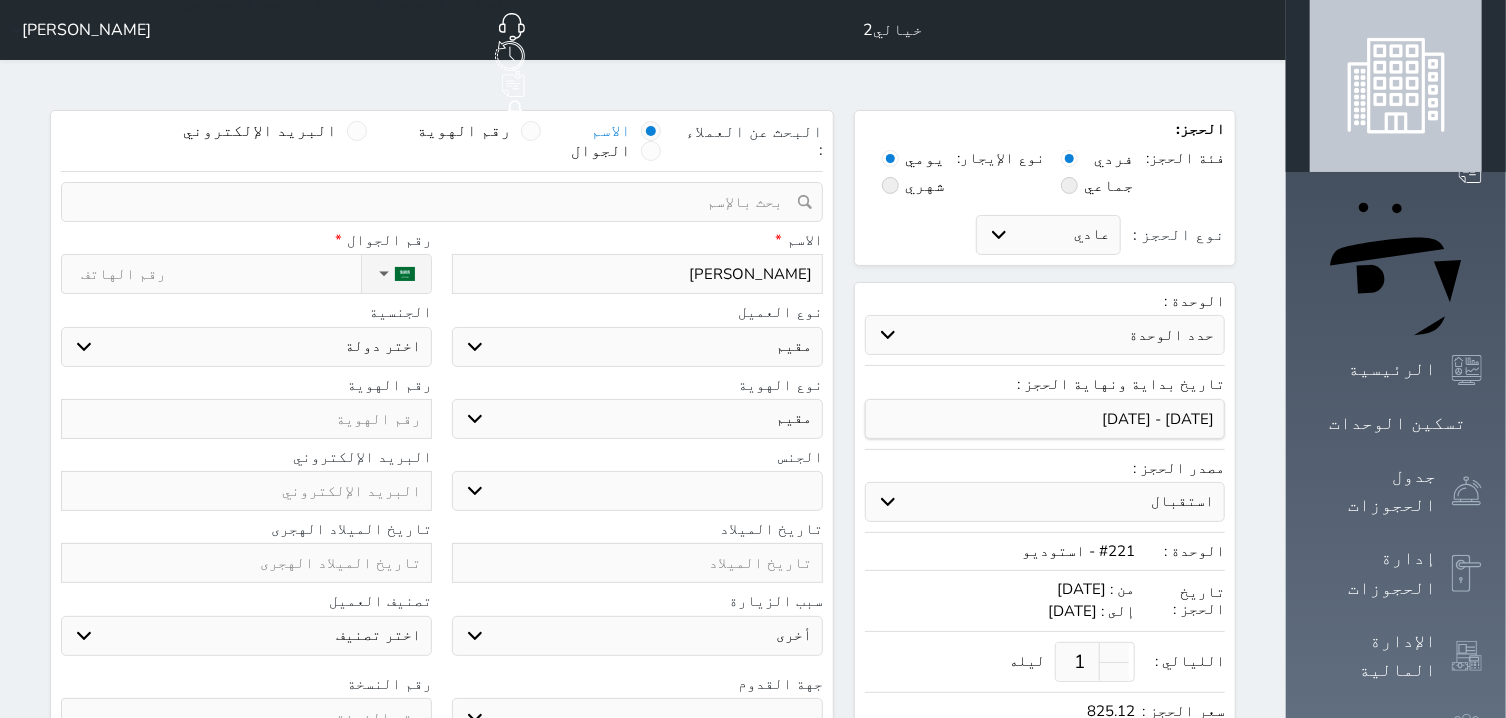 select 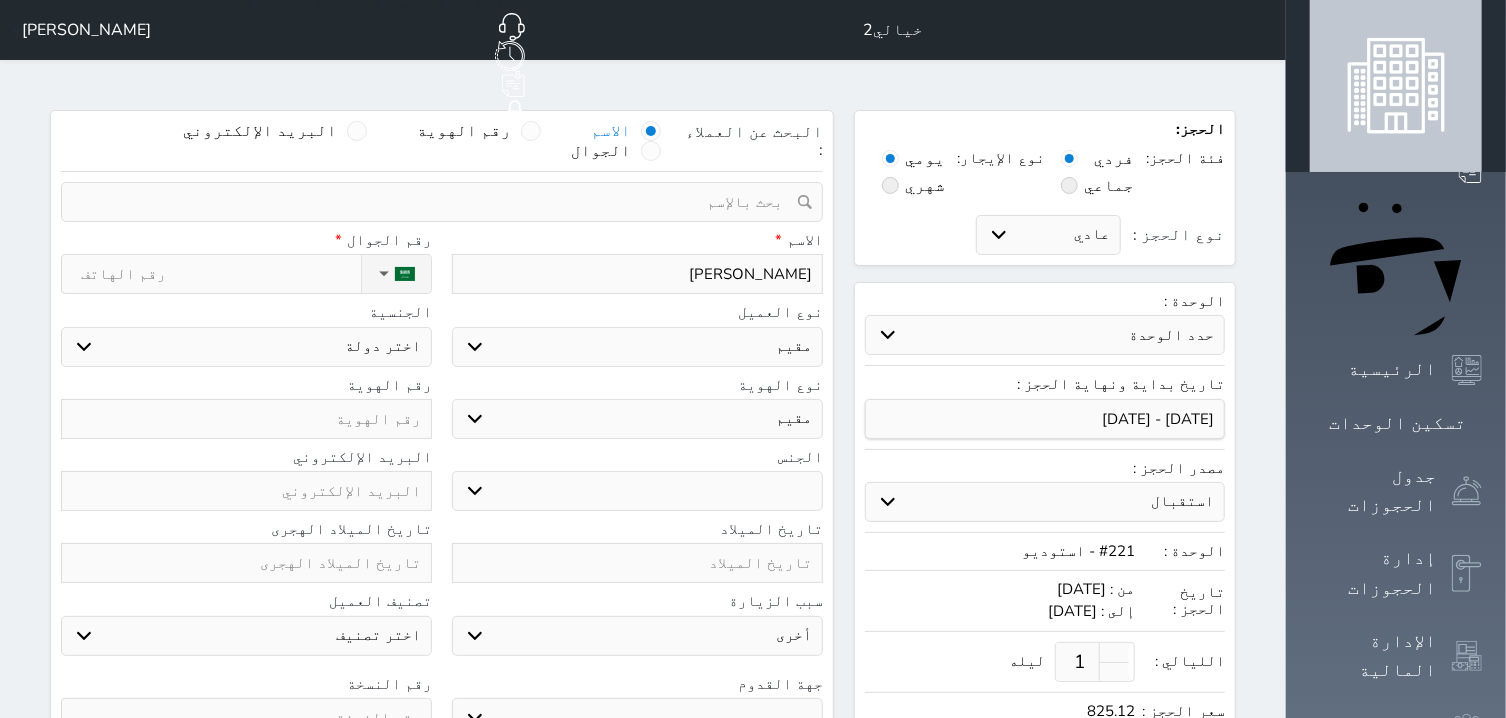 scroll, scrollTop: 127, scrollLeft: 0, axis: vertical 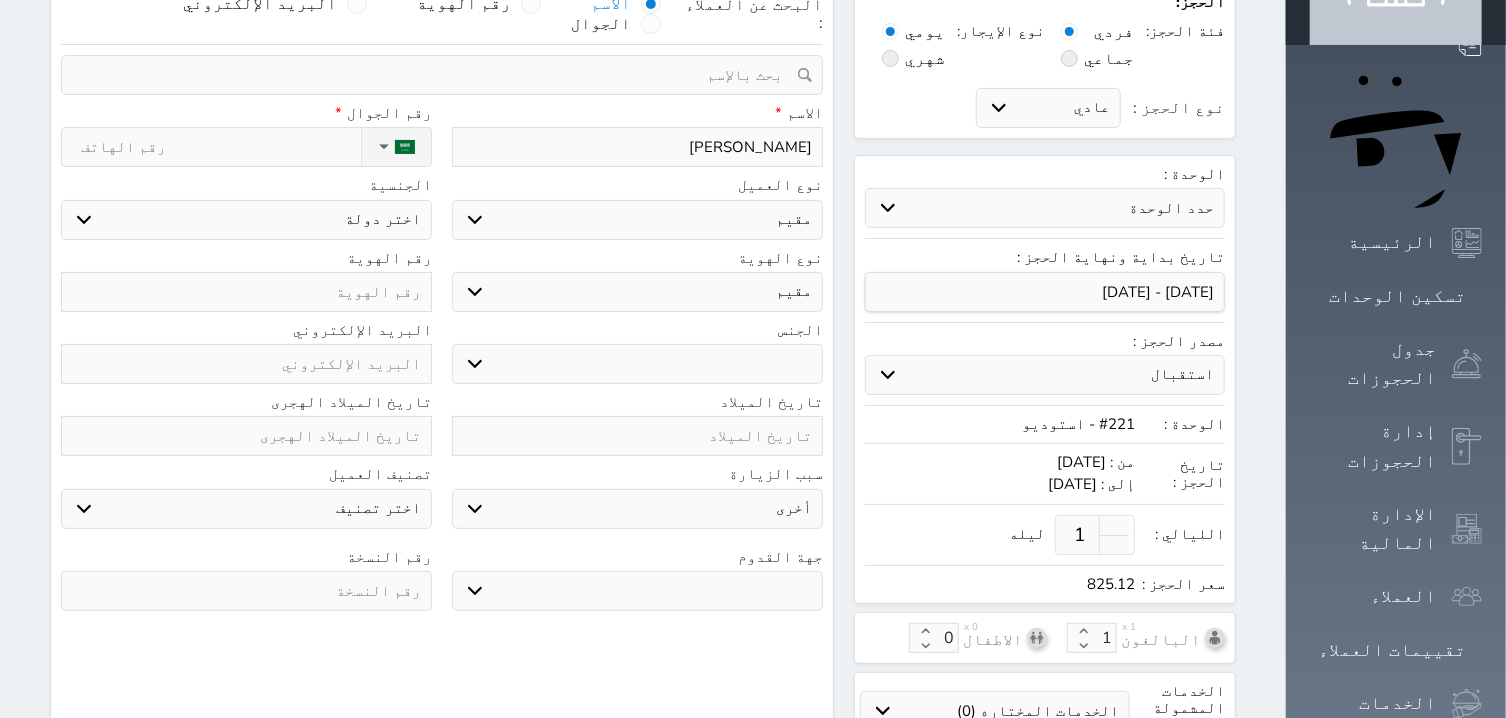 click on "ذكر   انثى" at bounding box center [637, 364] 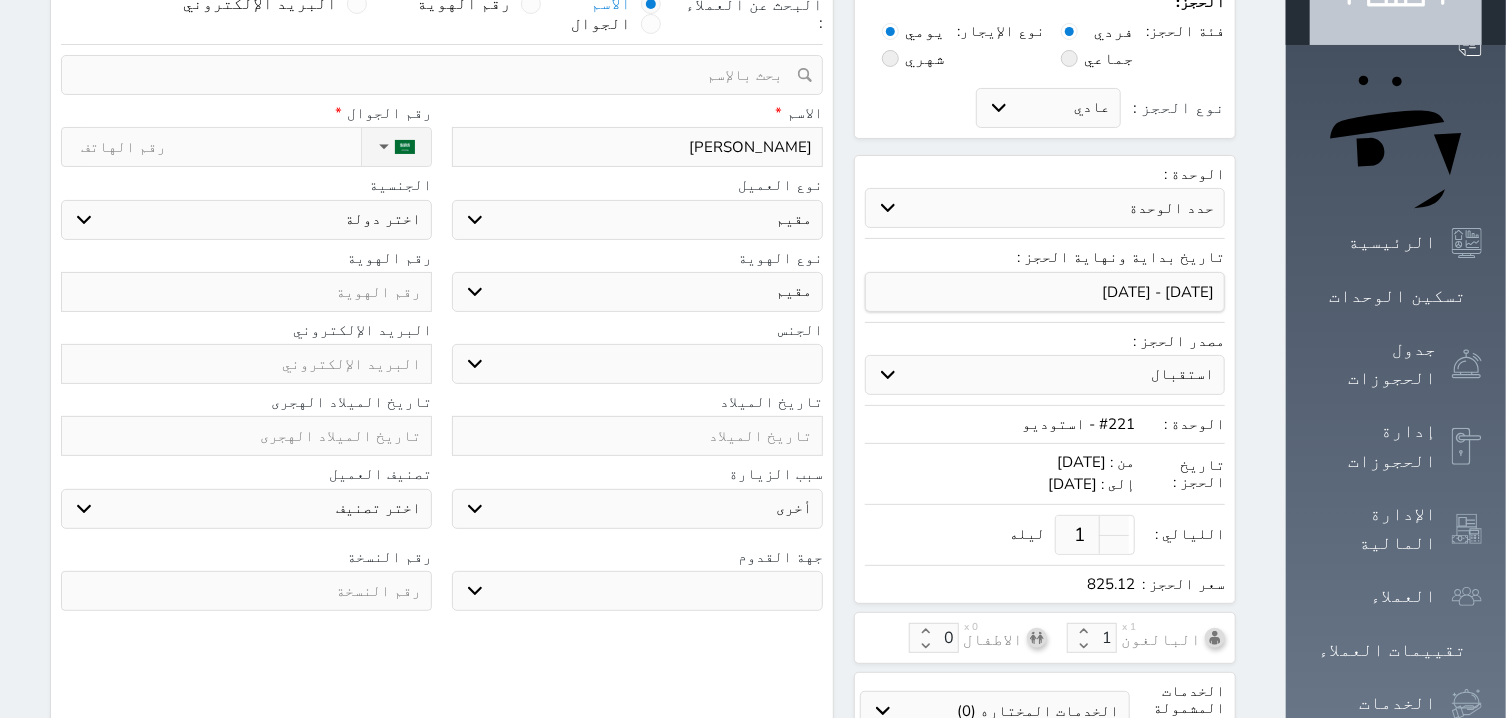 select 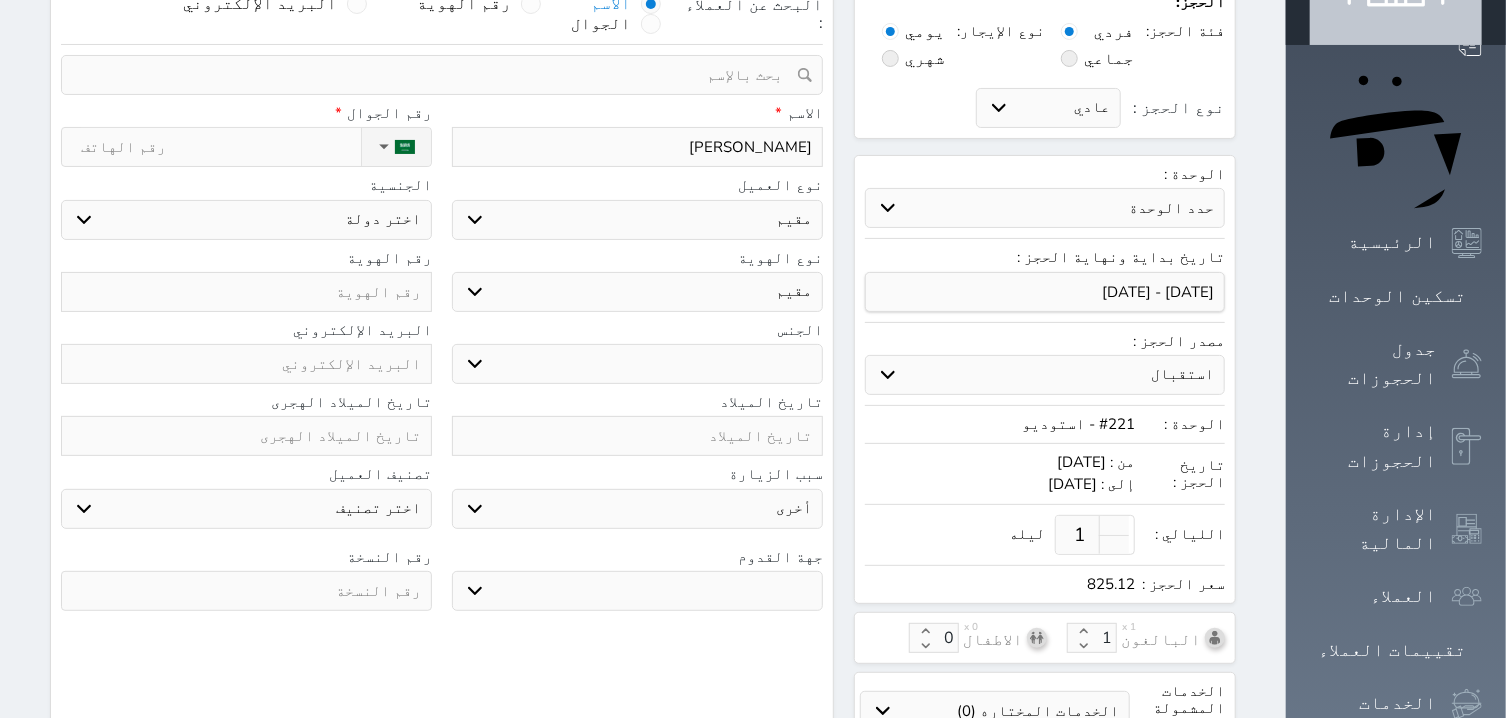 select 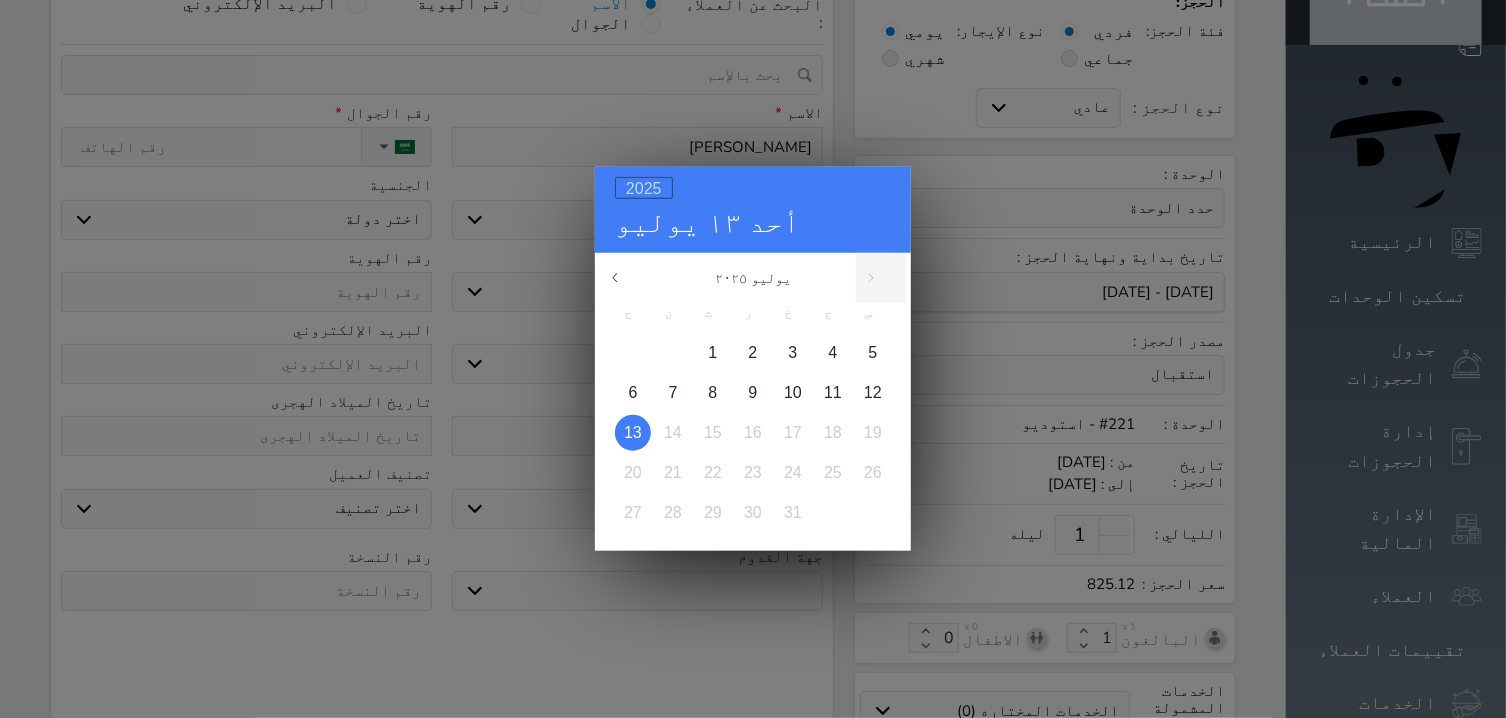 click on "2025" at bounding box center (644, 188) 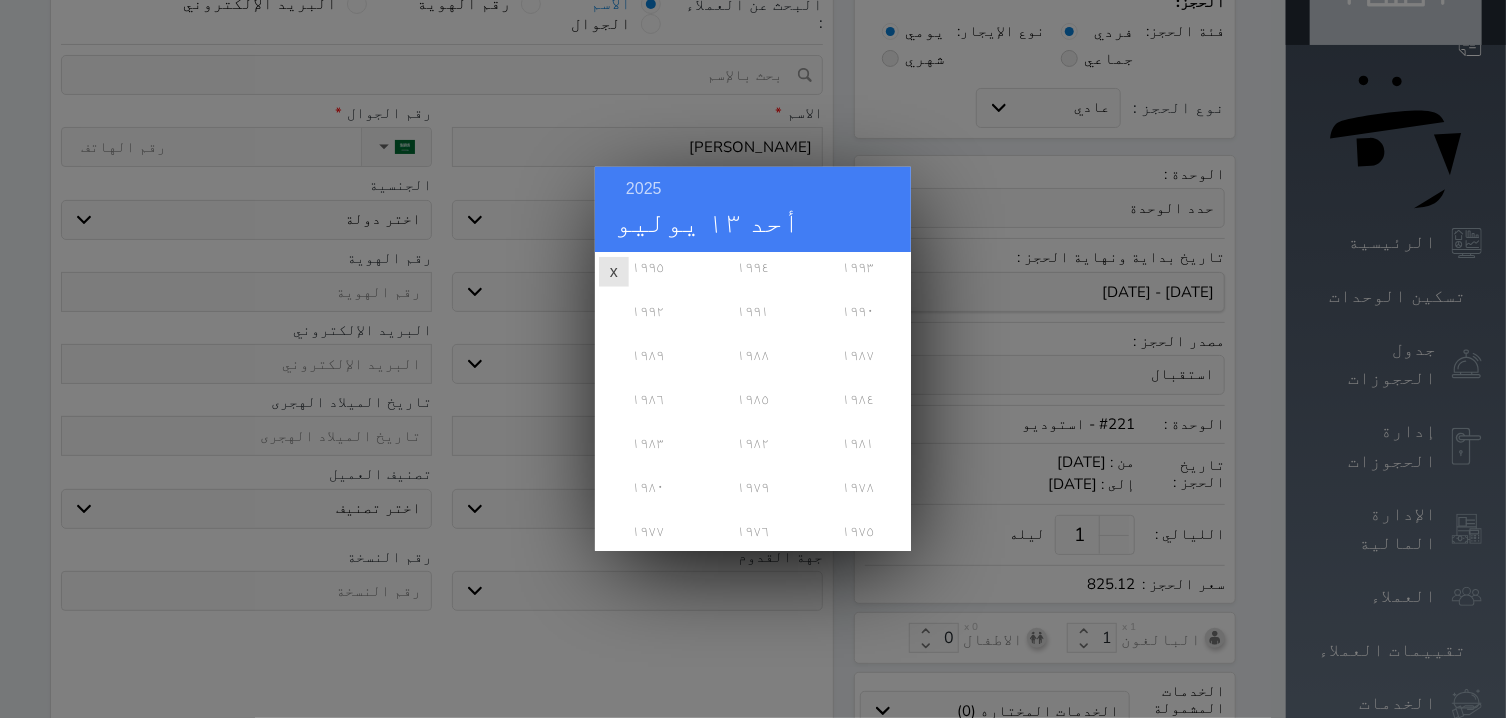 scroll, scrollTop: 482, scrollLeft: 0, axis: vertical 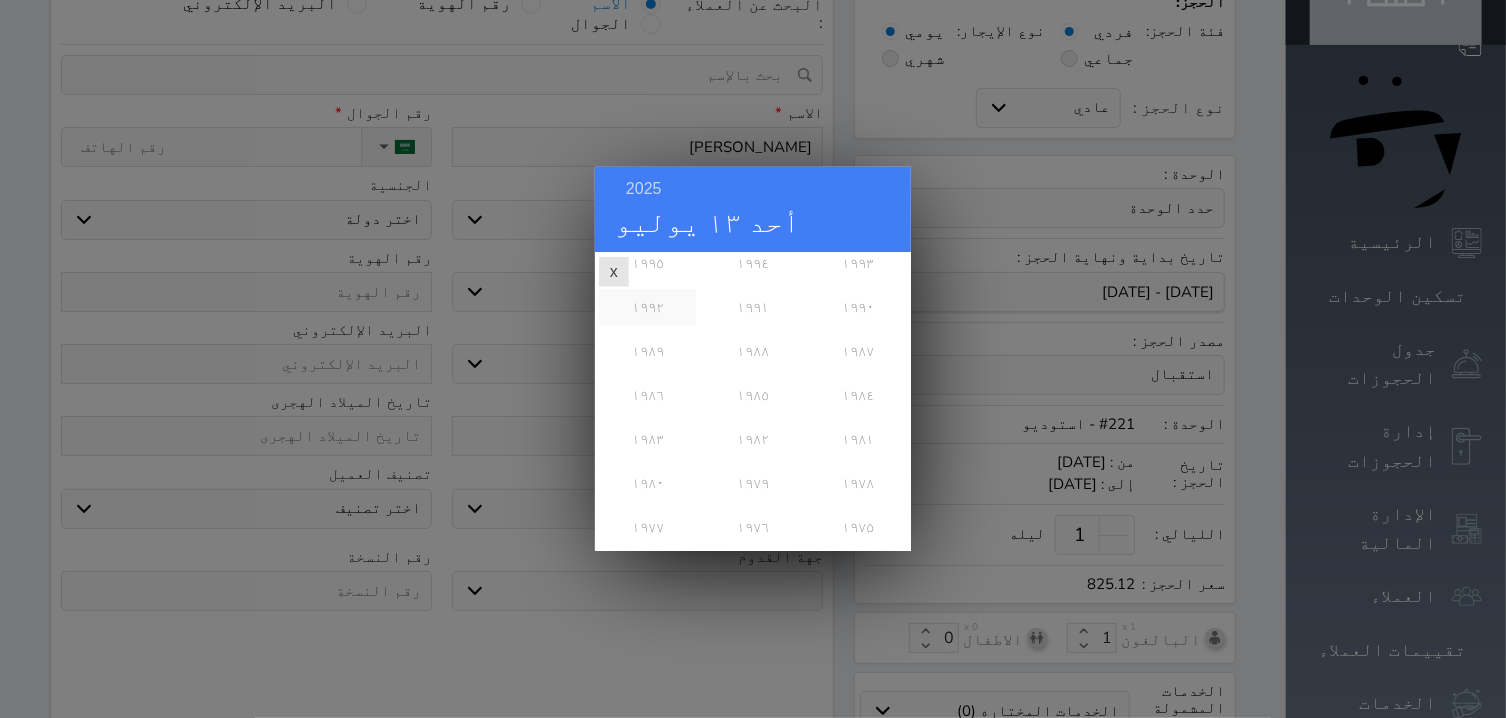 click on "١٩٩٢" at bounding box center (647, 307) 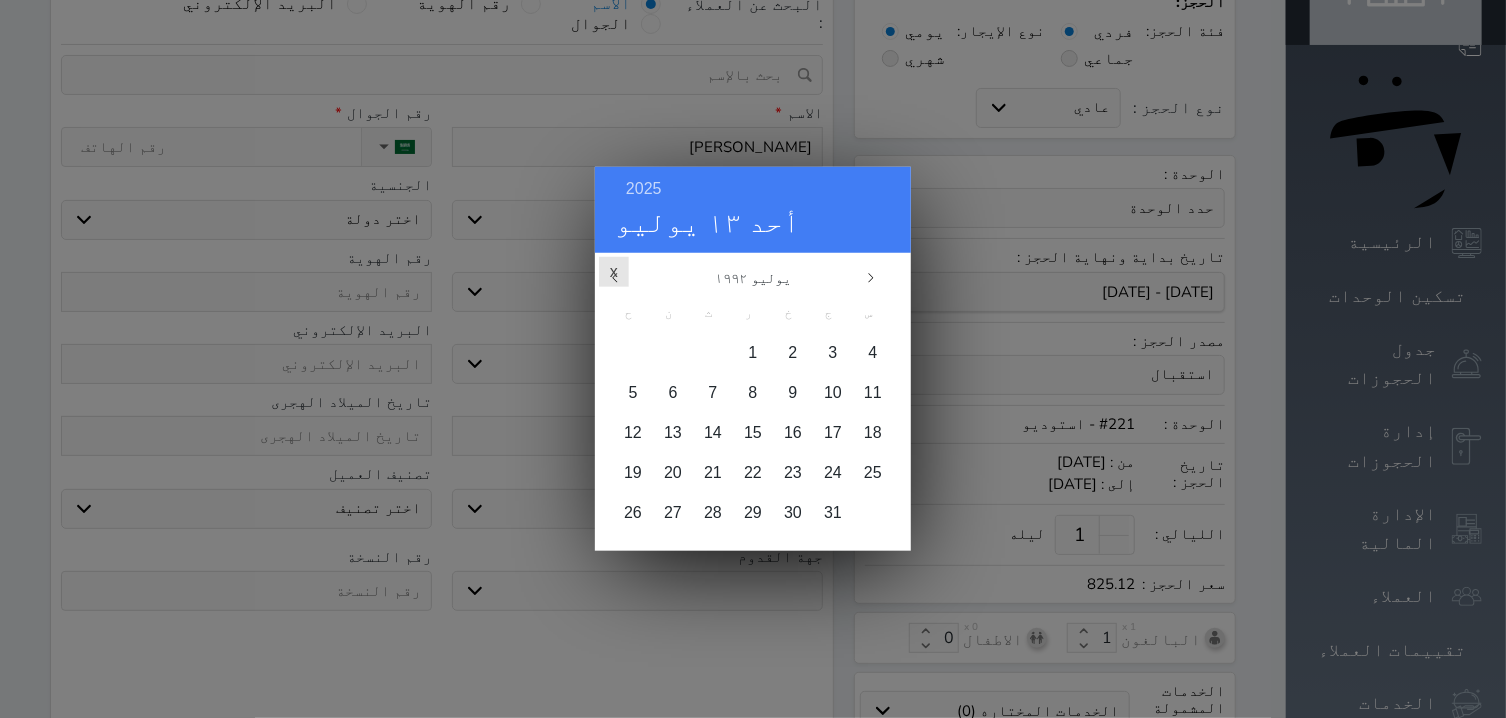 scroll, scrollTop: 0, scrollLeft: 0, axis: both 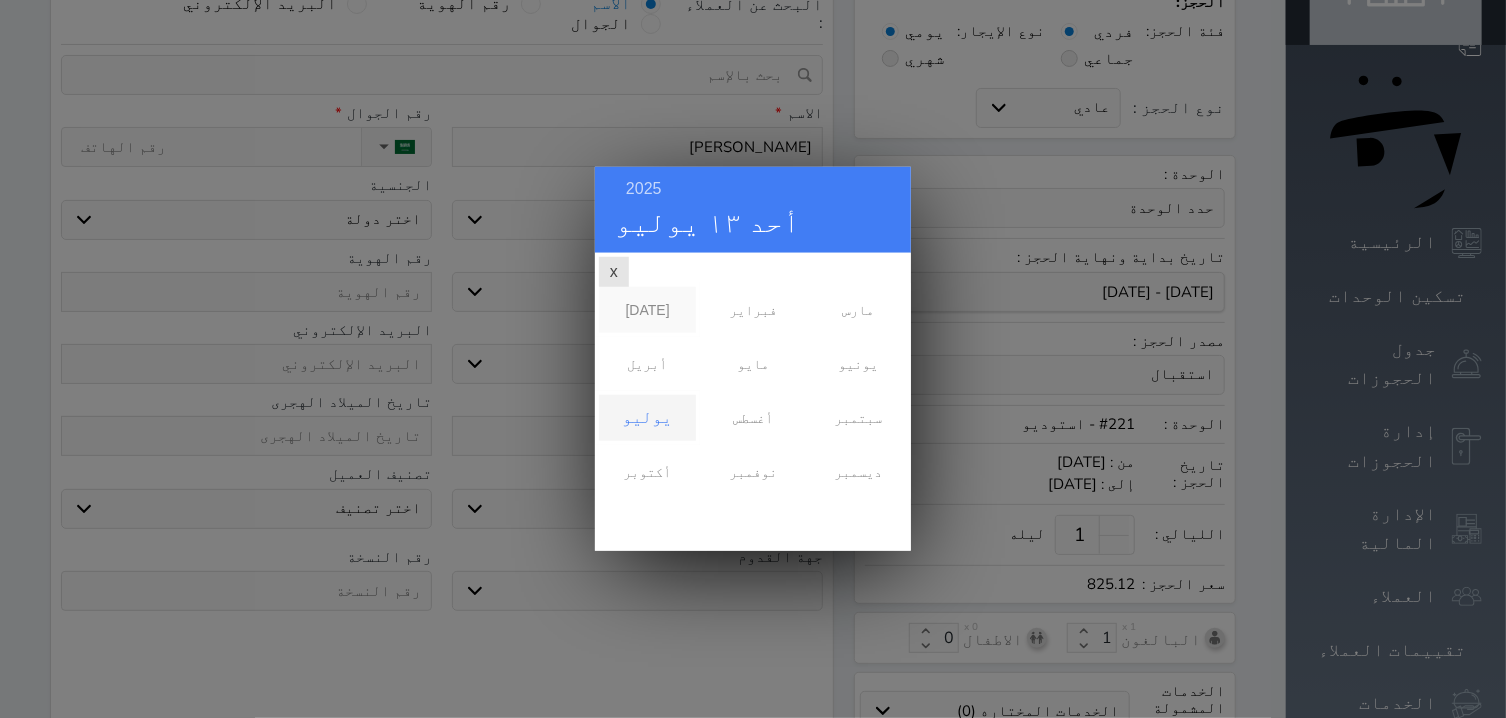 click on "[DATE]" at bounding box center [647, 310] 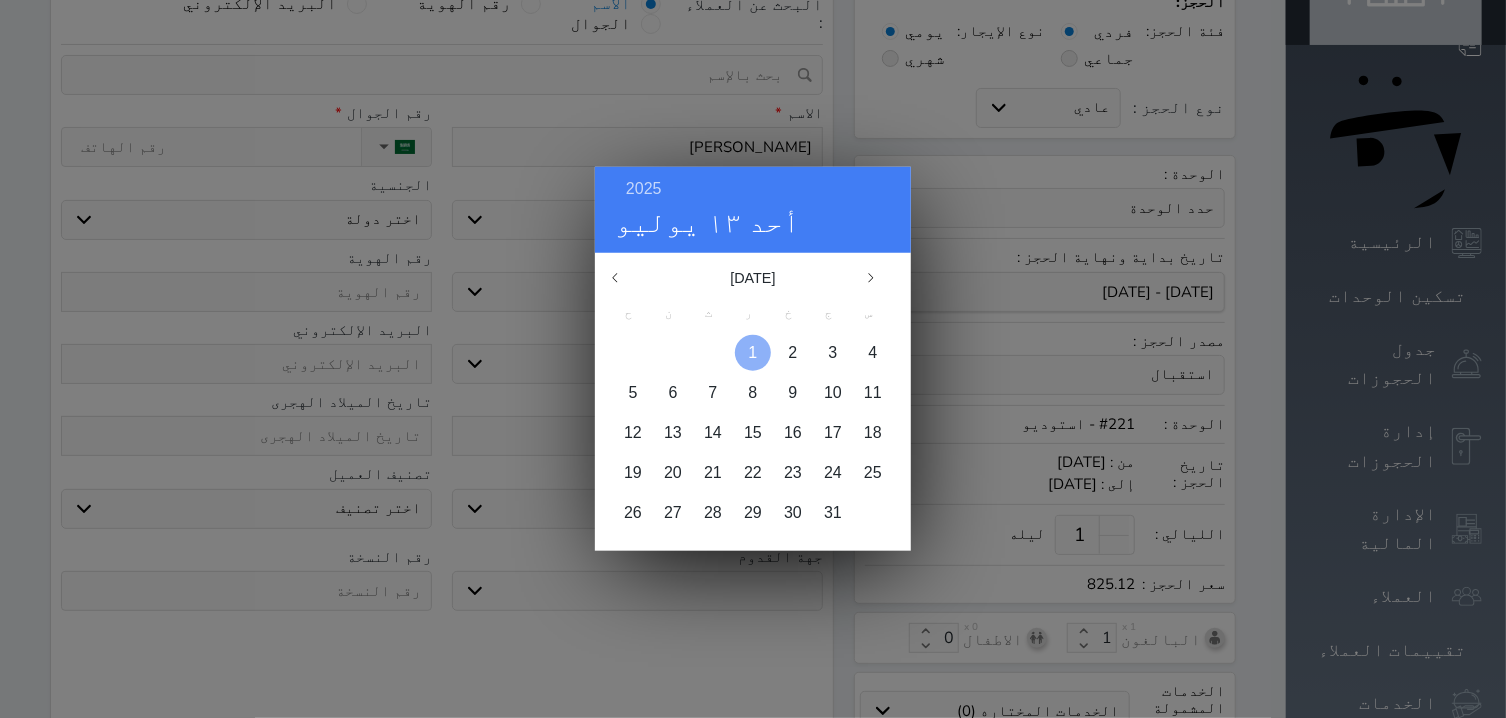 click at bounding box center [753, 353] 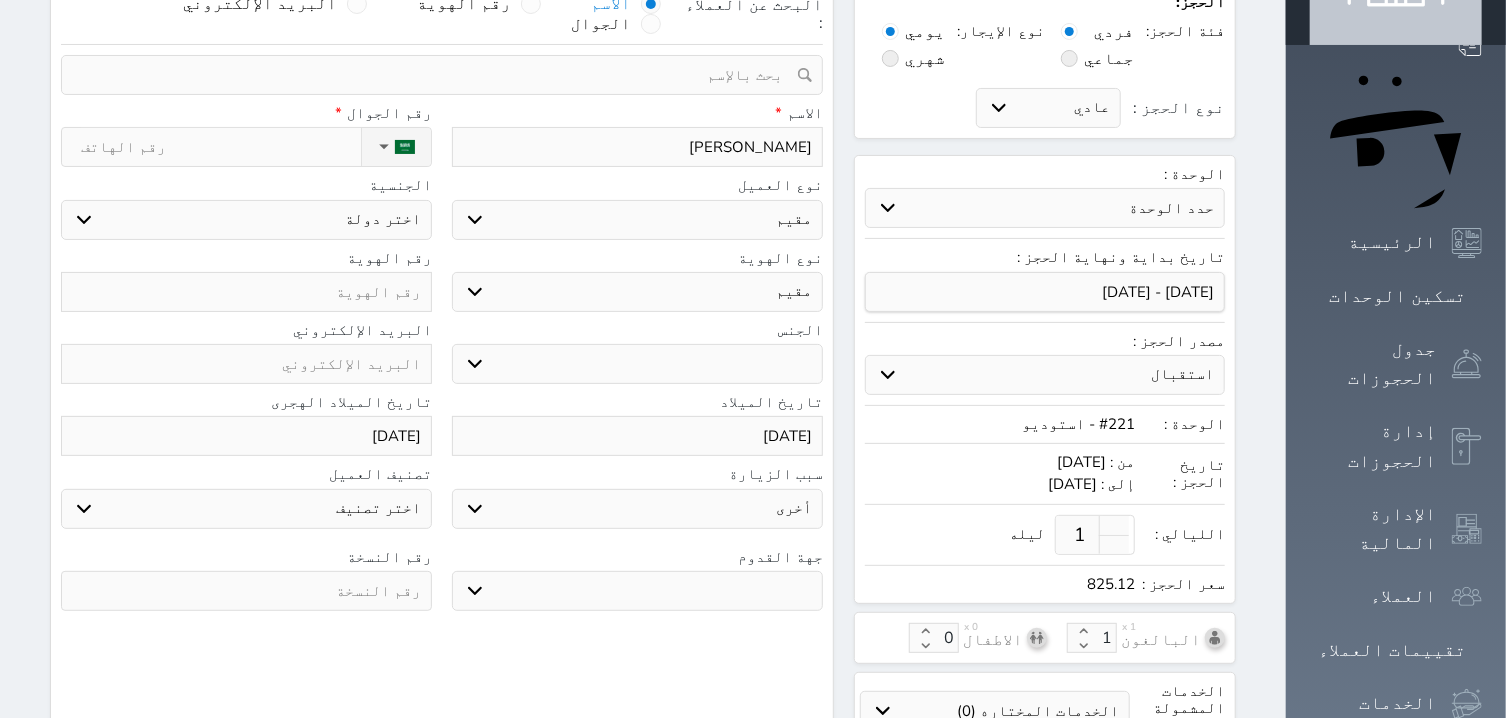 click at bounding box center [246, 292] 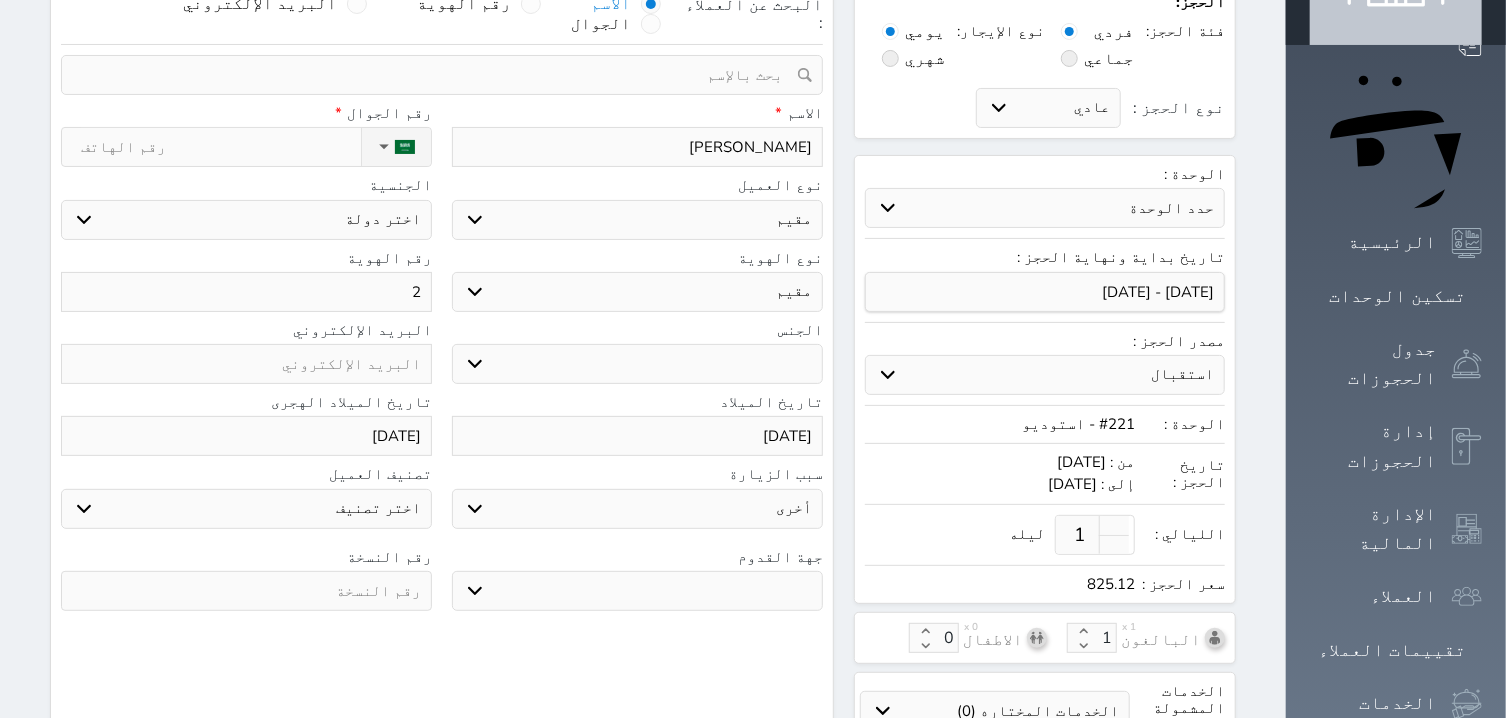 select 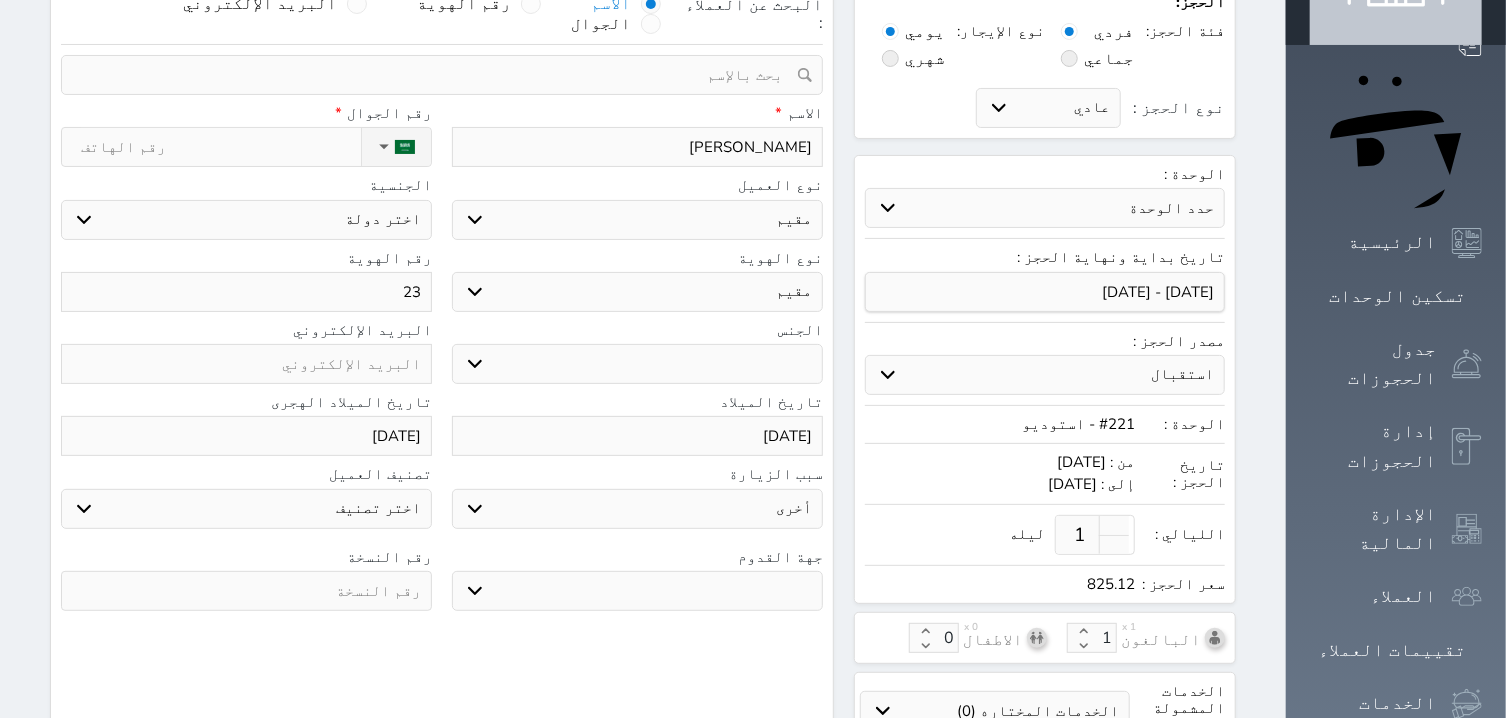 select 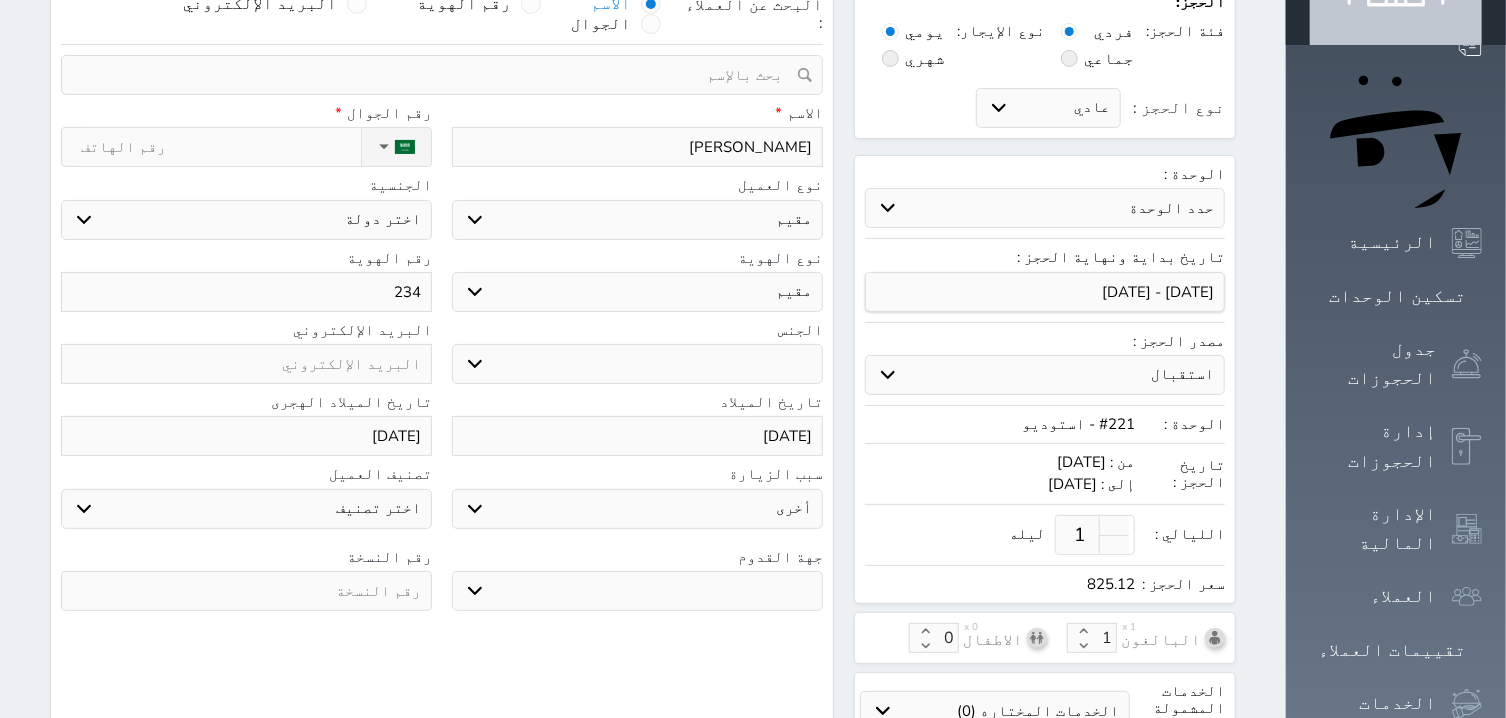 select 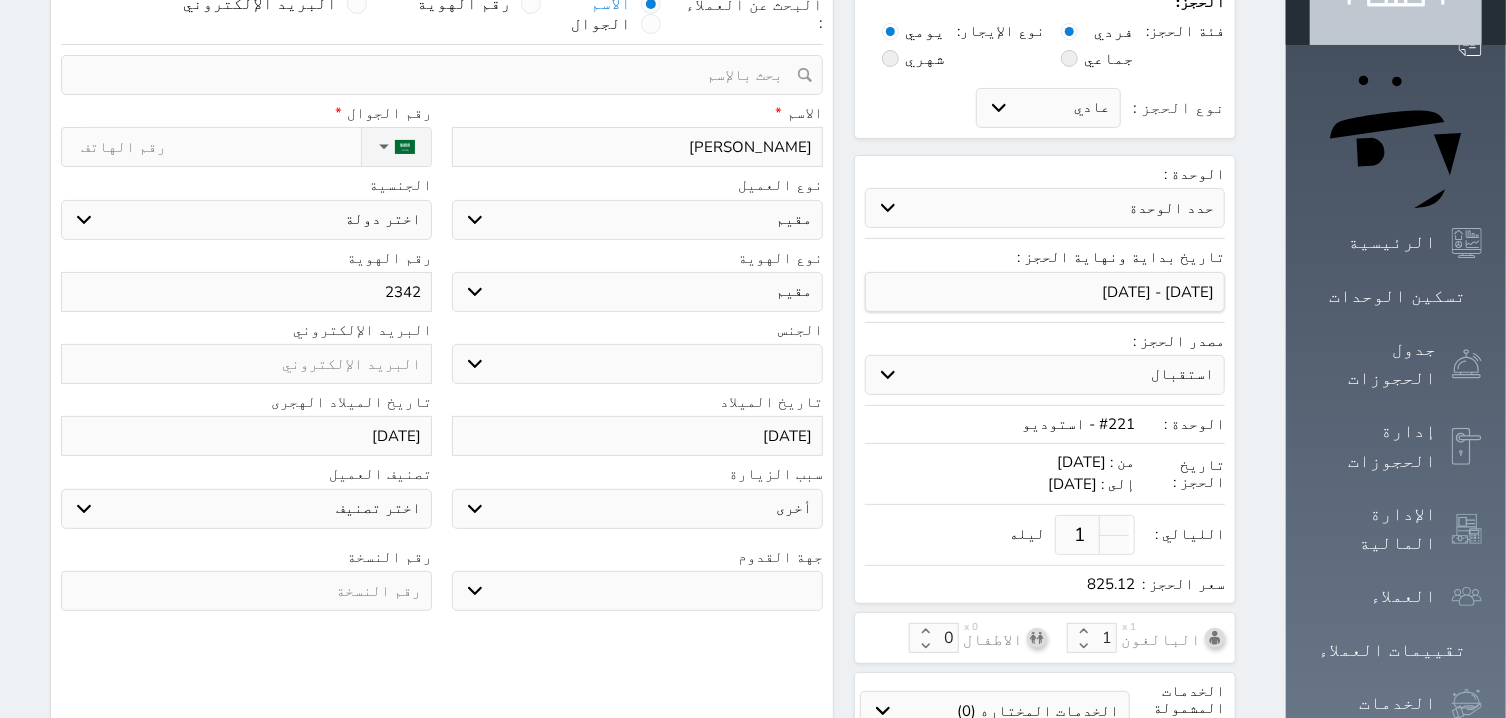 select 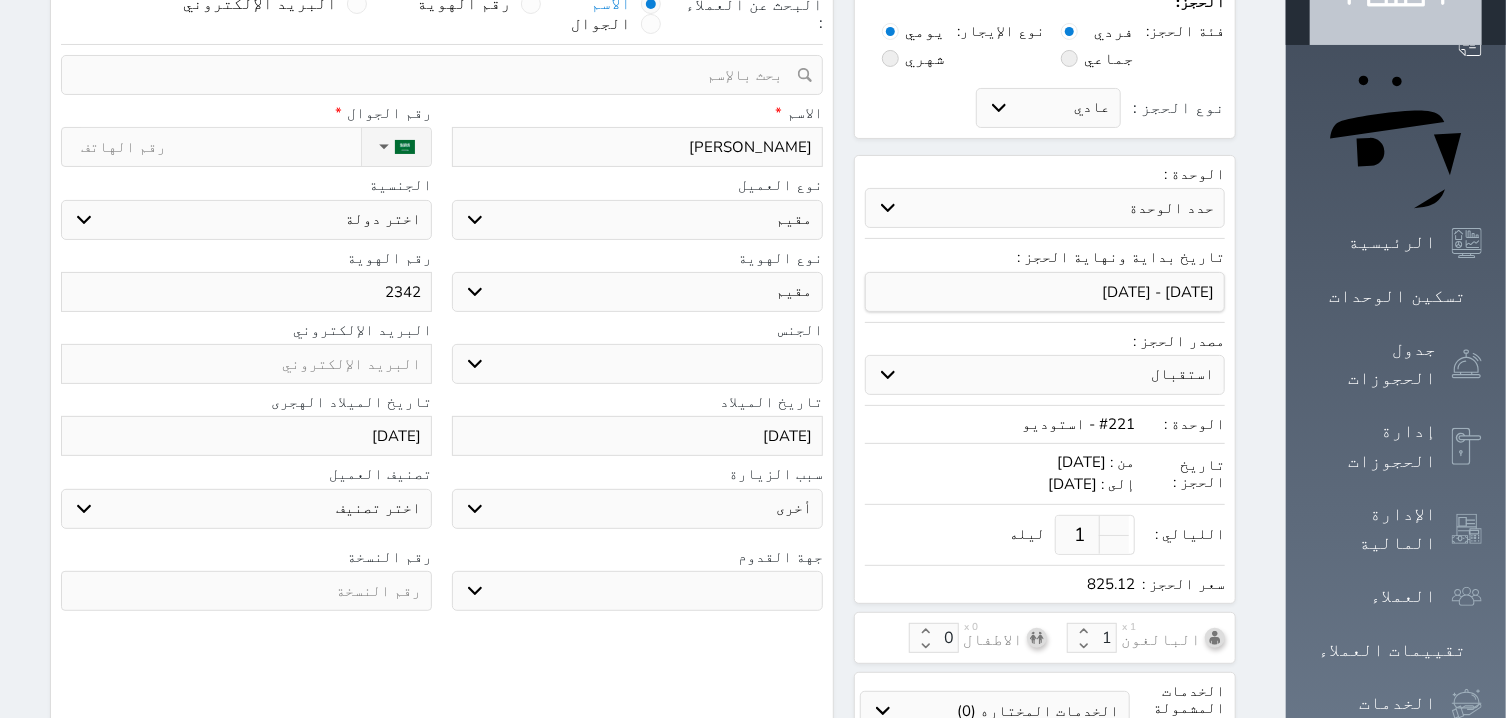 type on "23421" 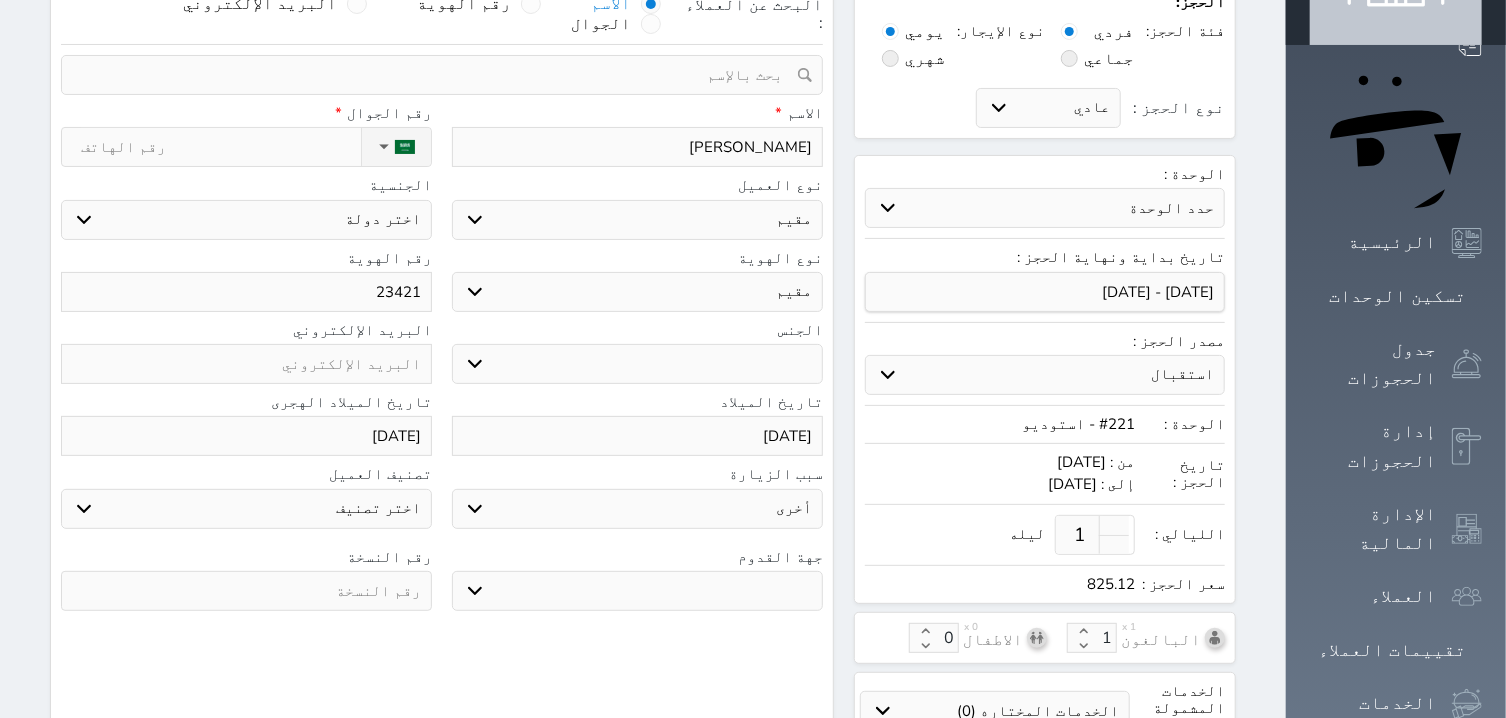 select 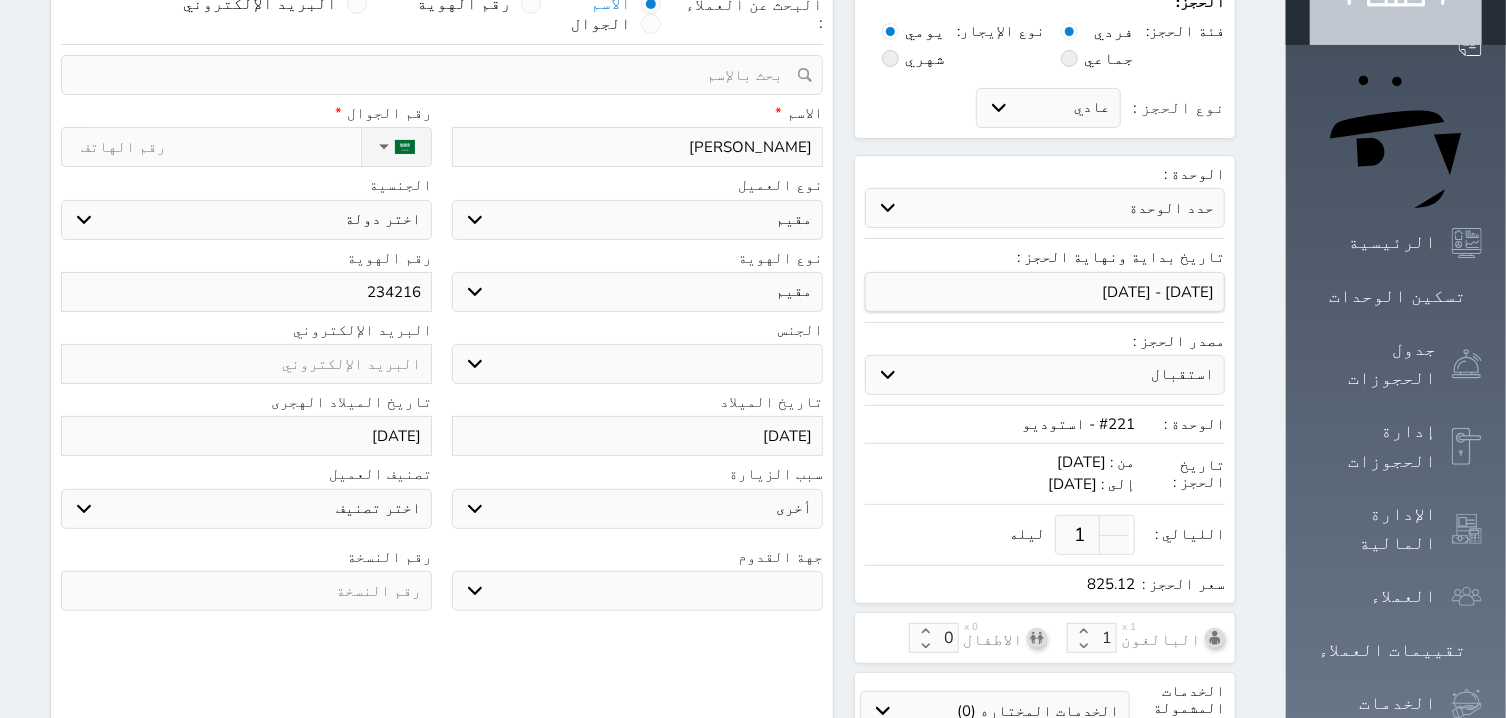 select 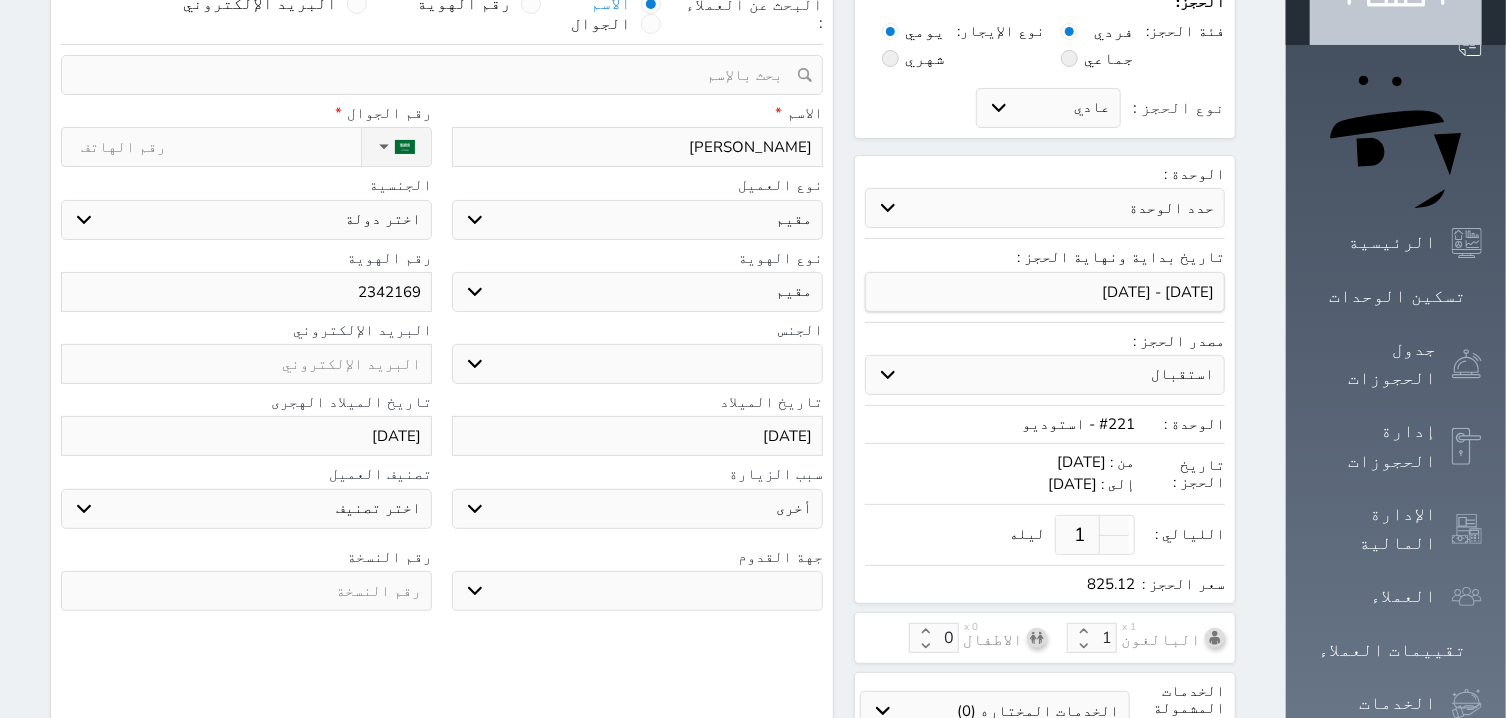 select 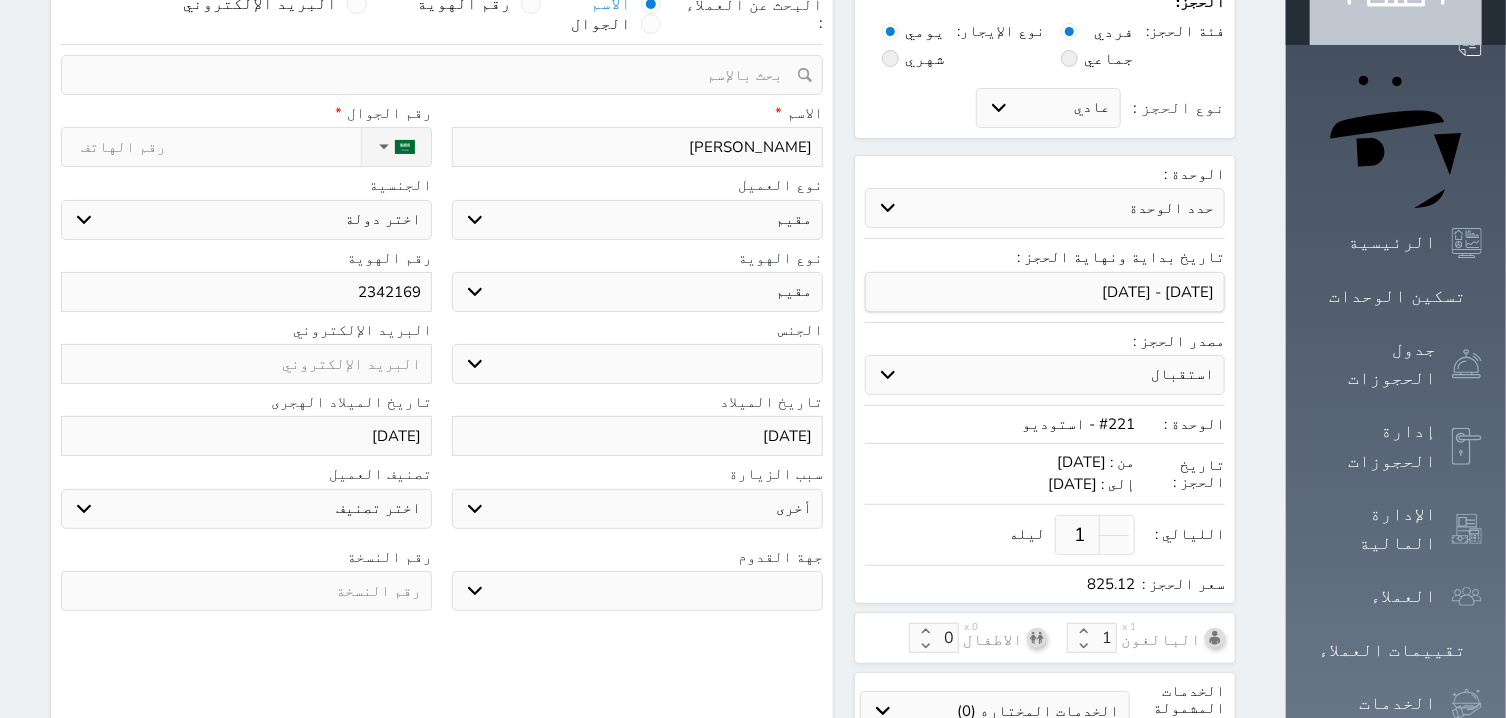 type on "23421696" 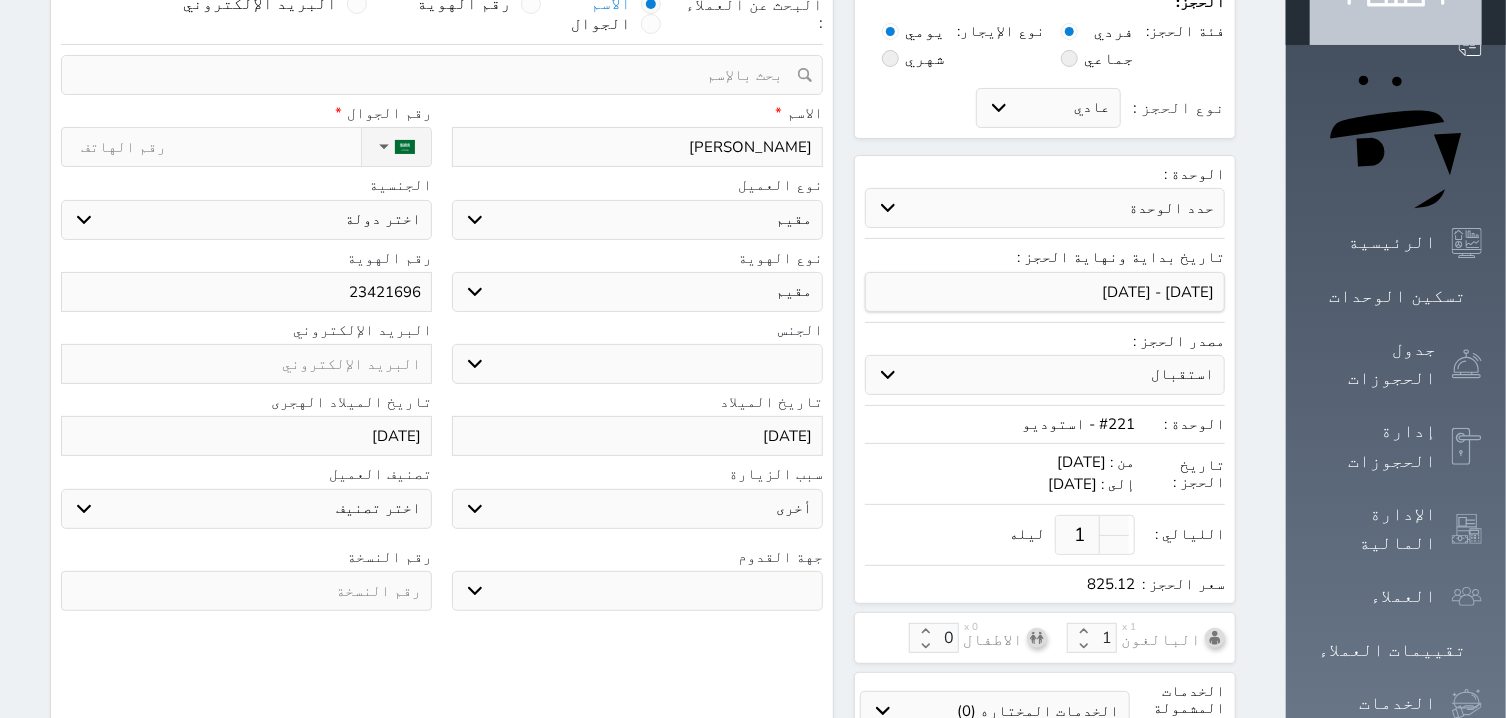 select 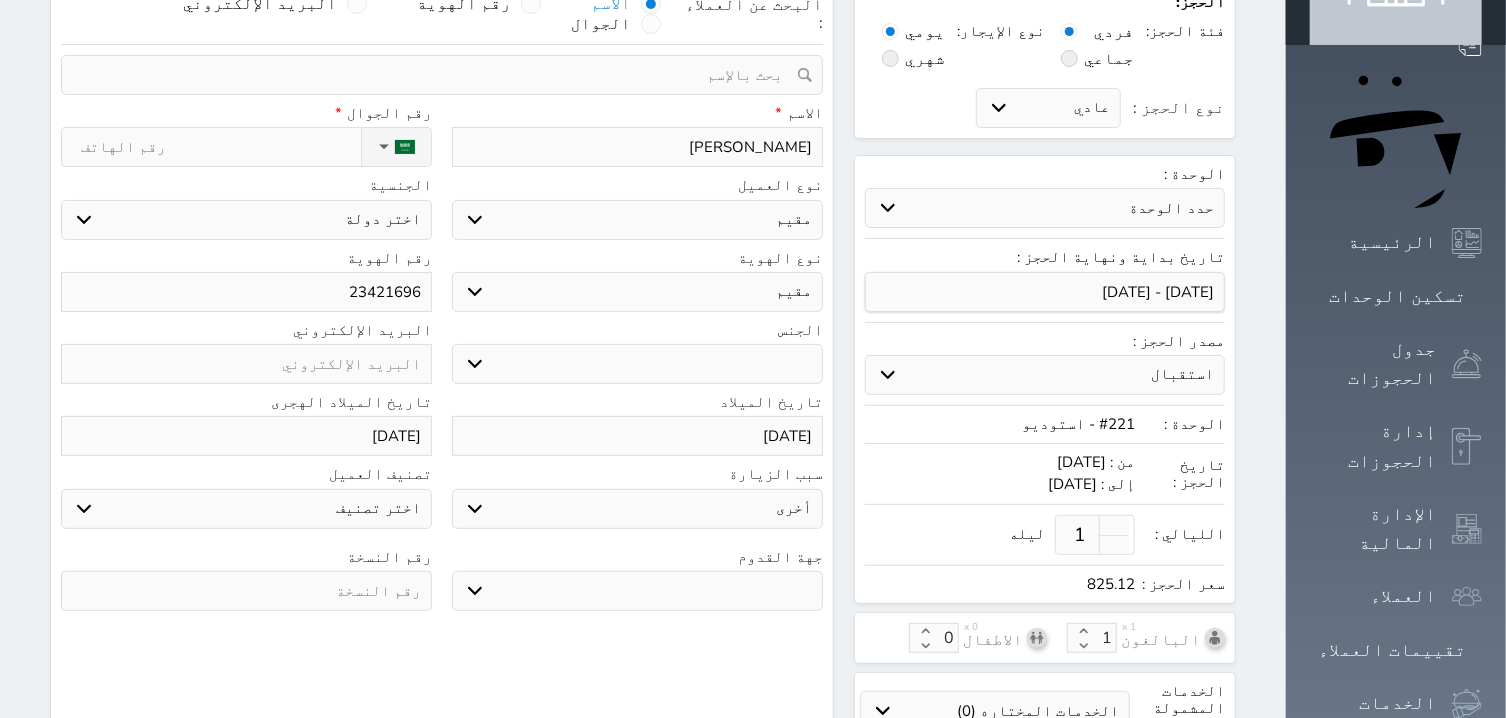 type on "234216966" 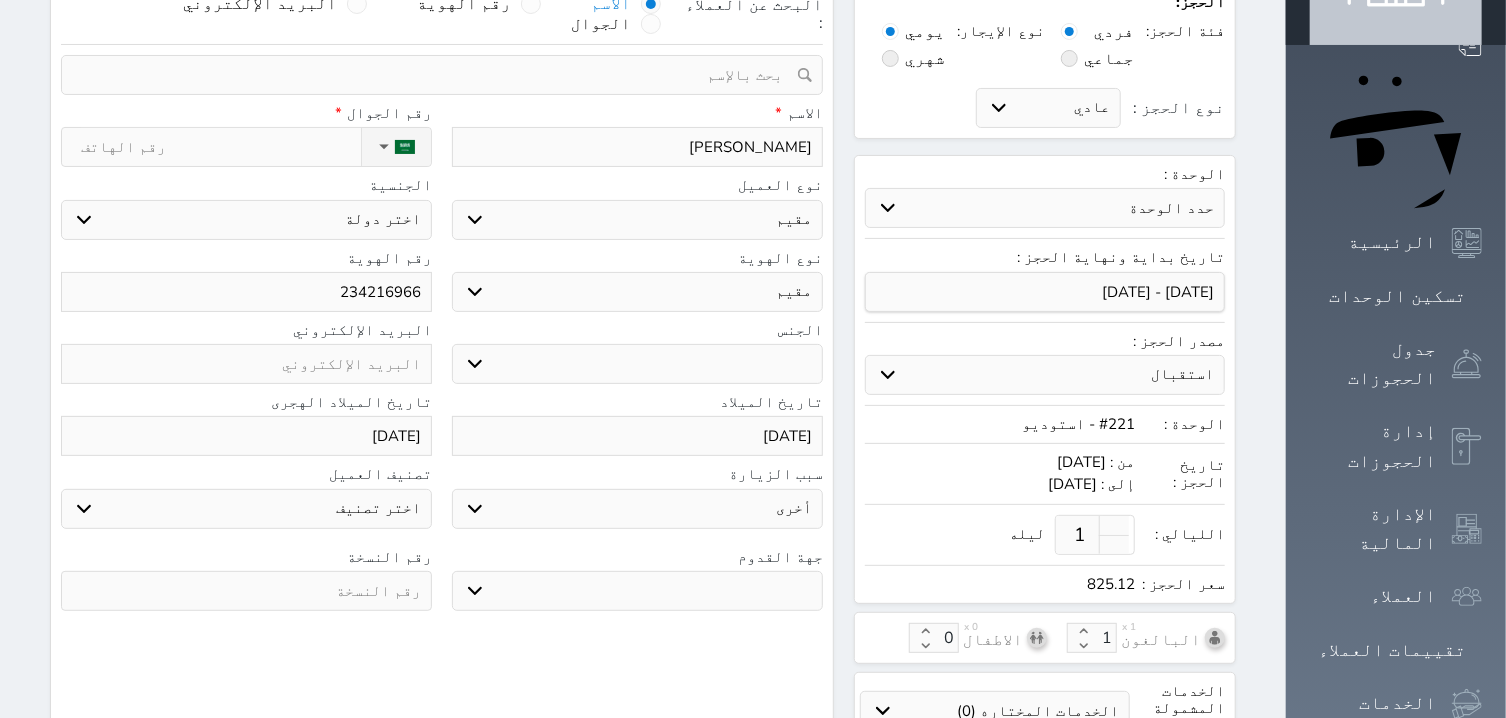 select 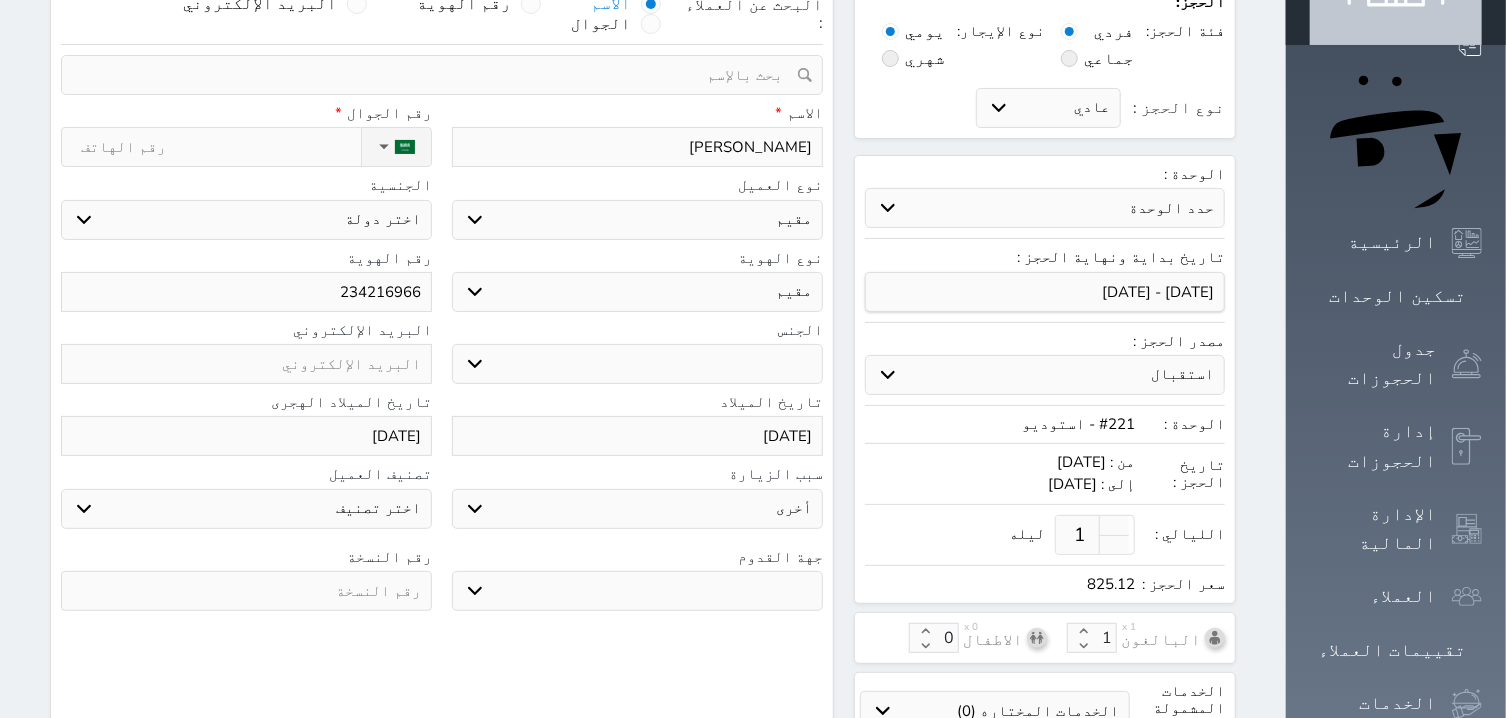 type on "2342169667" 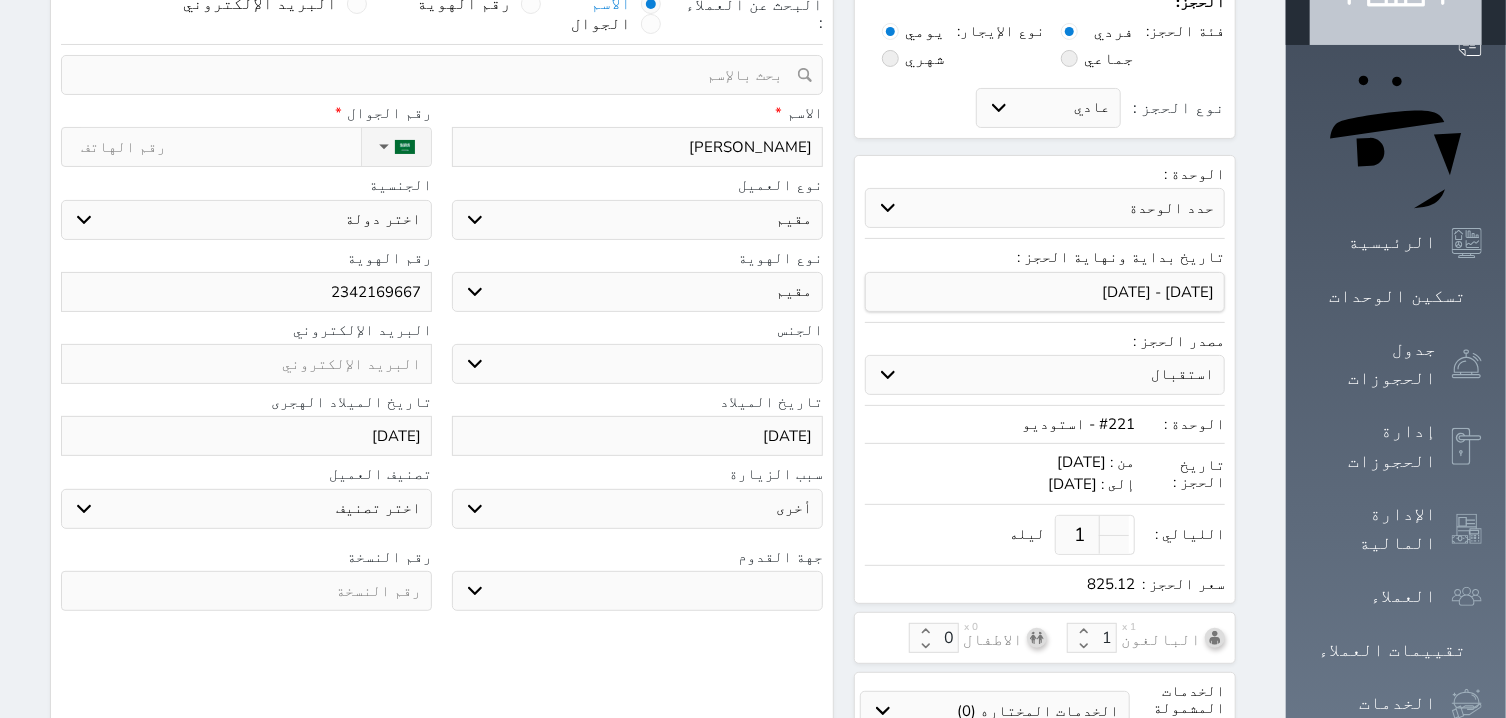 type on "2342169667" 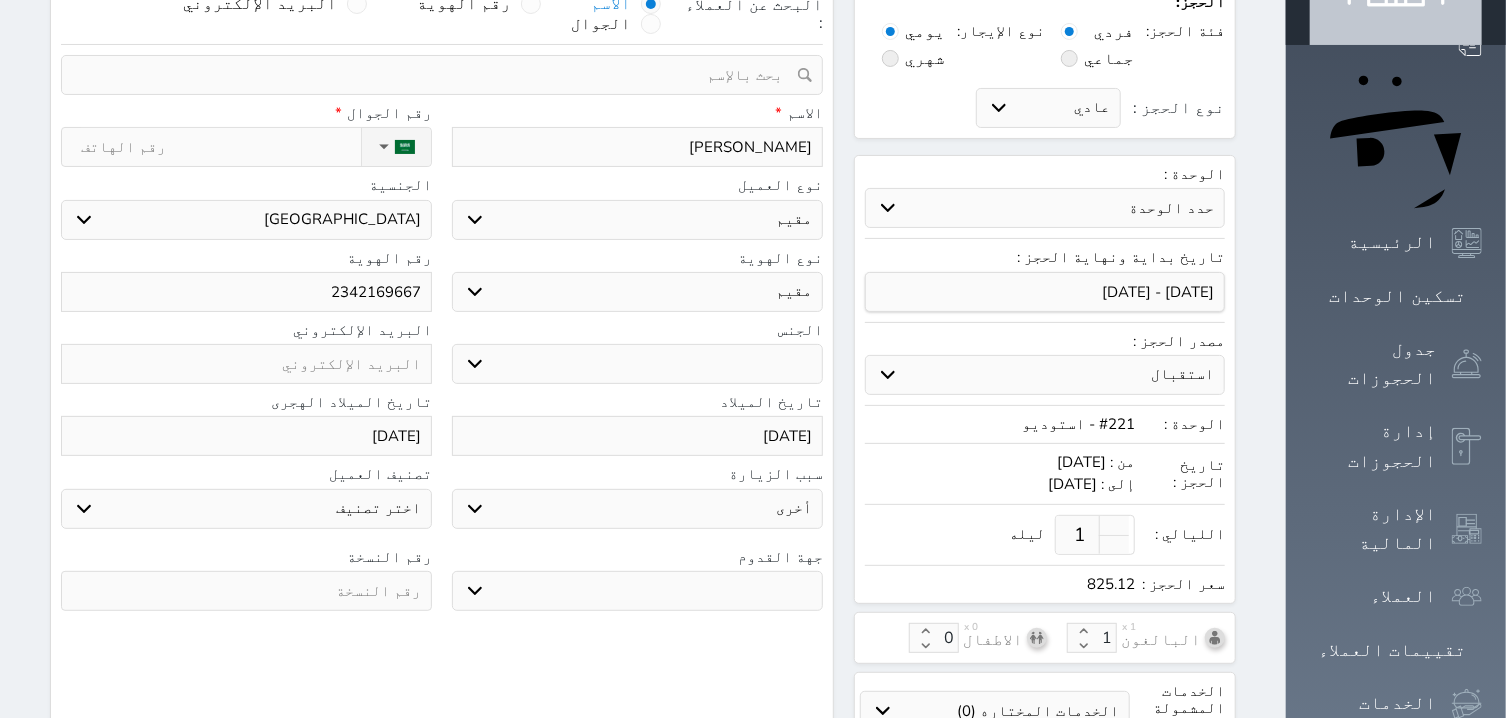 click on "[GEOGRAPHIC_DATA]" at bounding box center (0, 0) 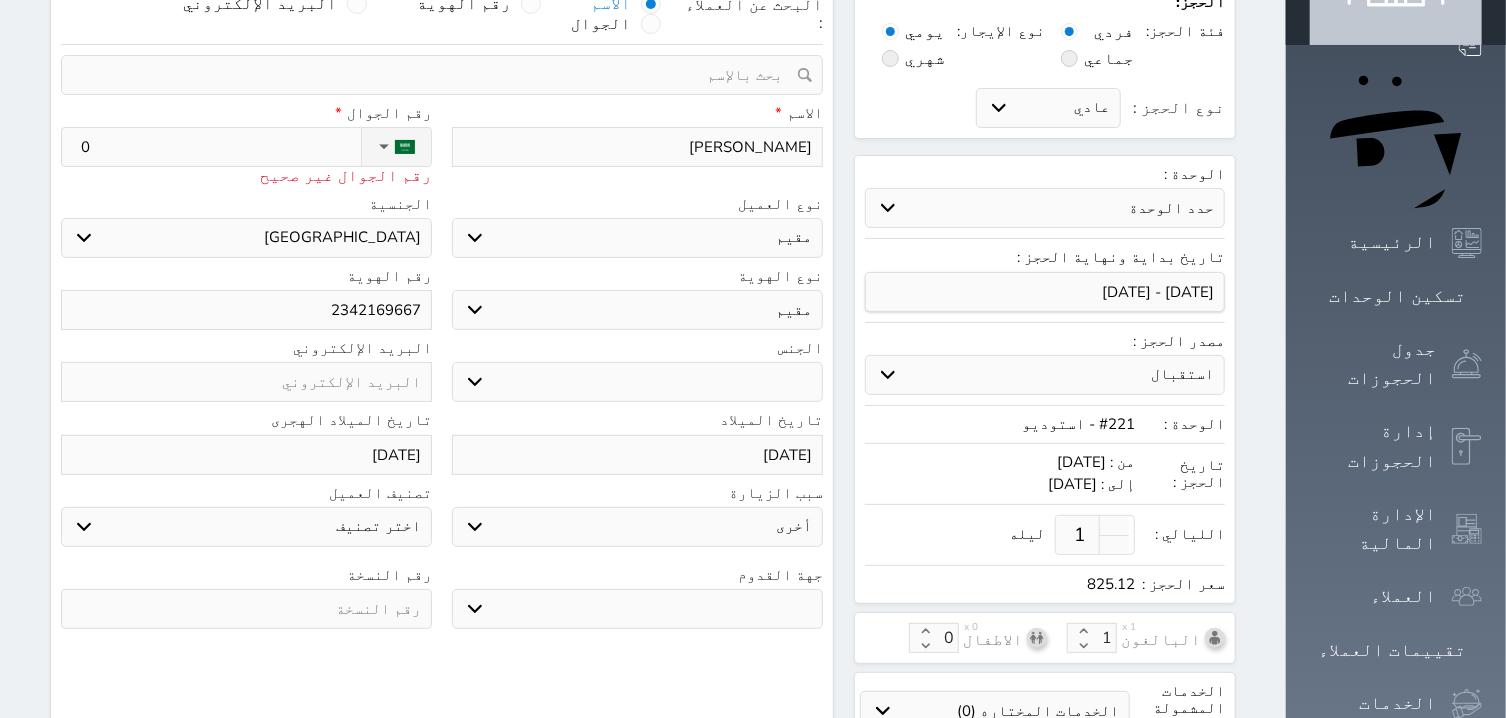 type on "05" 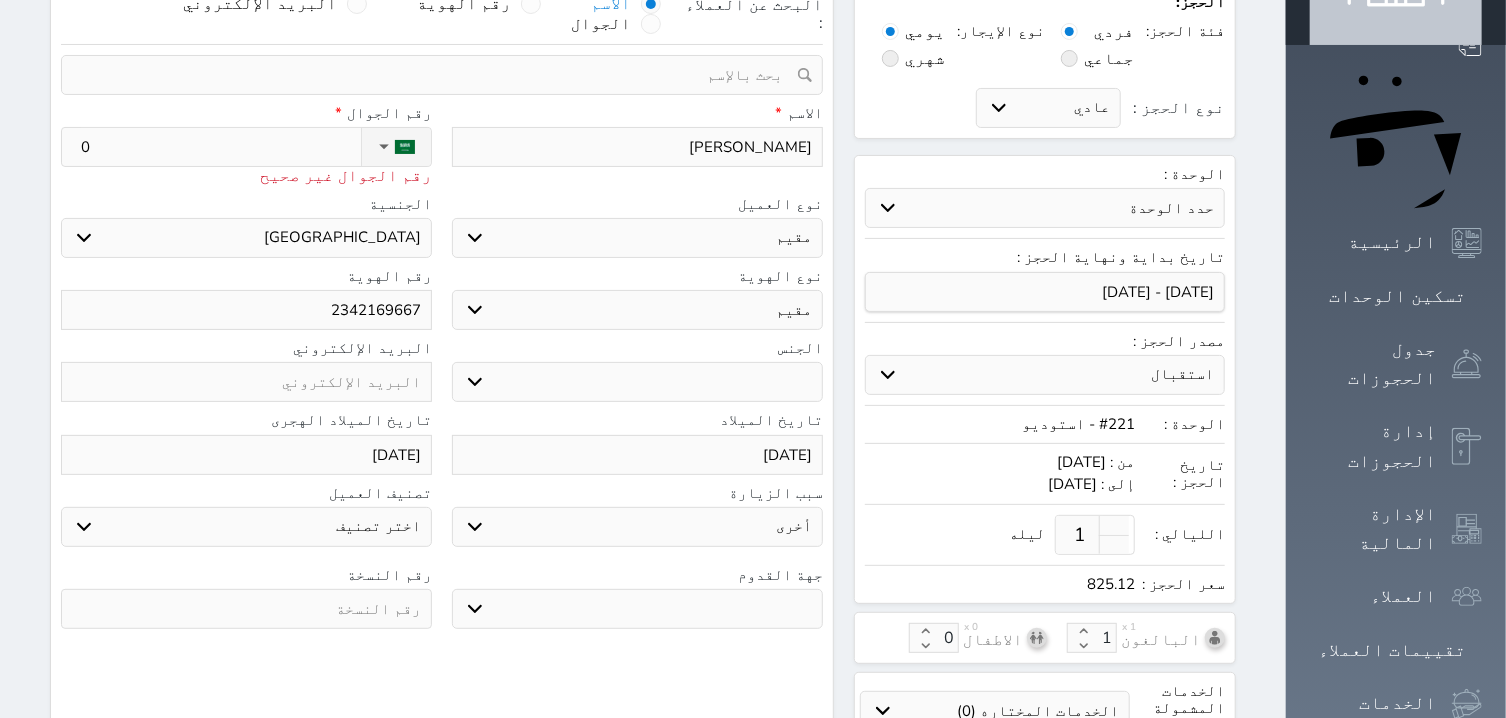 select 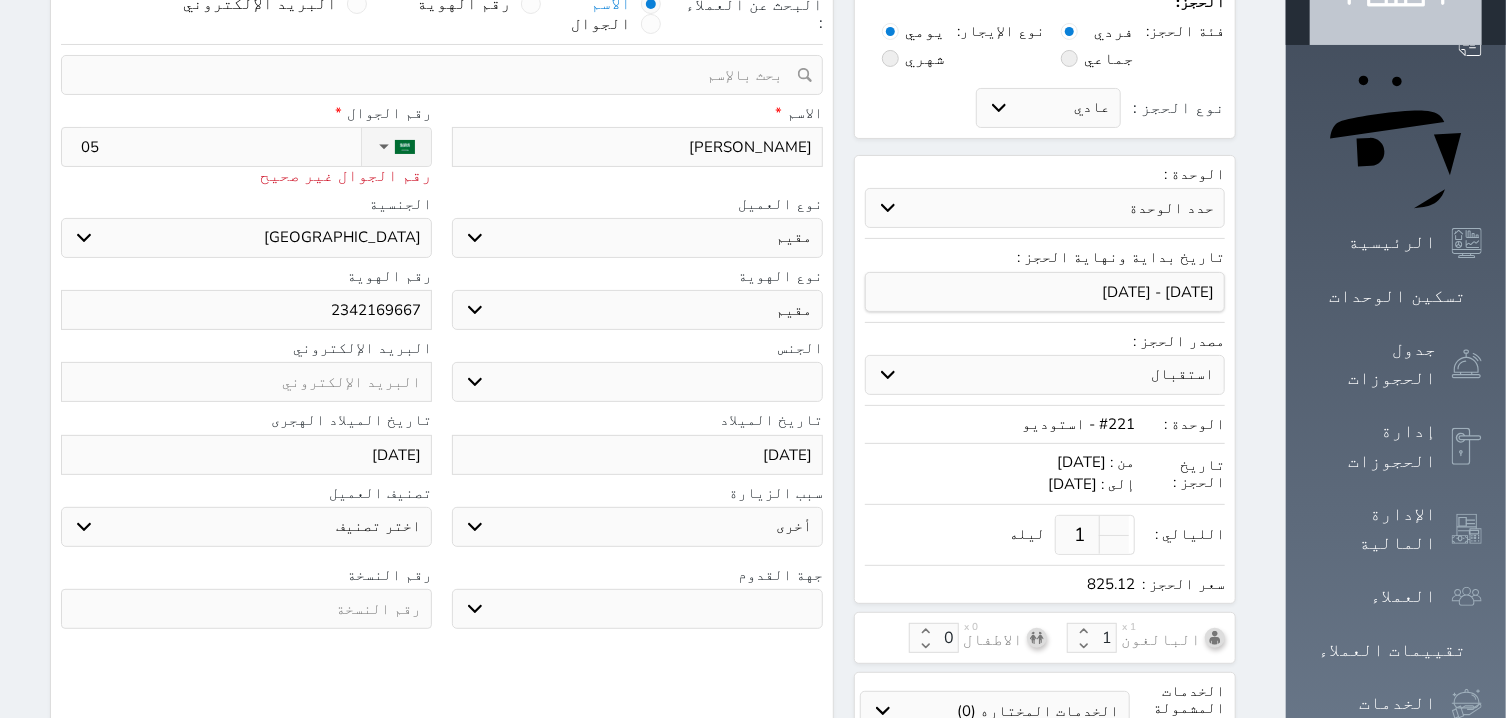 type on "056" 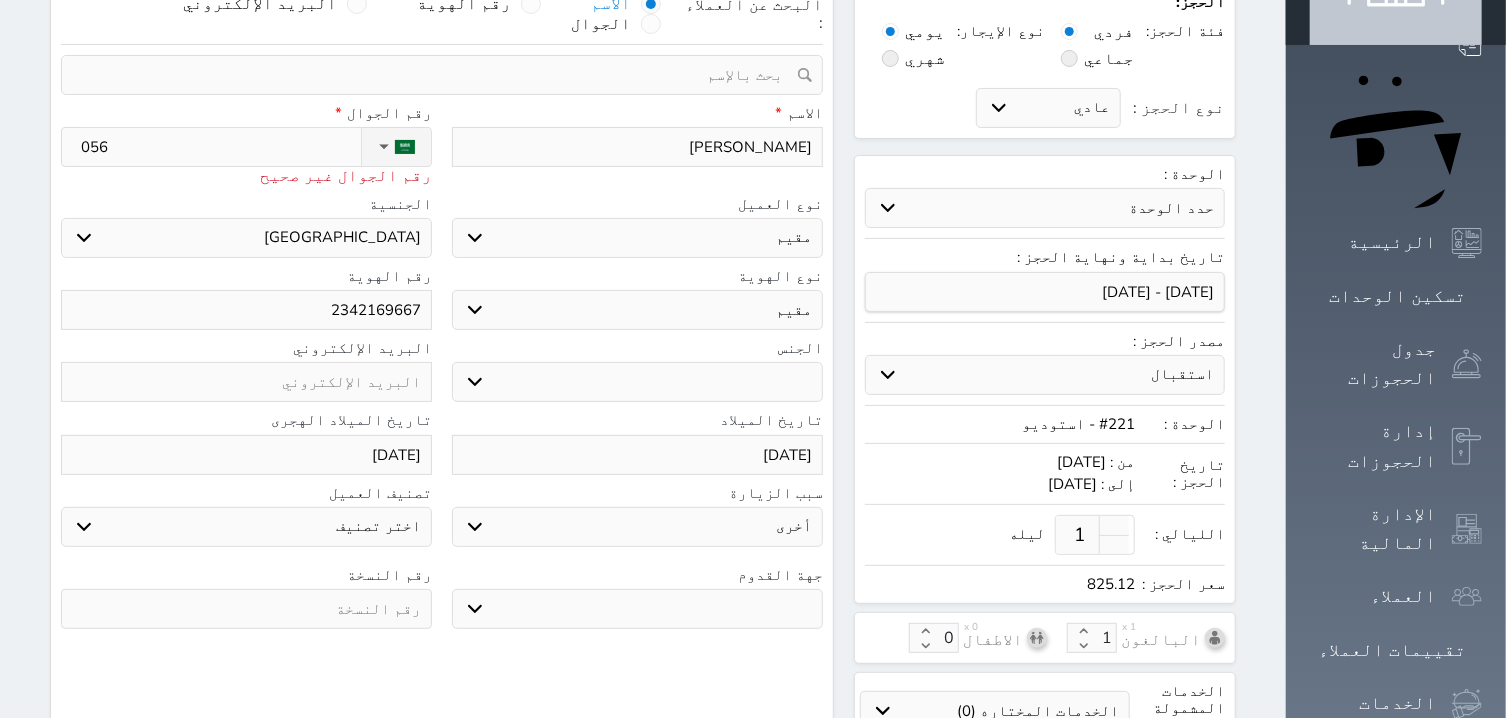 type on "0562" 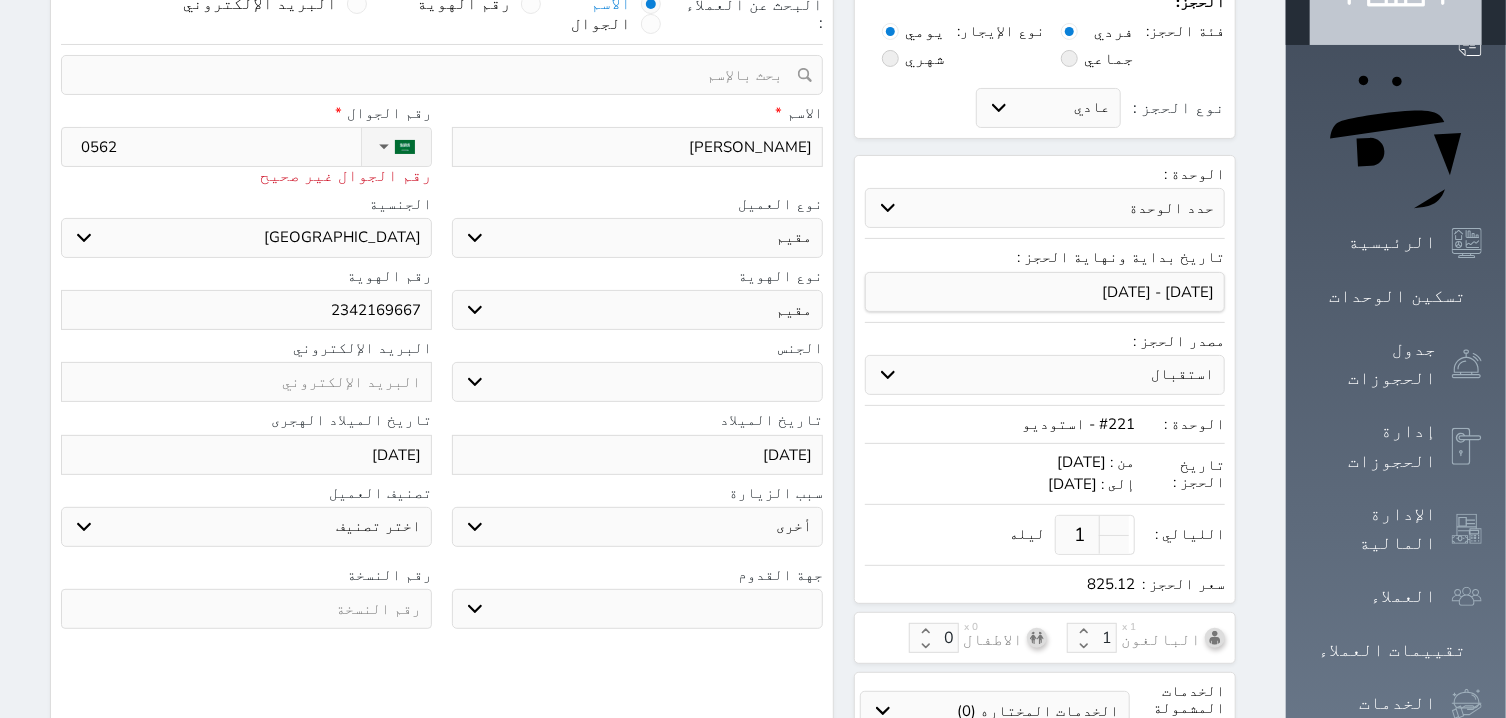 type on "05627" 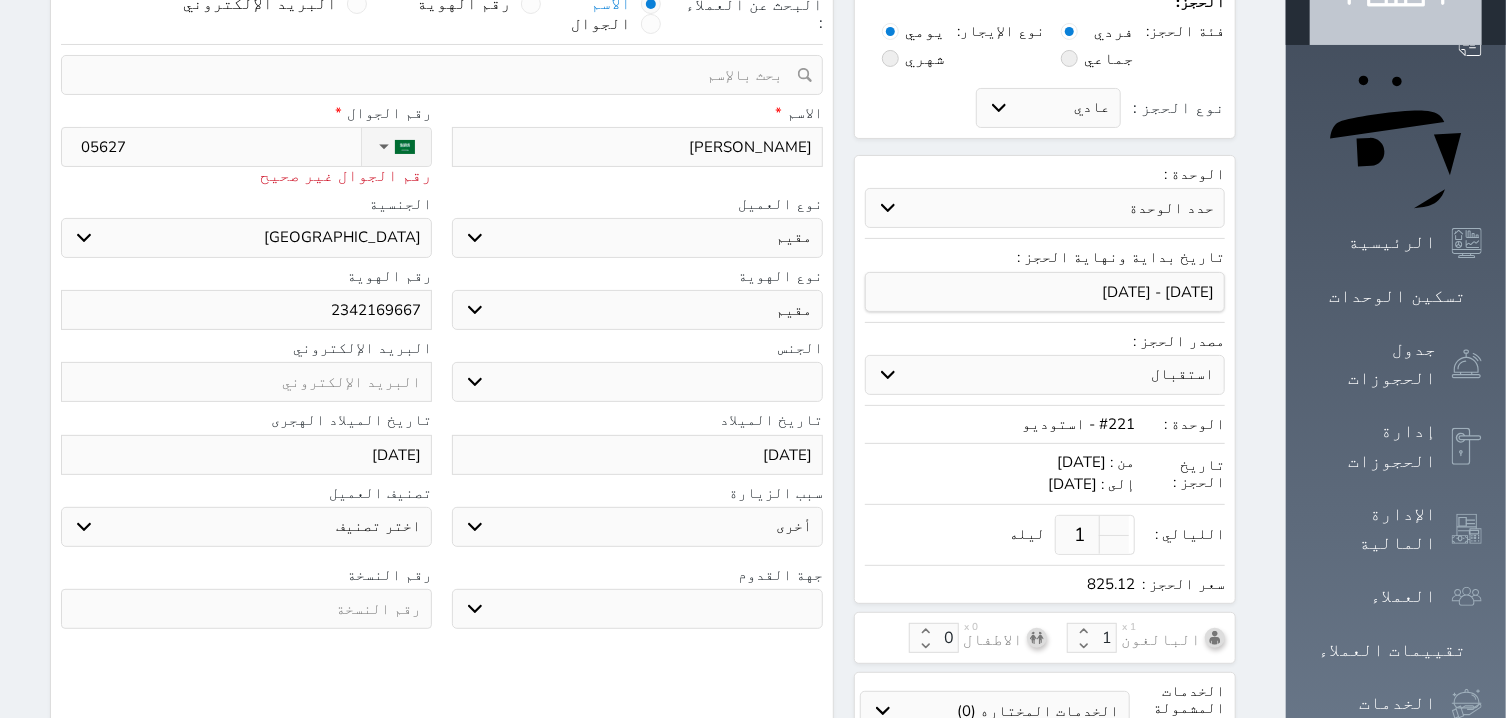type on "056271" 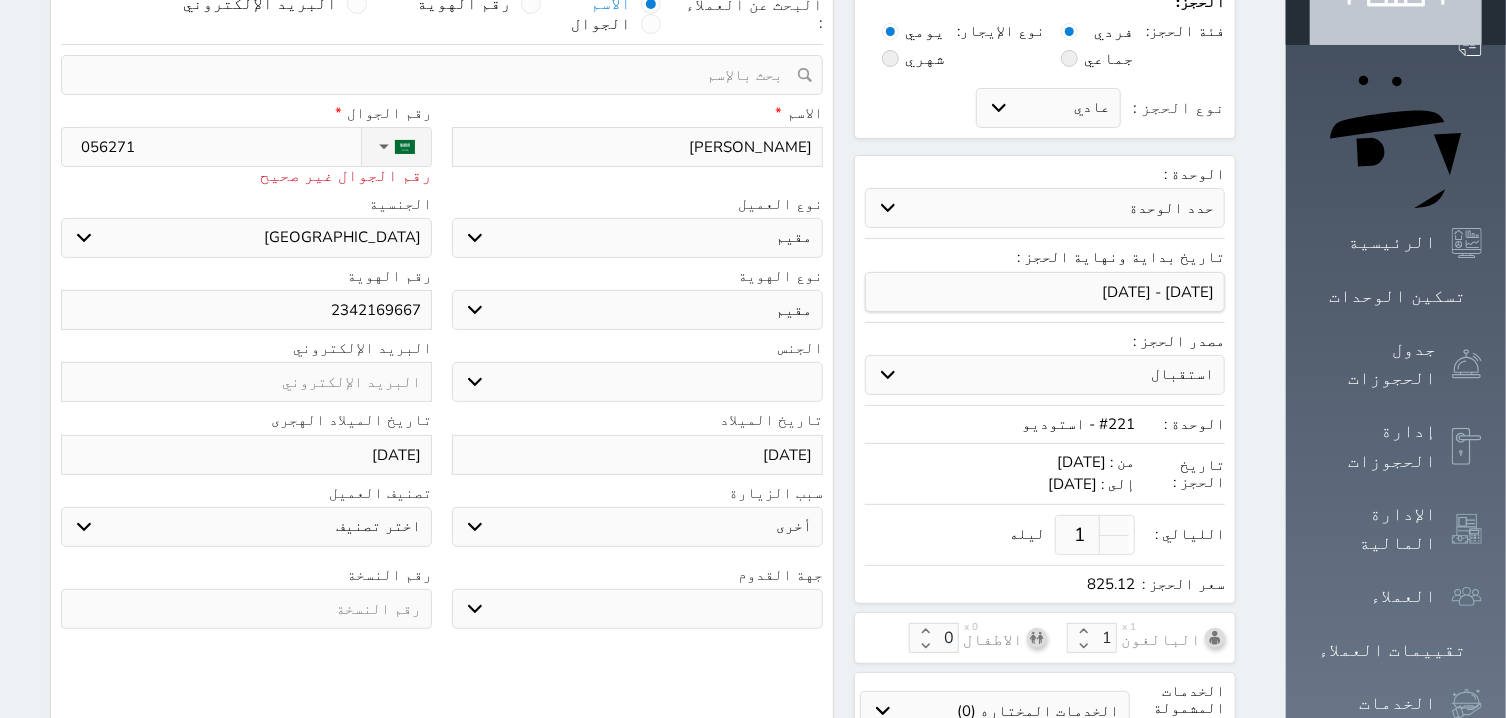 type on "0562711" 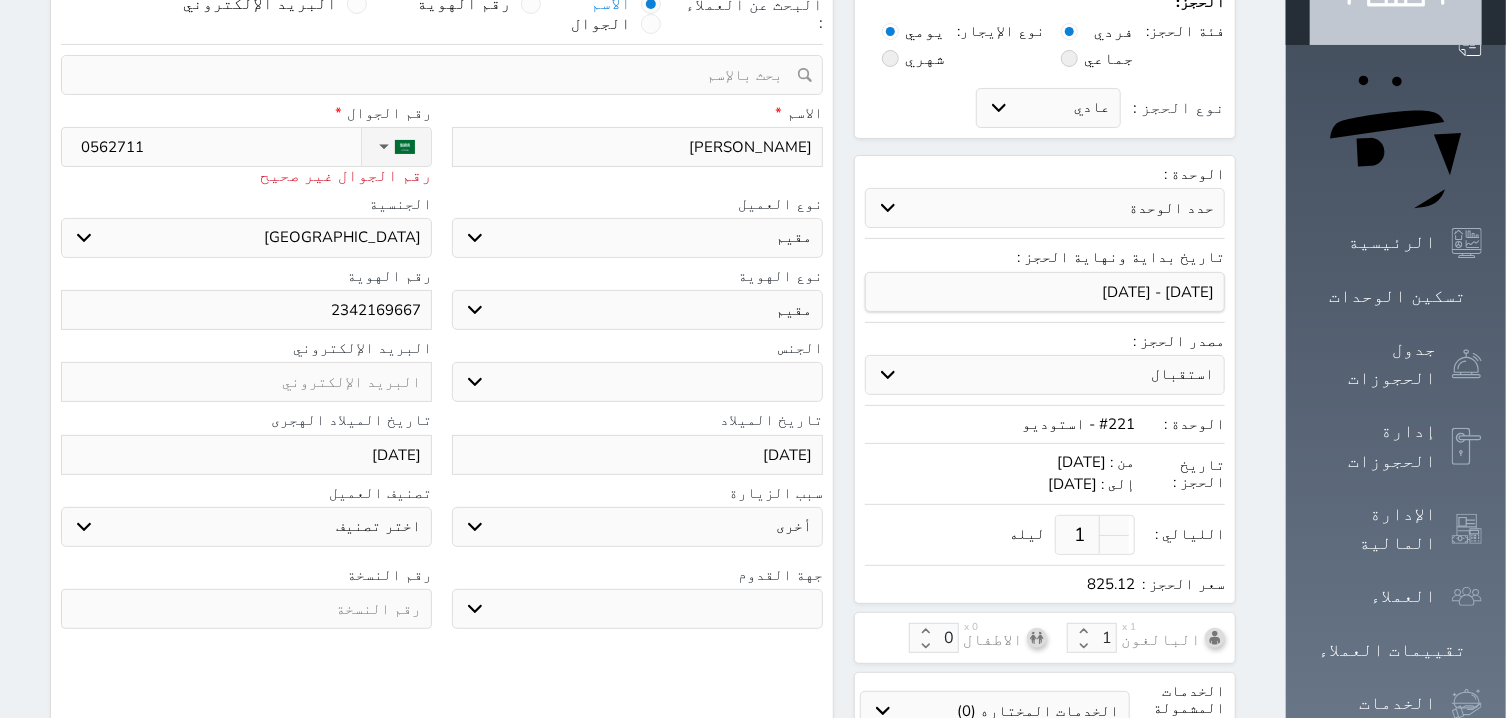 type on "05627114" 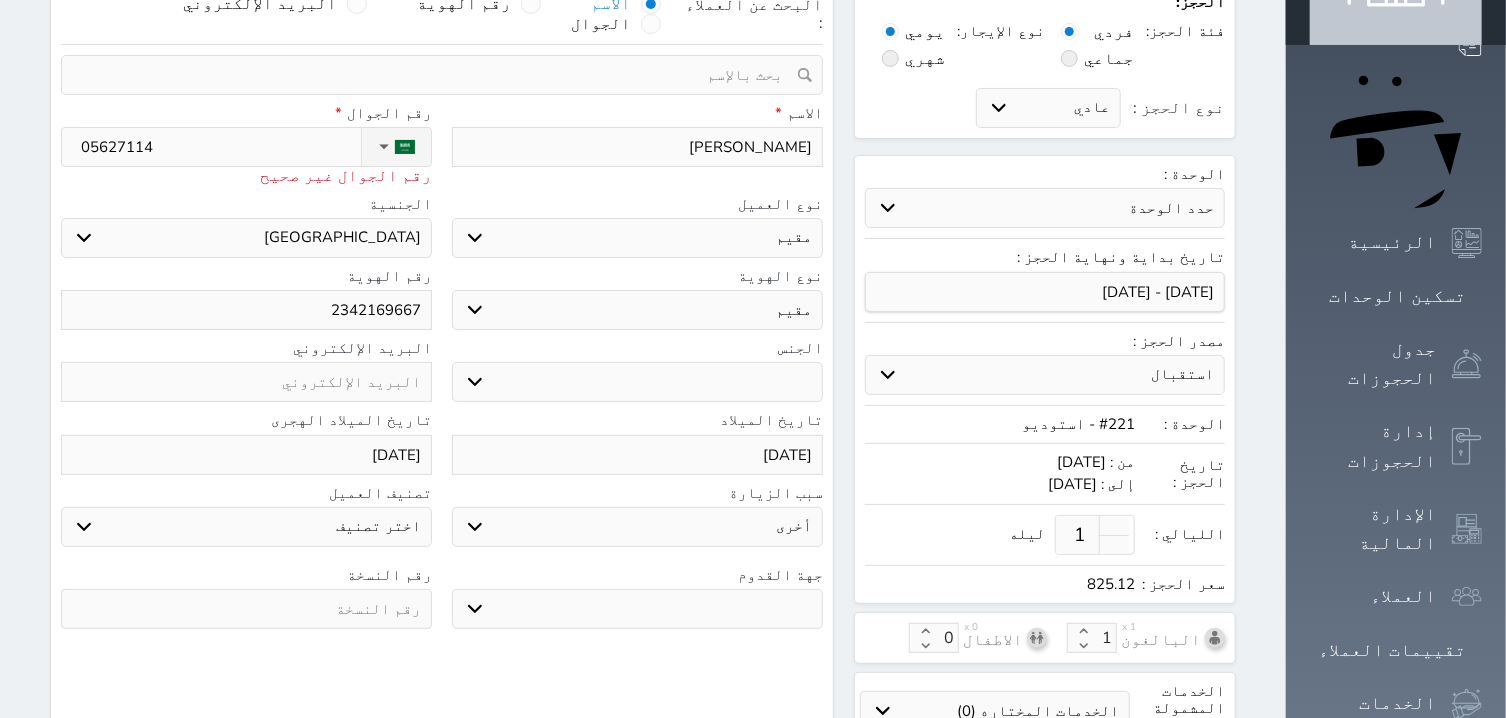 type on "056271143" 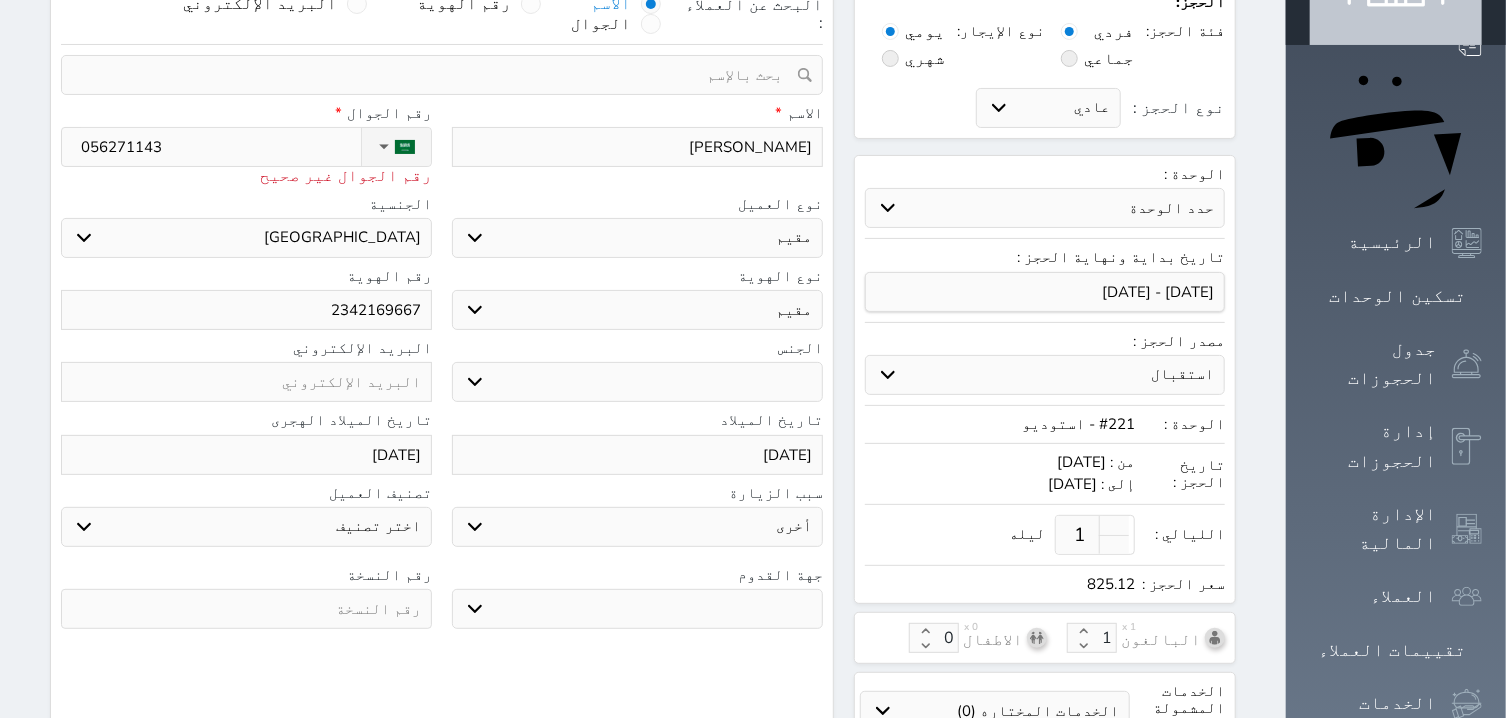 type on "[PHONE_NUMBER]" 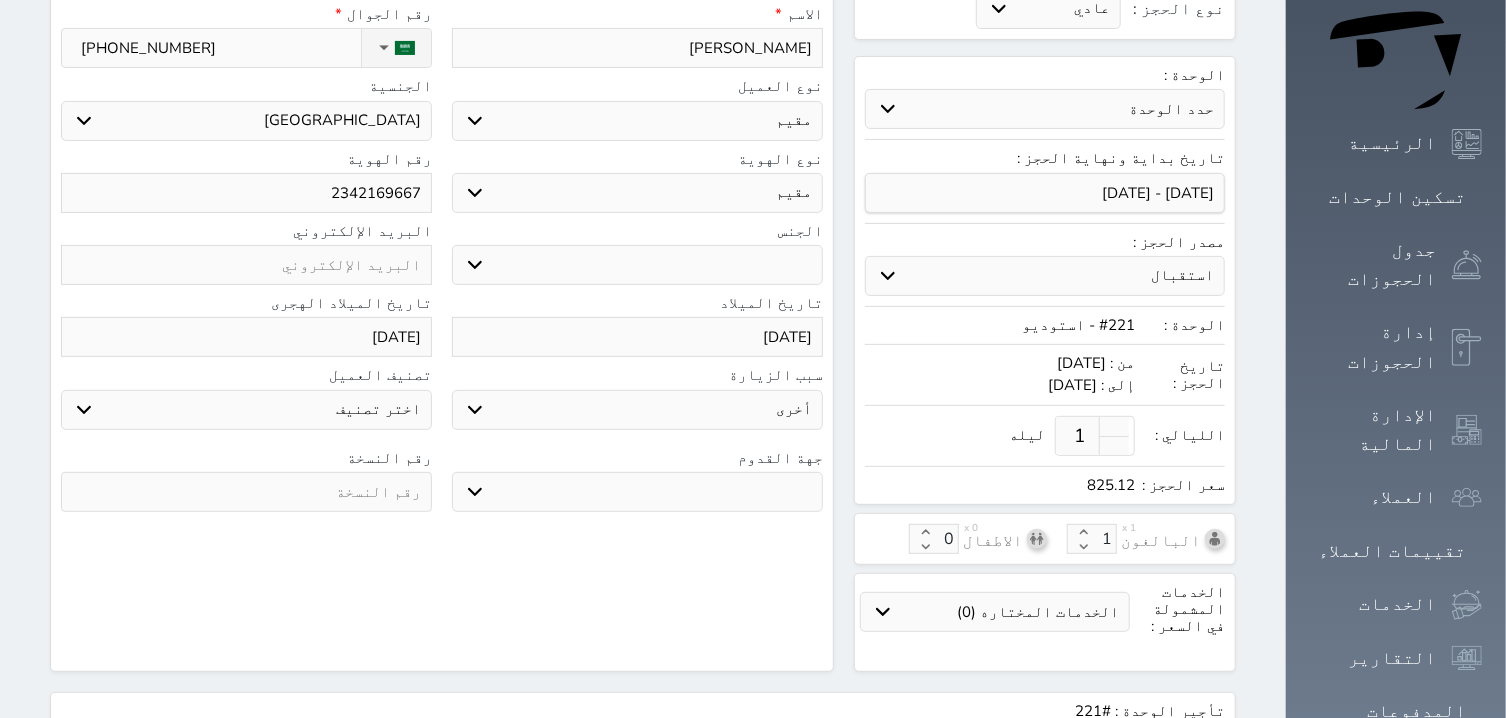 scroll, scrollTop: 381, scrollLeft: 0, axis: vertical 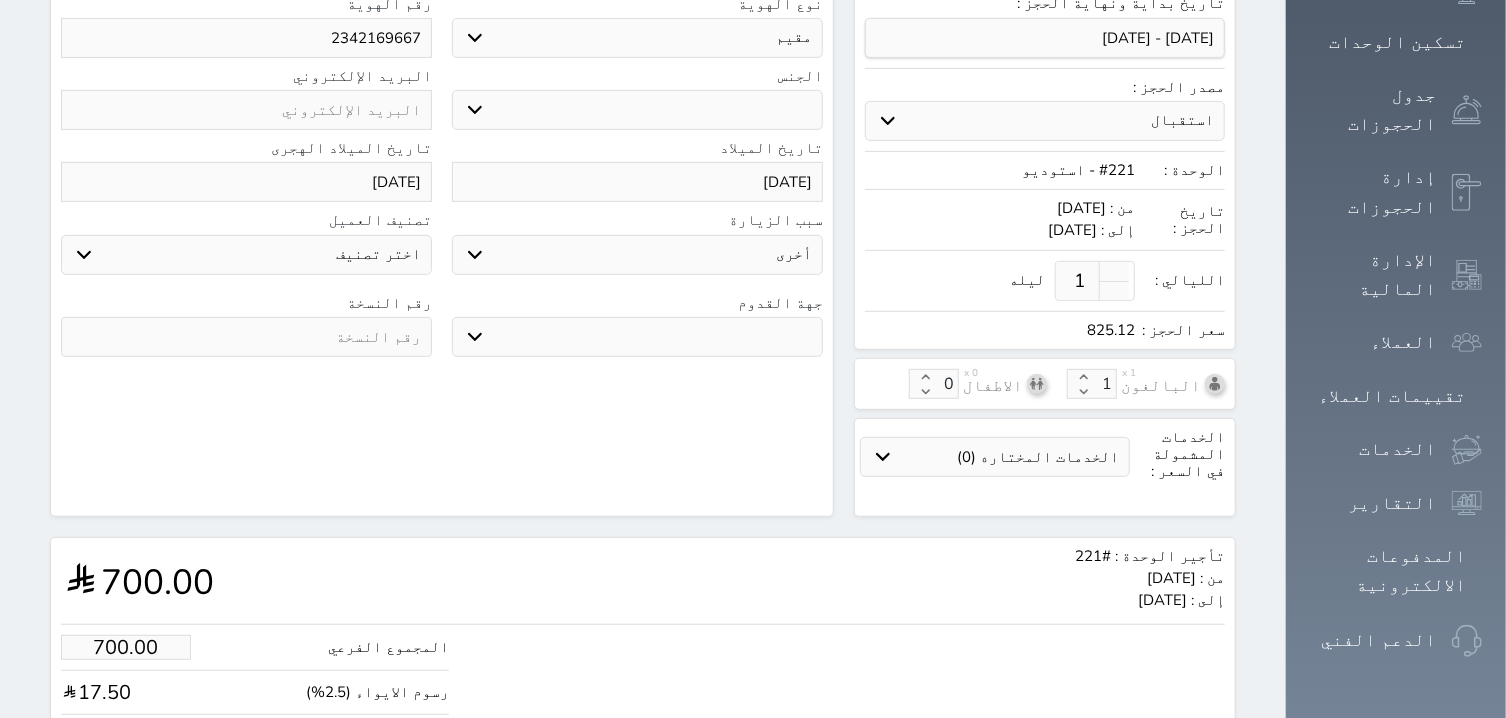 type on "[PHONE_NUMBER]" 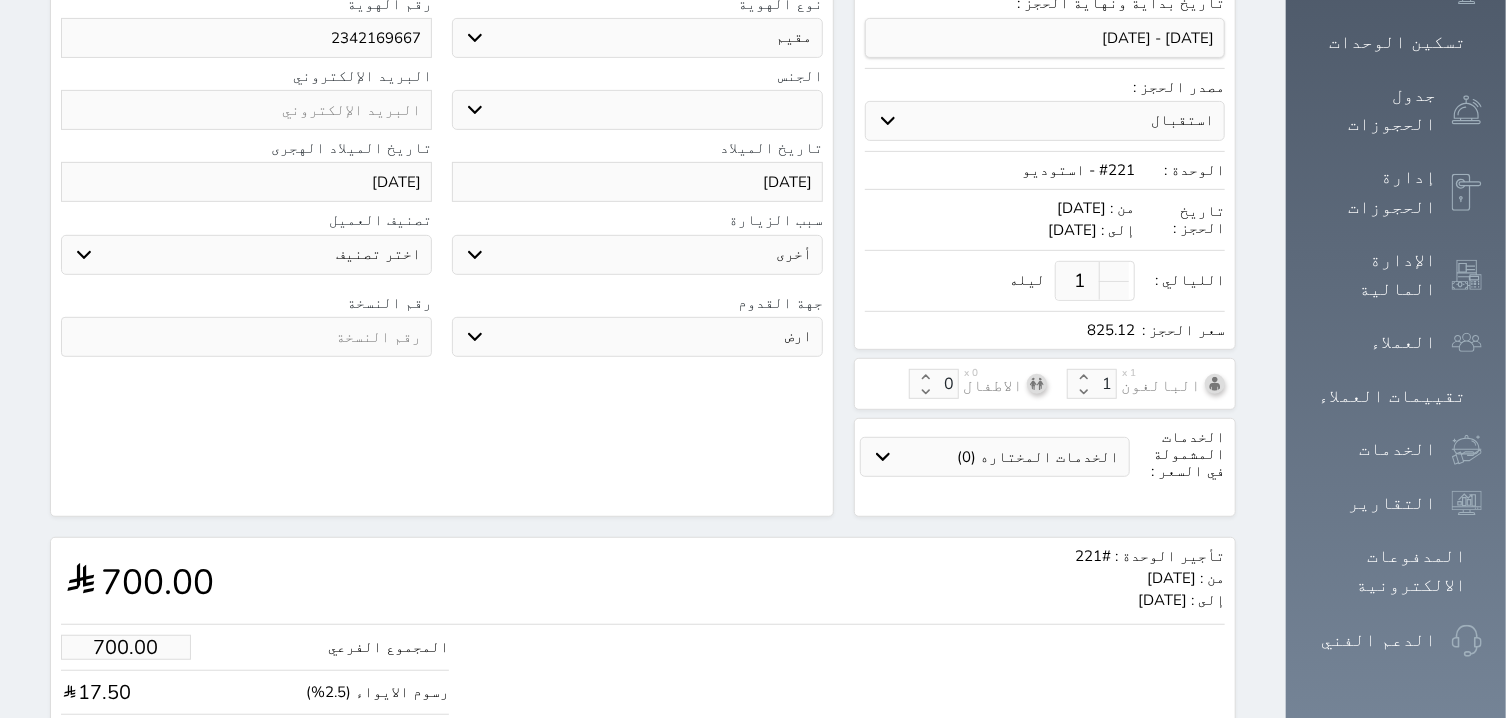 click at bounding box center (246, 337) 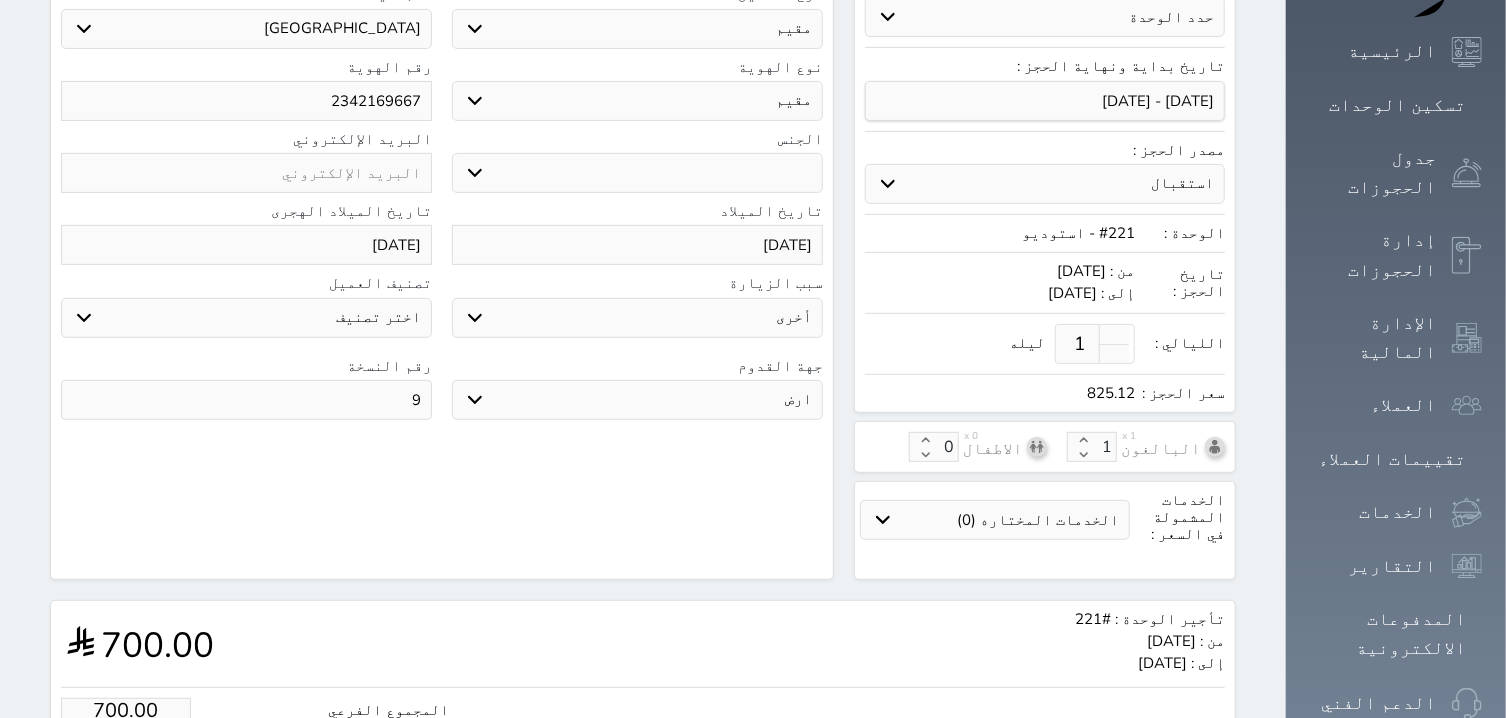 scroll, scrollTop: 532, scrollLeft: 0, axis: vertical 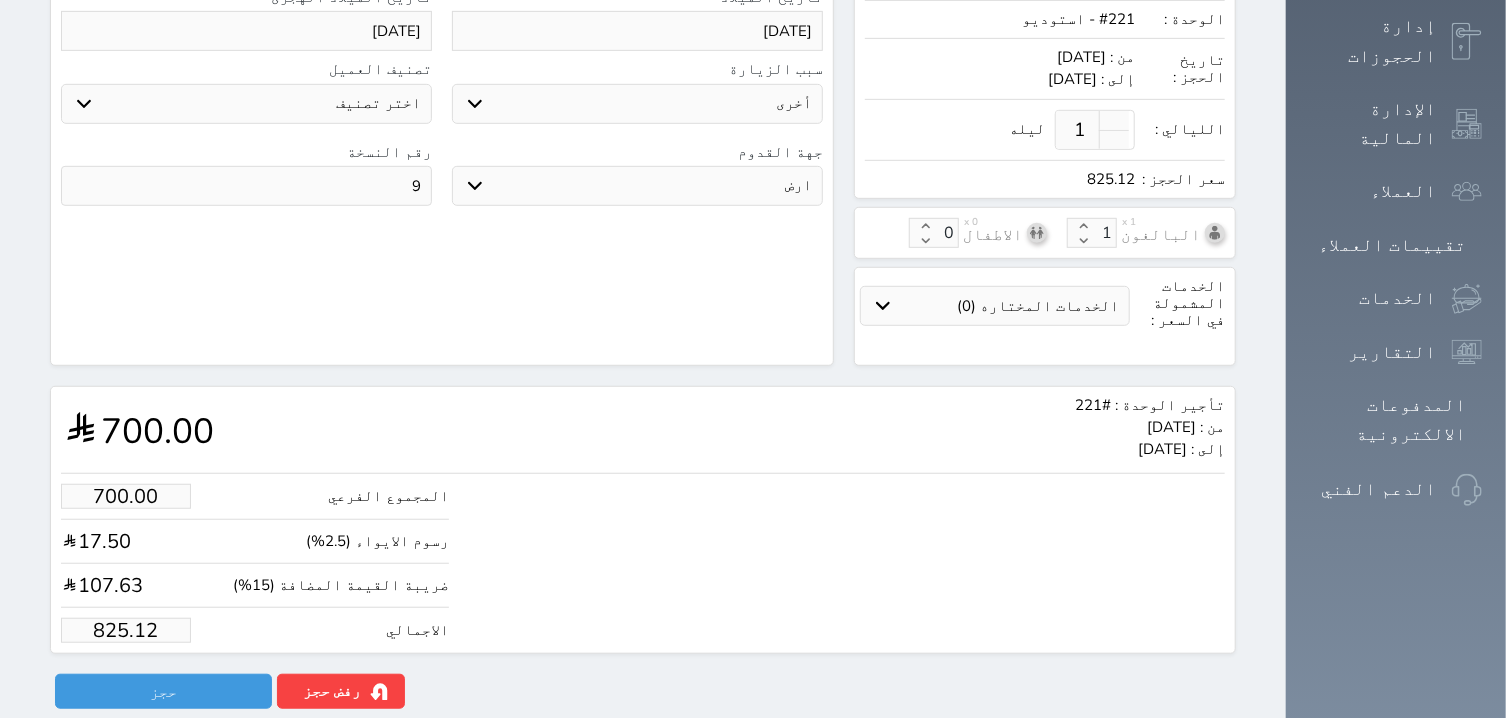 type on "9" 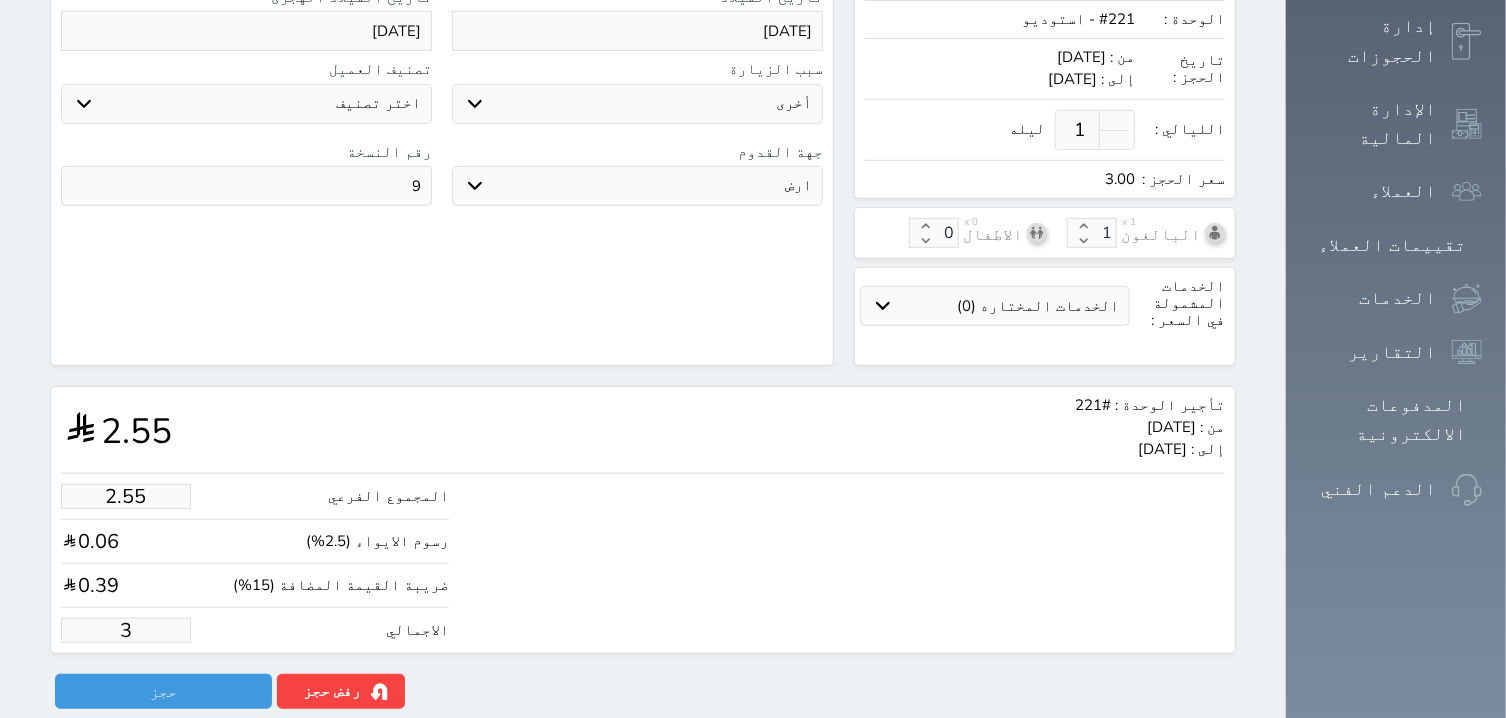 type on "25.45" 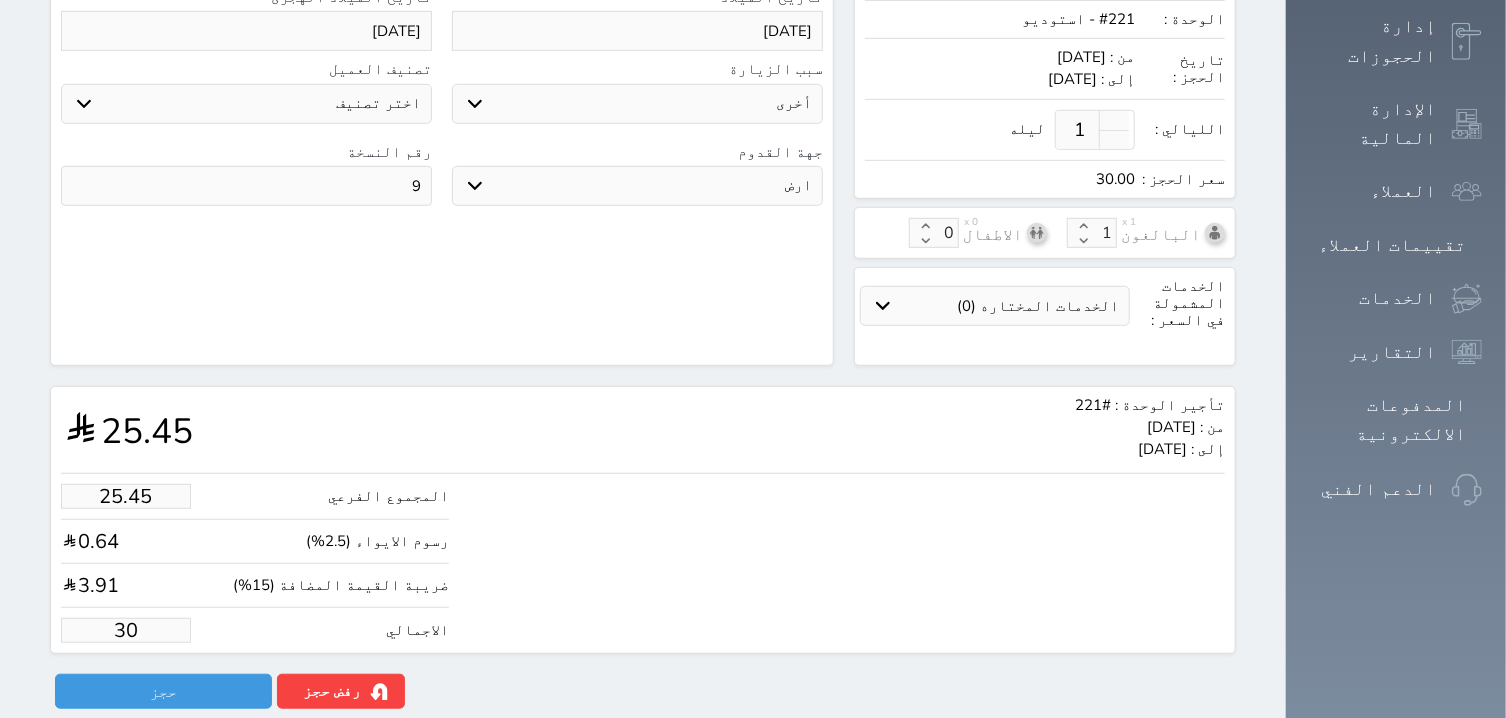type on "254.51" 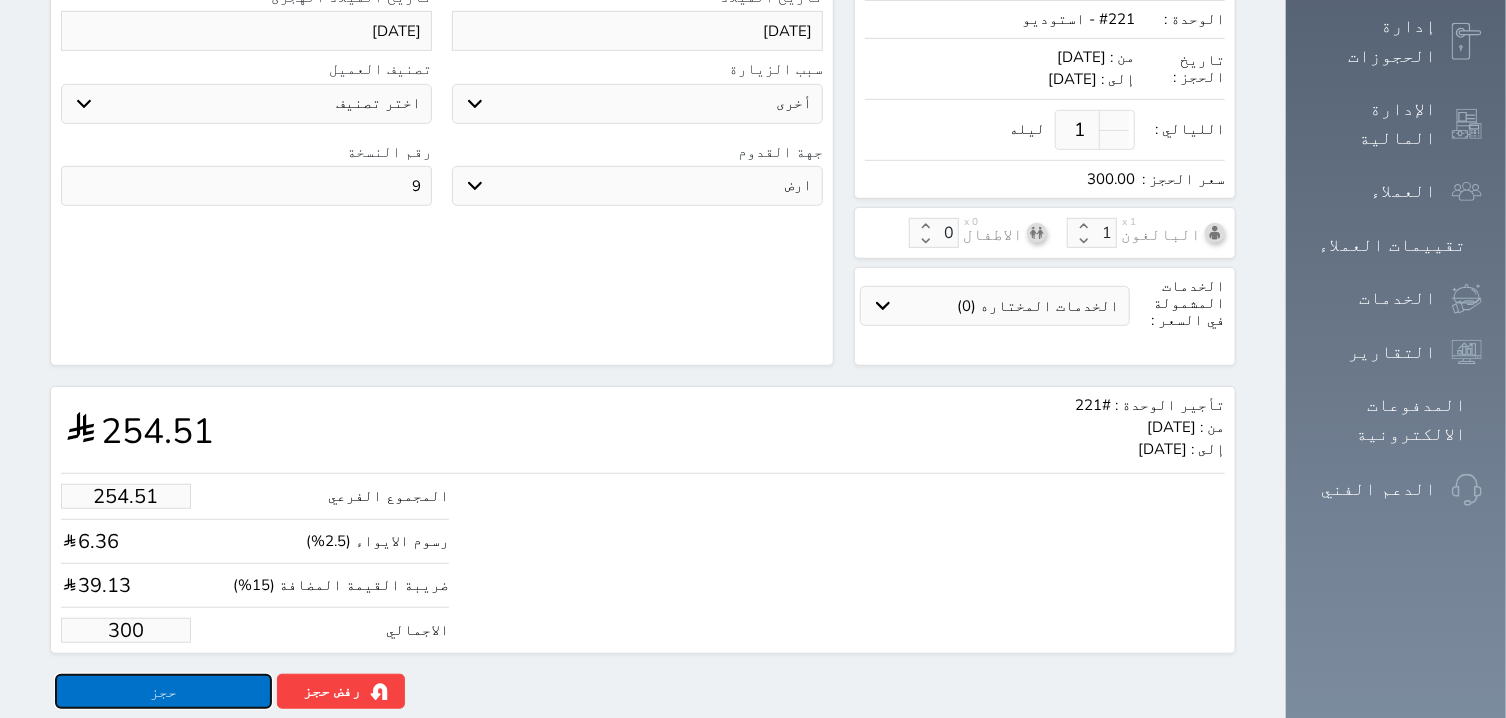 type on "300.00" 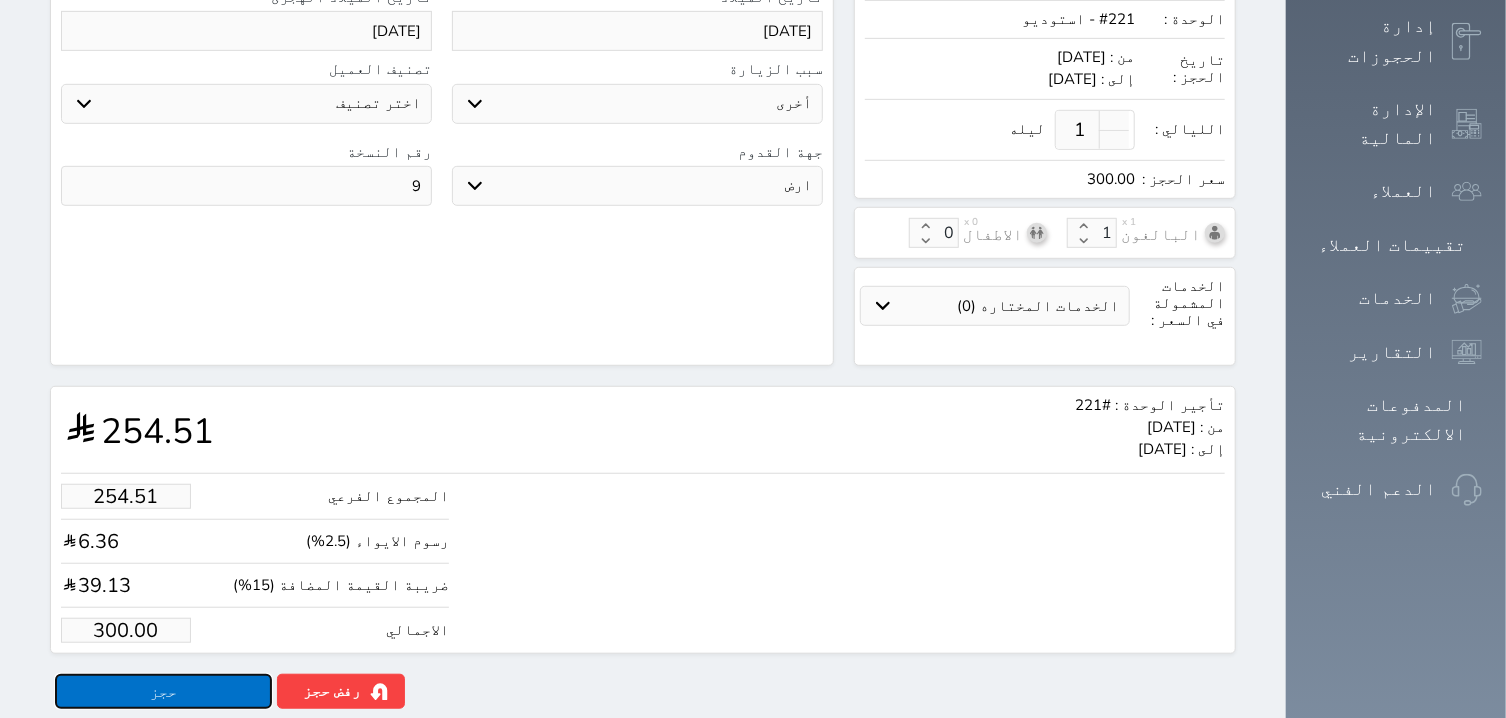 click on "حجز" at bounding box center (163, 691) 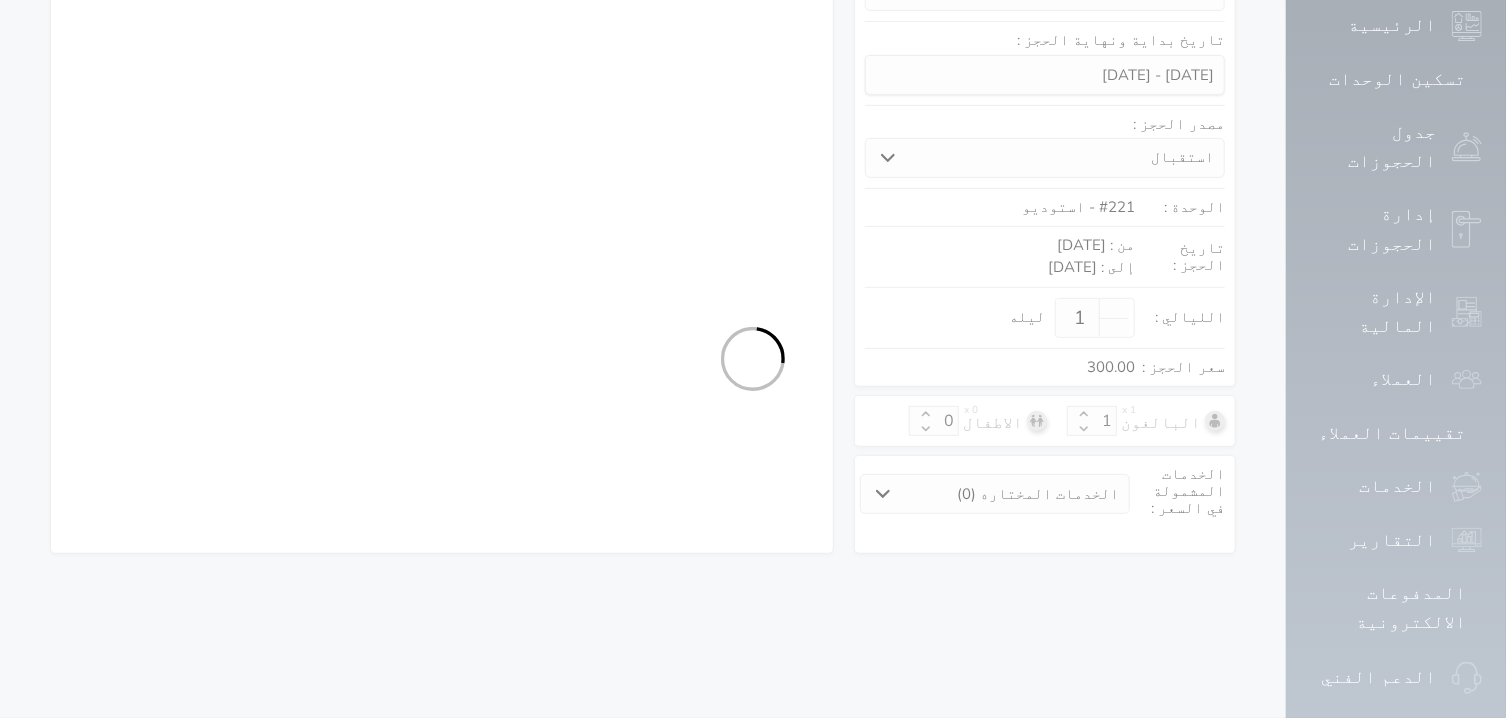 scroll, scrollTop: 317, scrollLeft: 0, axis: vertical 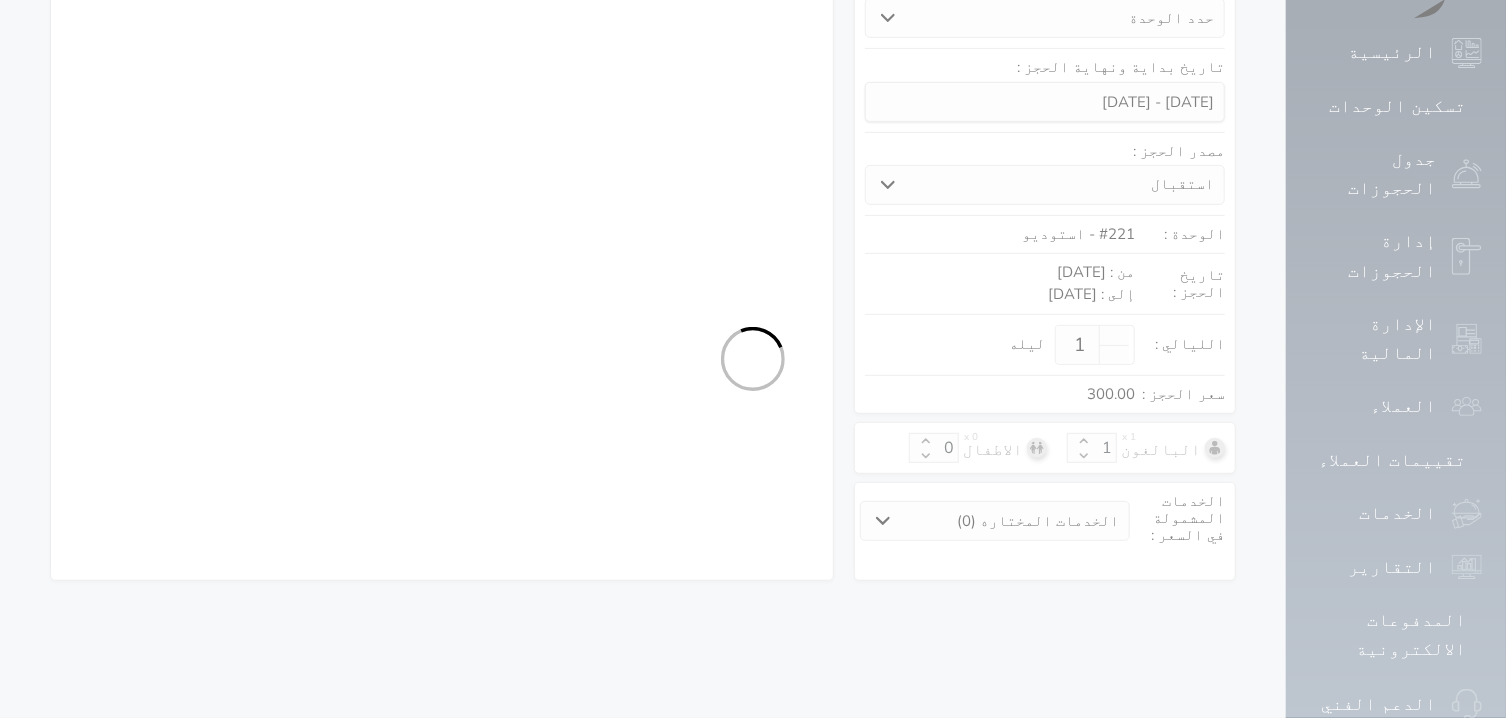 select on "4" 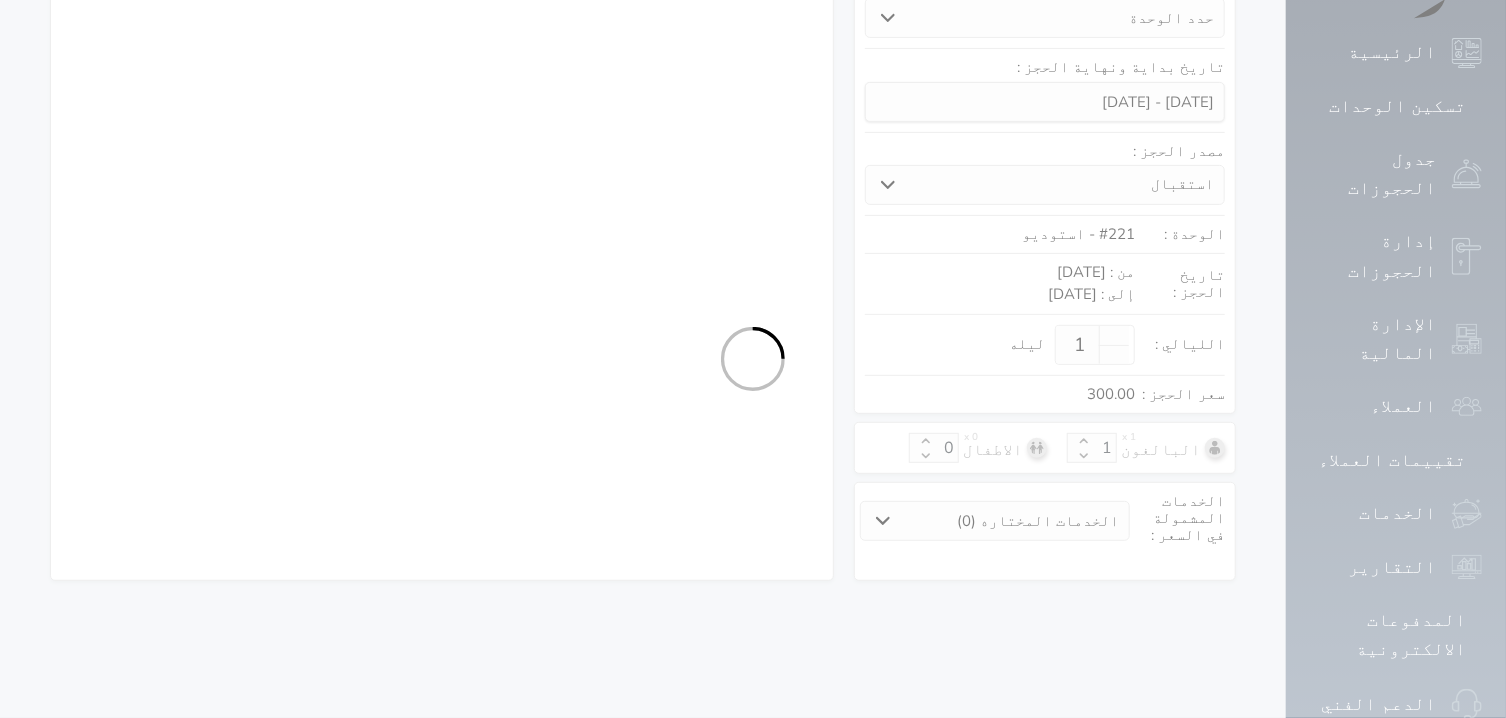select on "301" 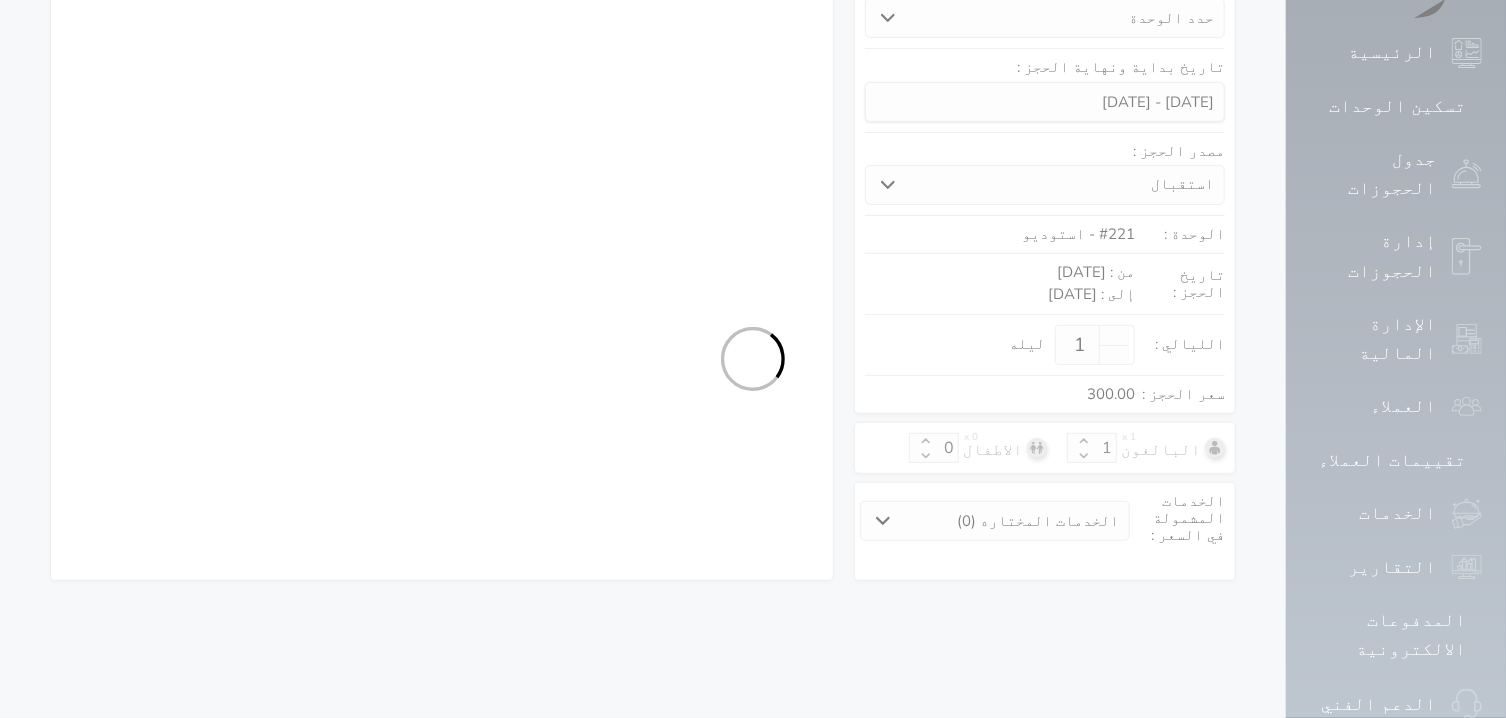 select on "4" 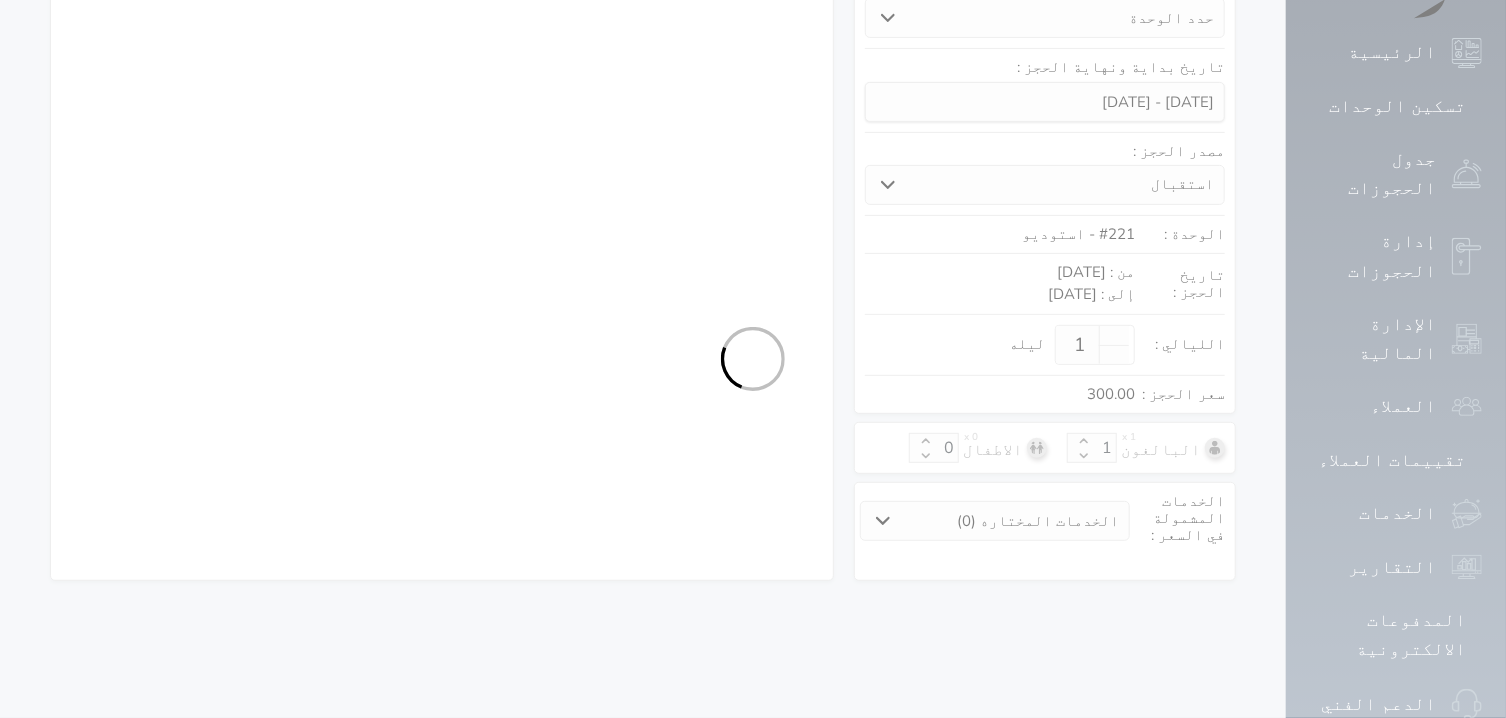 select on "7" 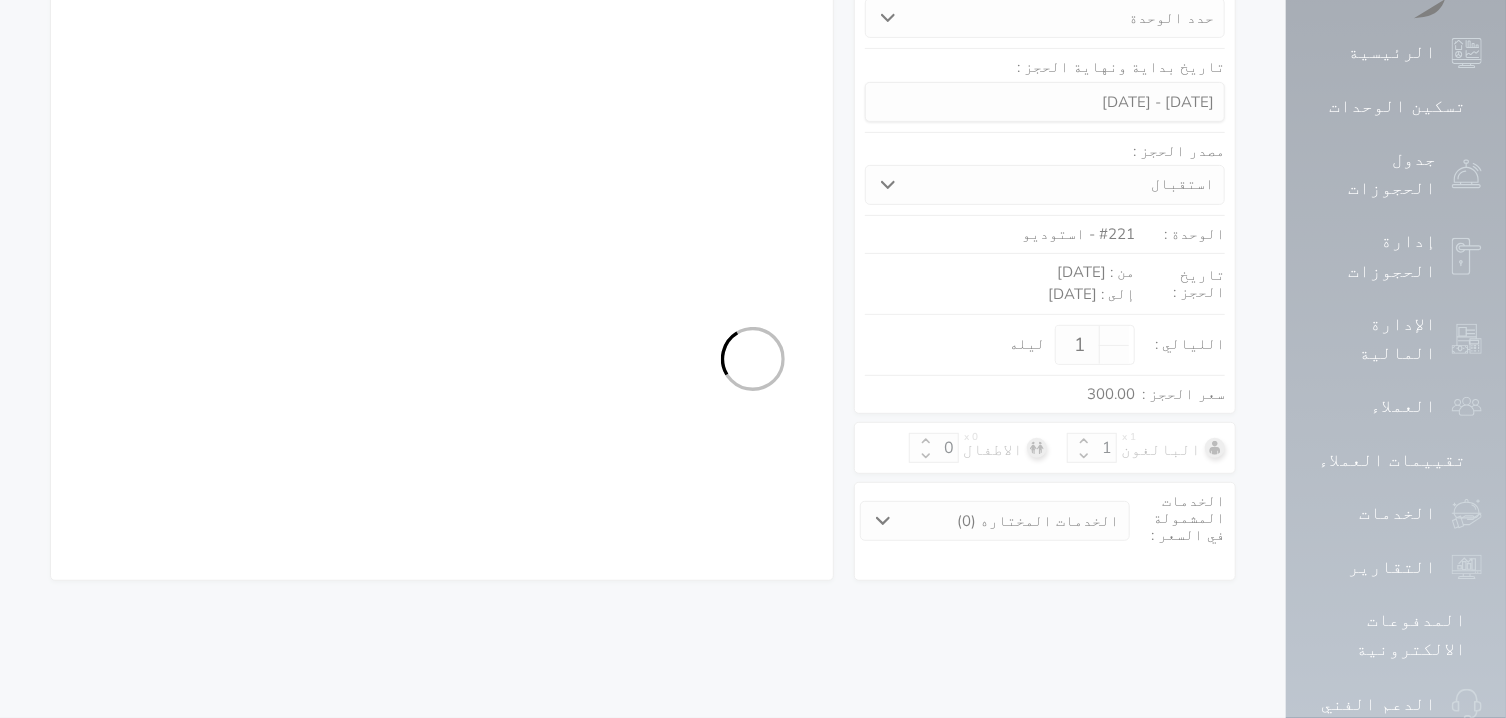 select on "9" 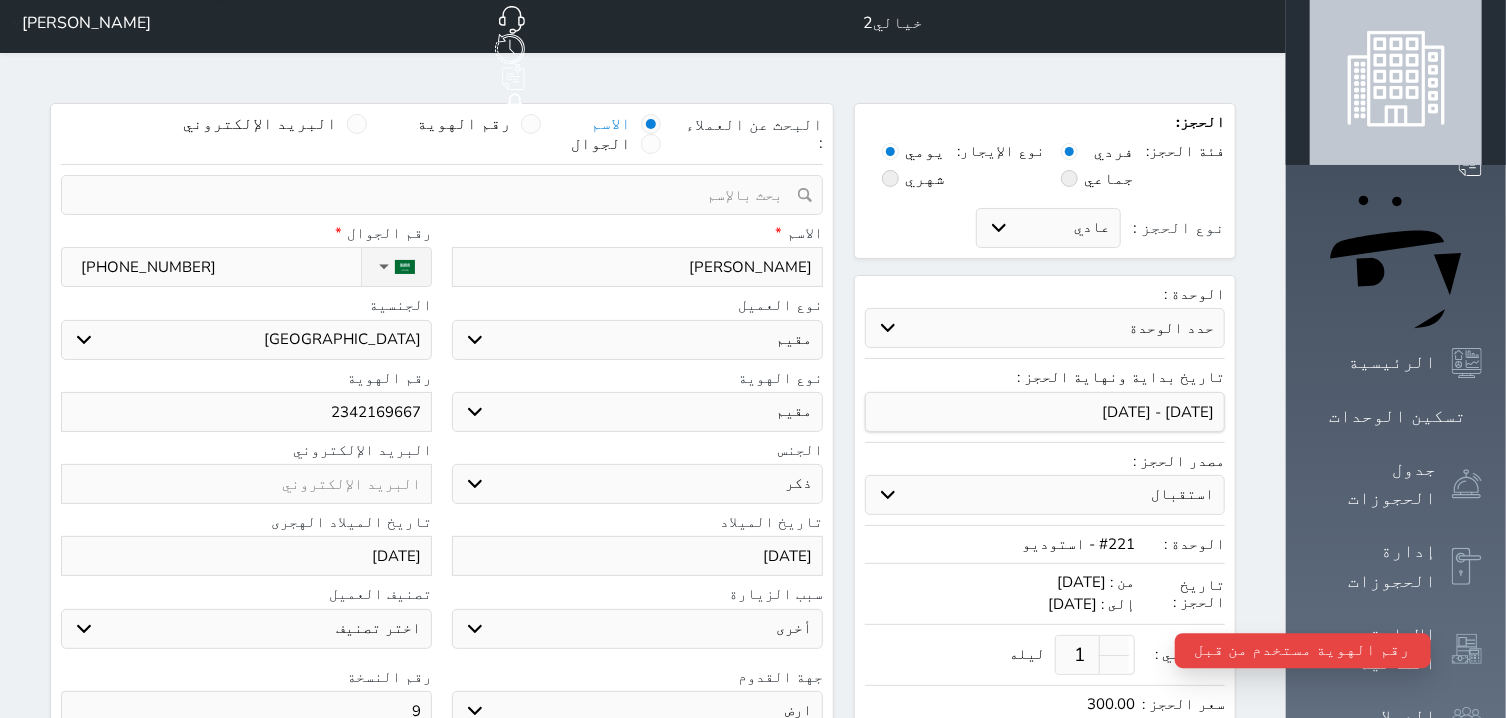 scroll, scrollTop: 0, scrollLeft: 0, axis: both 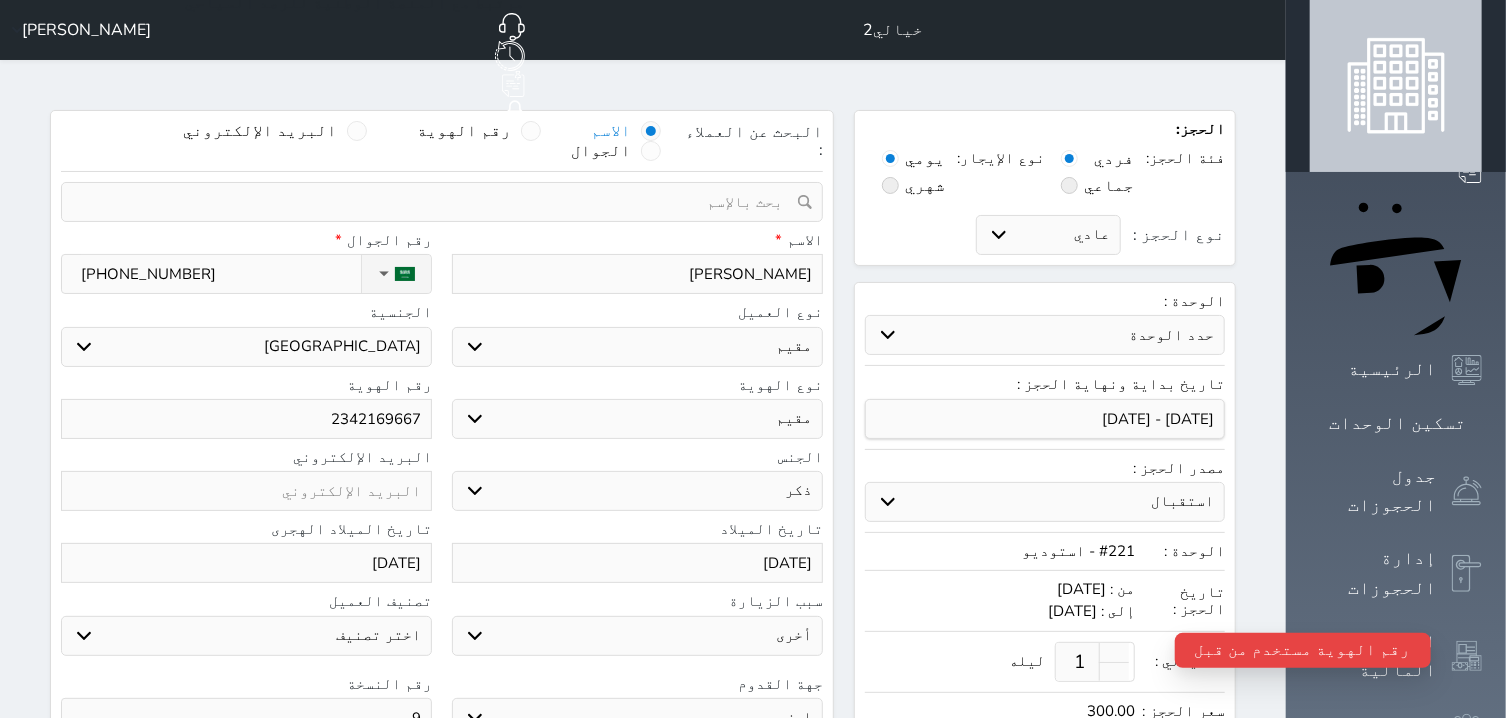 drag, startPoint x: 337, startPoint y: 358, endPoint x: 457, endPoint y: 356, distance: 120.01666 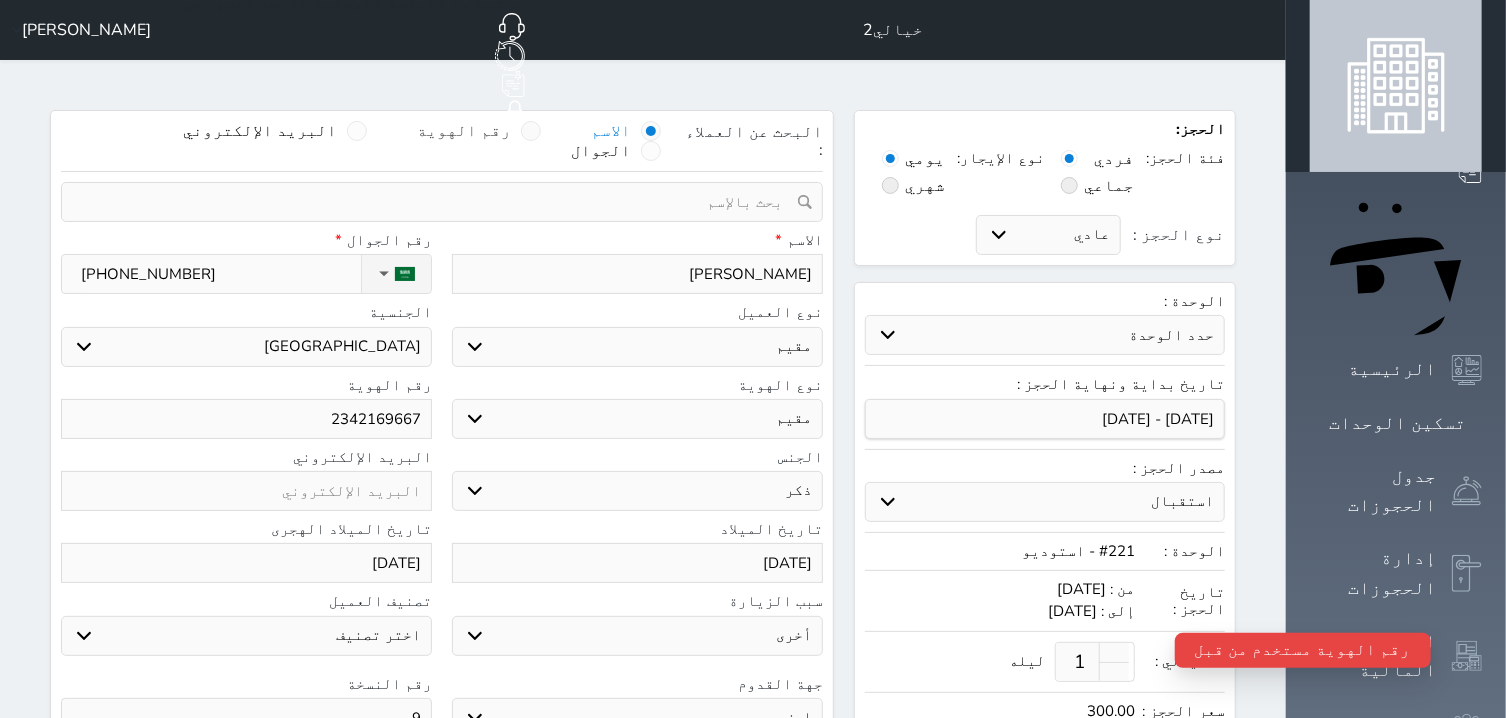 click at bounding box center [531, 131] 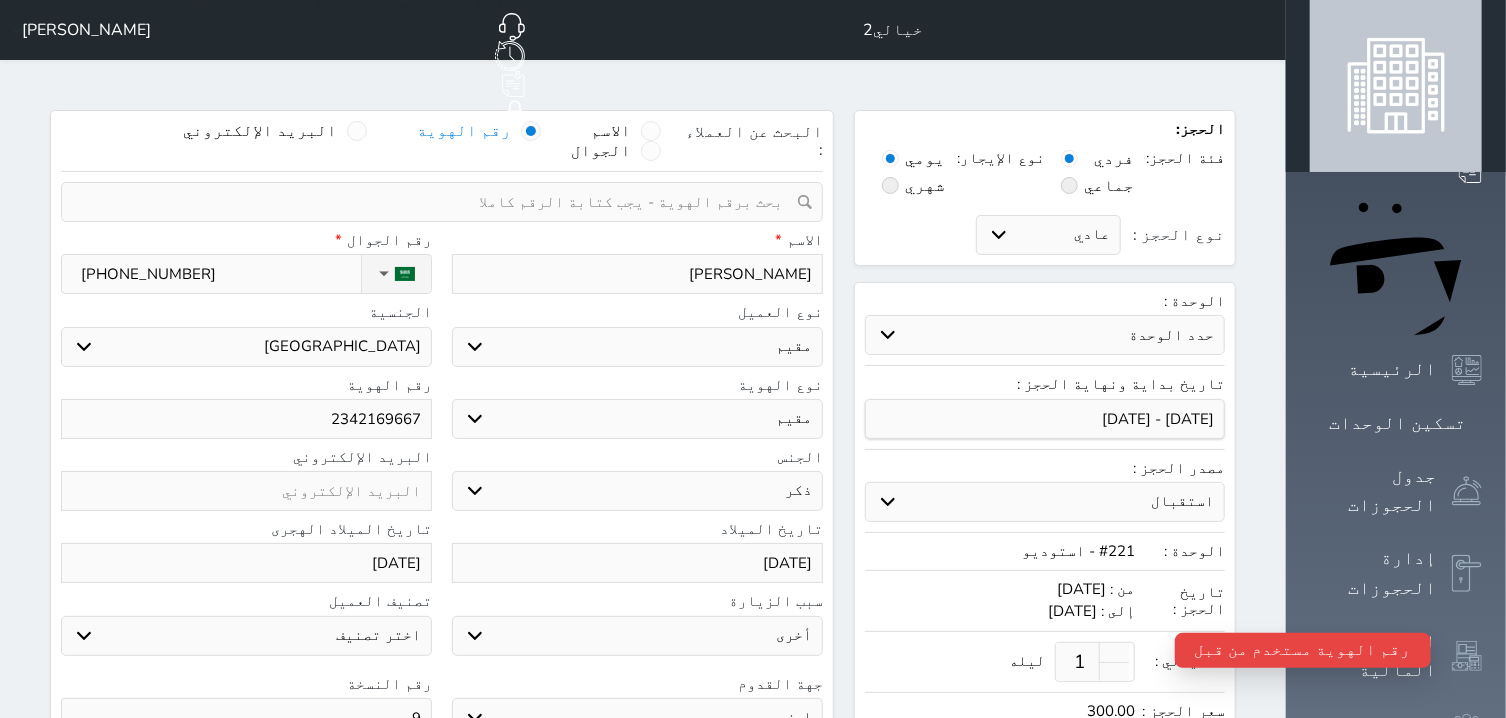paste on "2342169667" 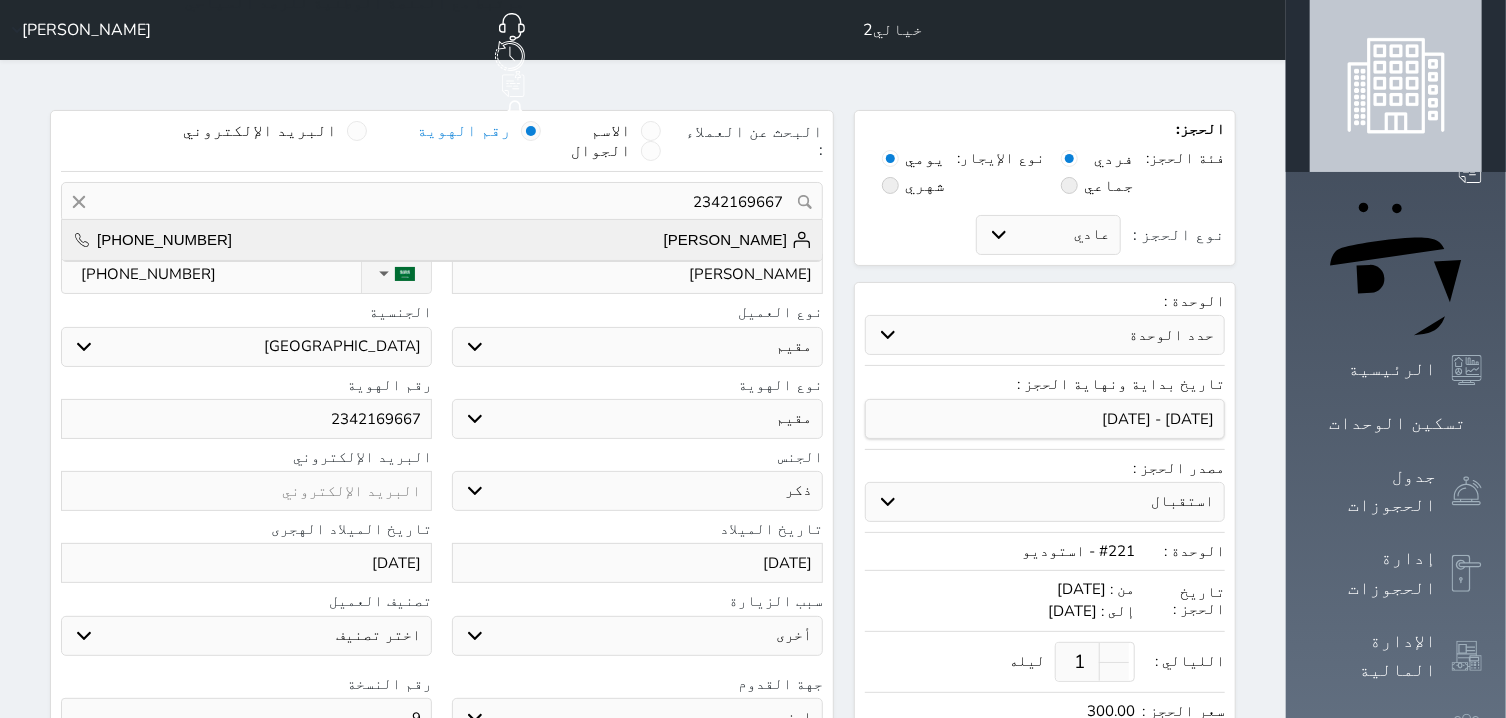 click on "[PERSON_NAME]   [PHONE_NUMBER]" at bounding box center [442, 240] 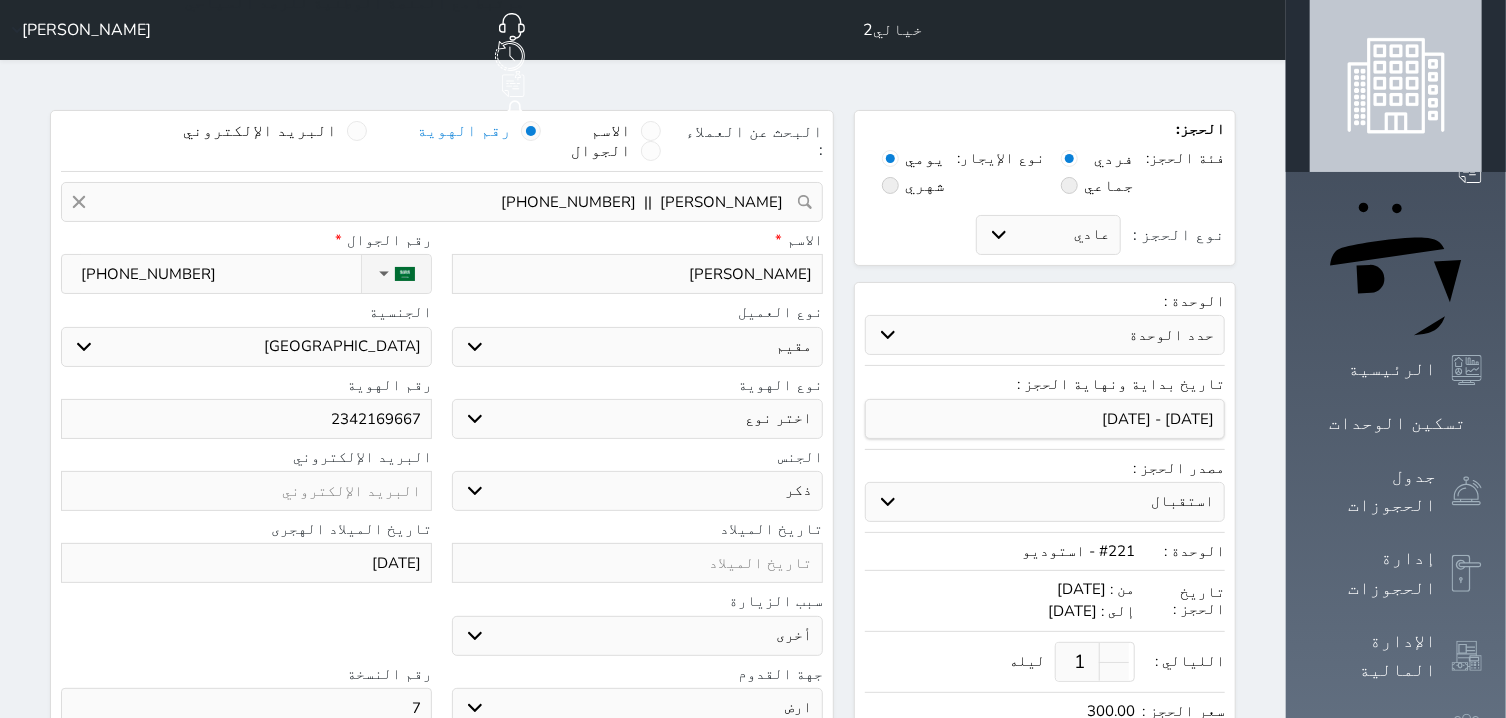 select 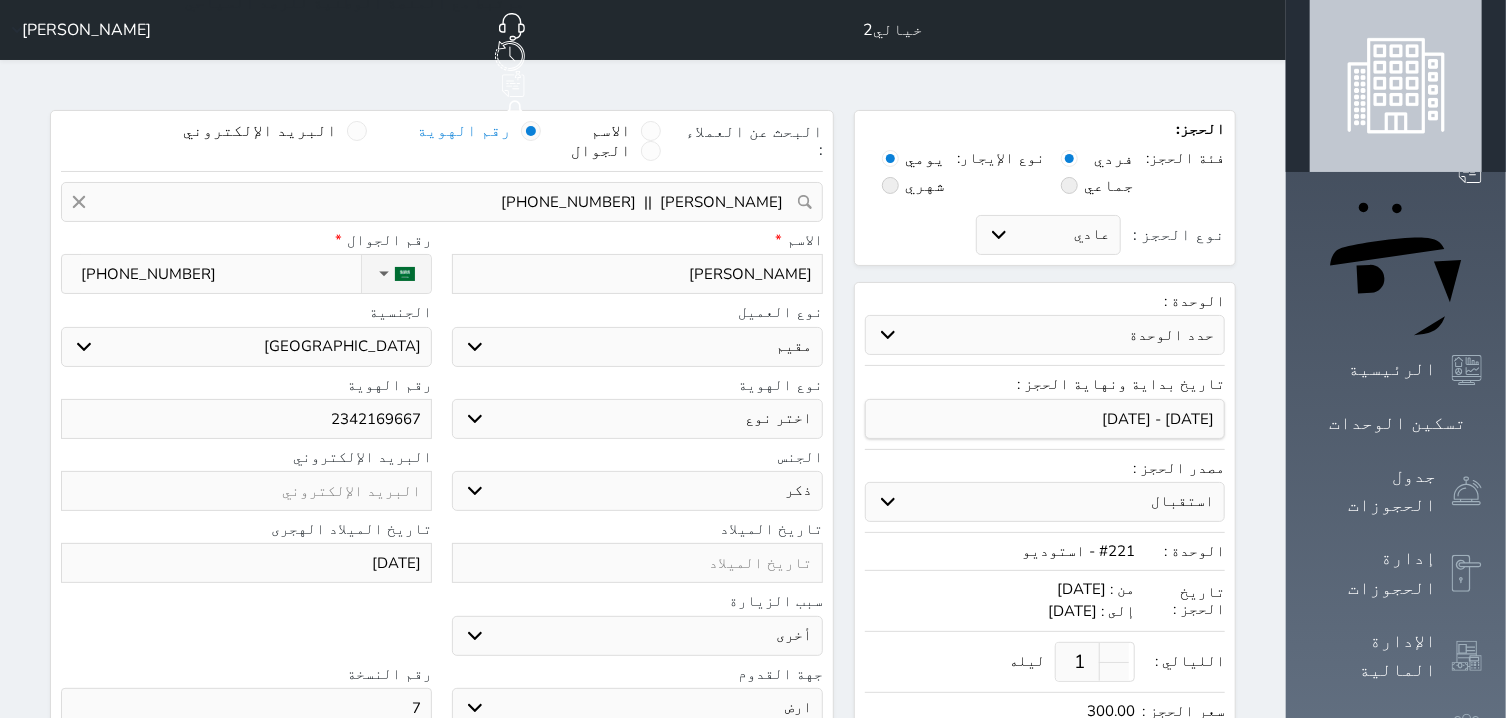 click on "[PERSON_NAME]" at bounding box center (637, 274) 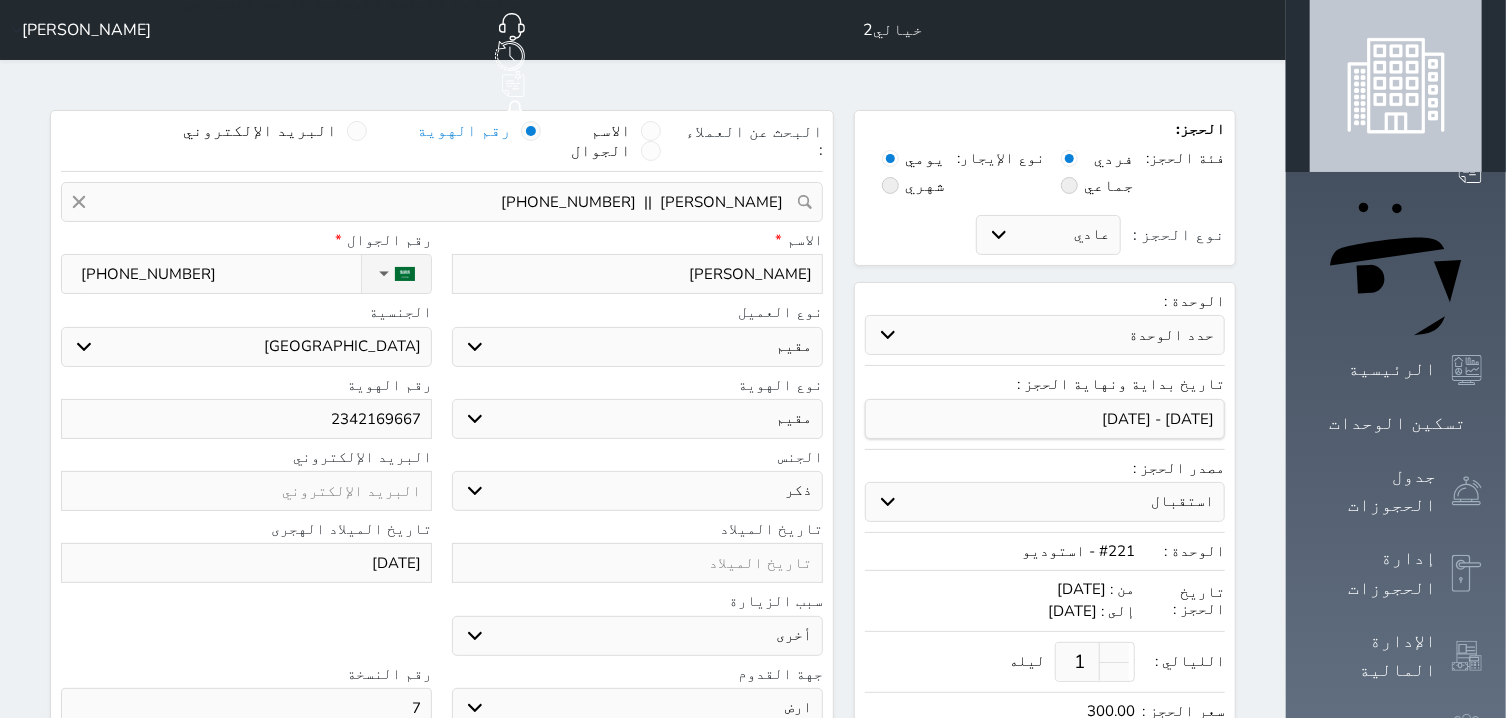 scroll, scrollTop: 127, scrollLeft: 0, axis: vertical 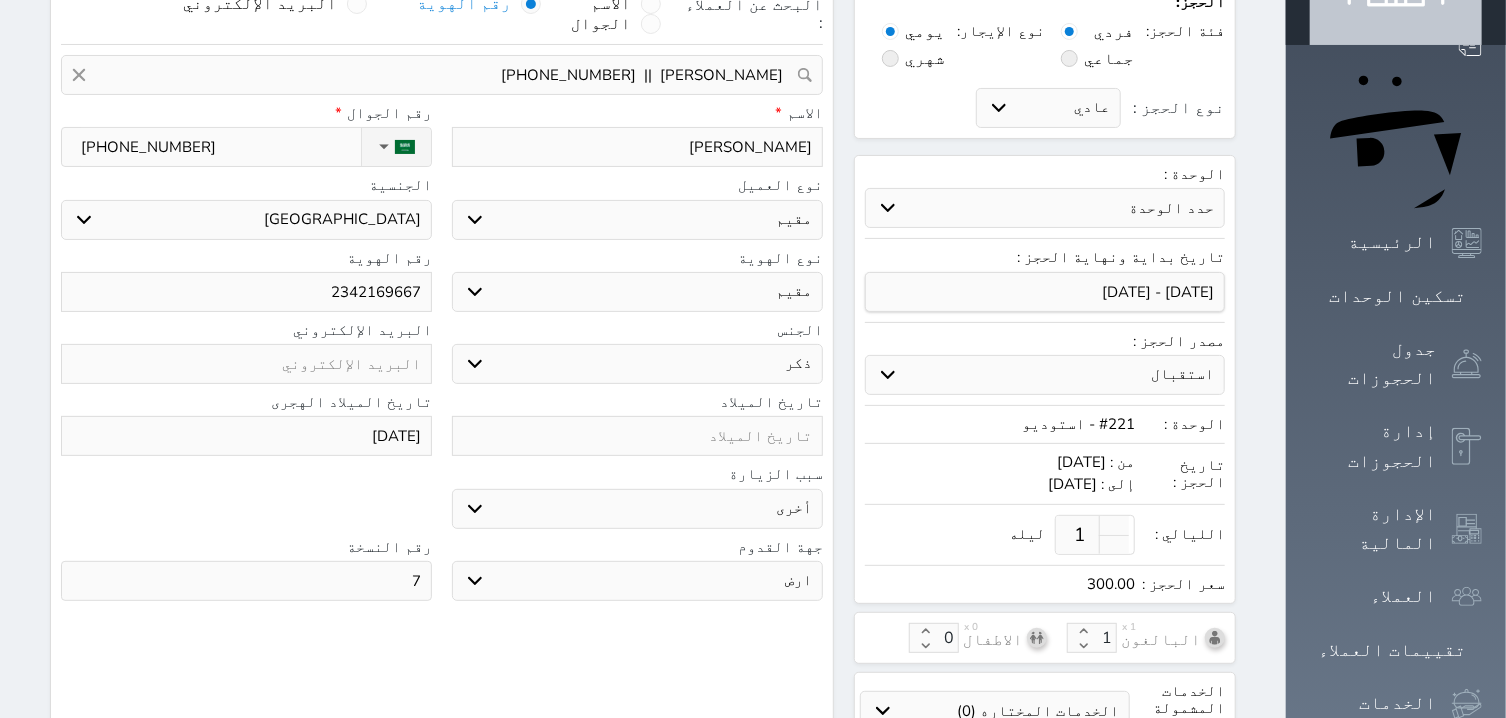 click on "[DATE]" at bounding box center [246, 436] 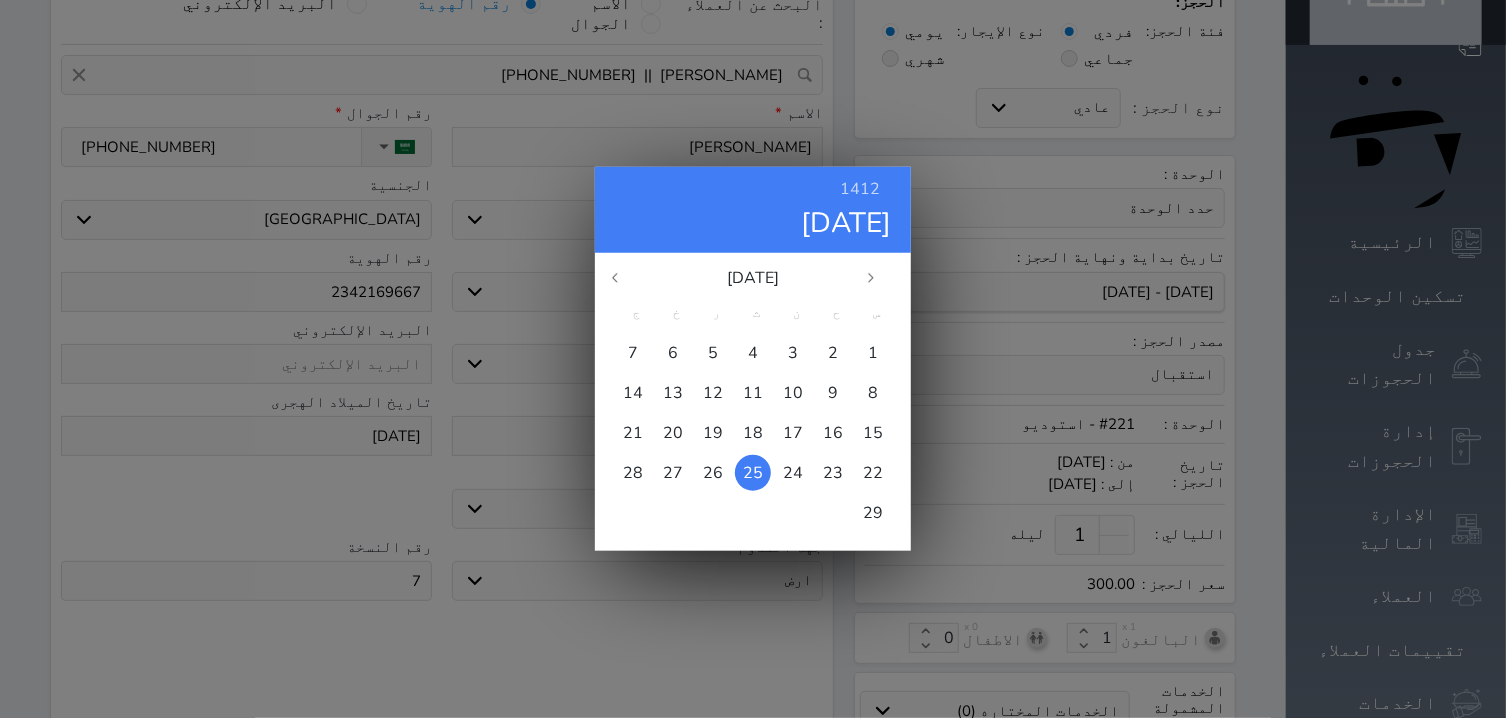 click on "25" at bounding box center (753, 473) 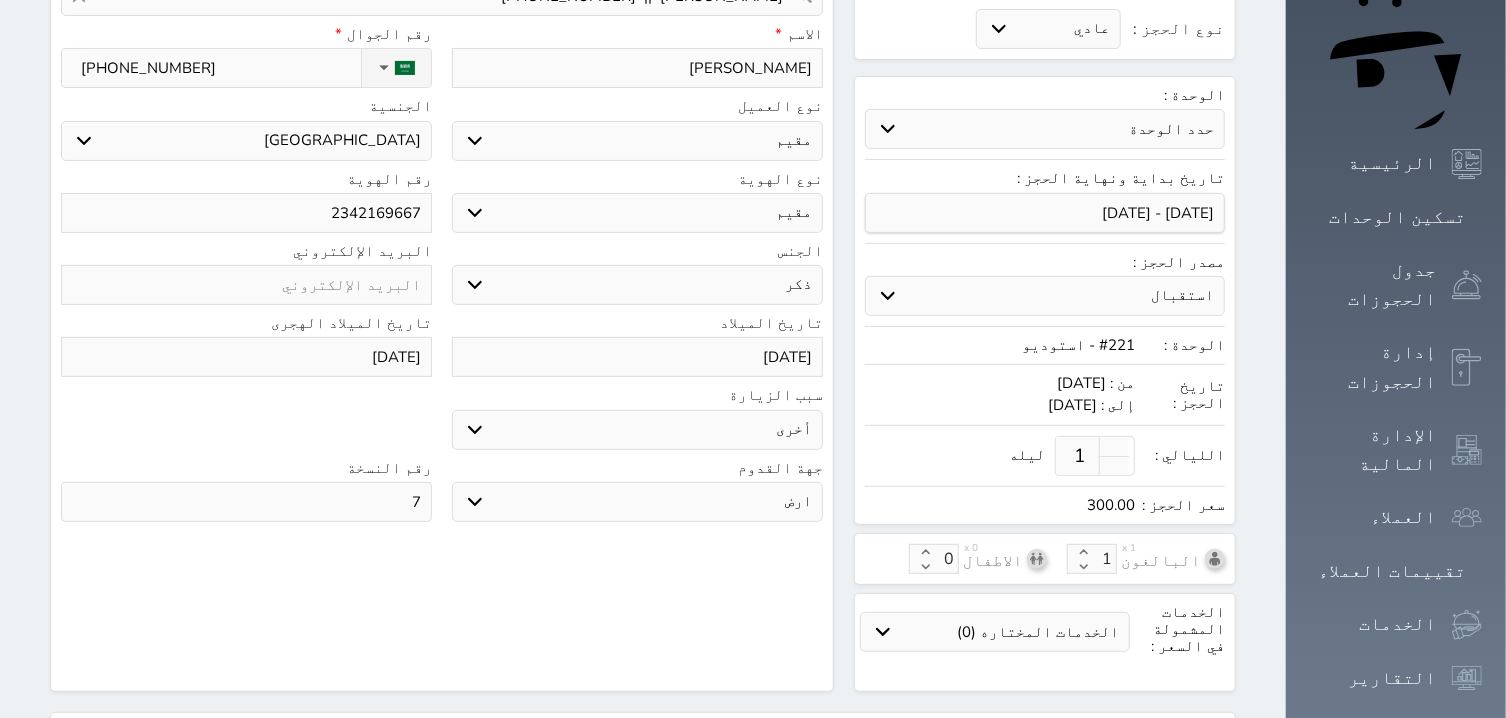 scroll, scrollTop: 254, scrollLeft: 0, axis: vertical 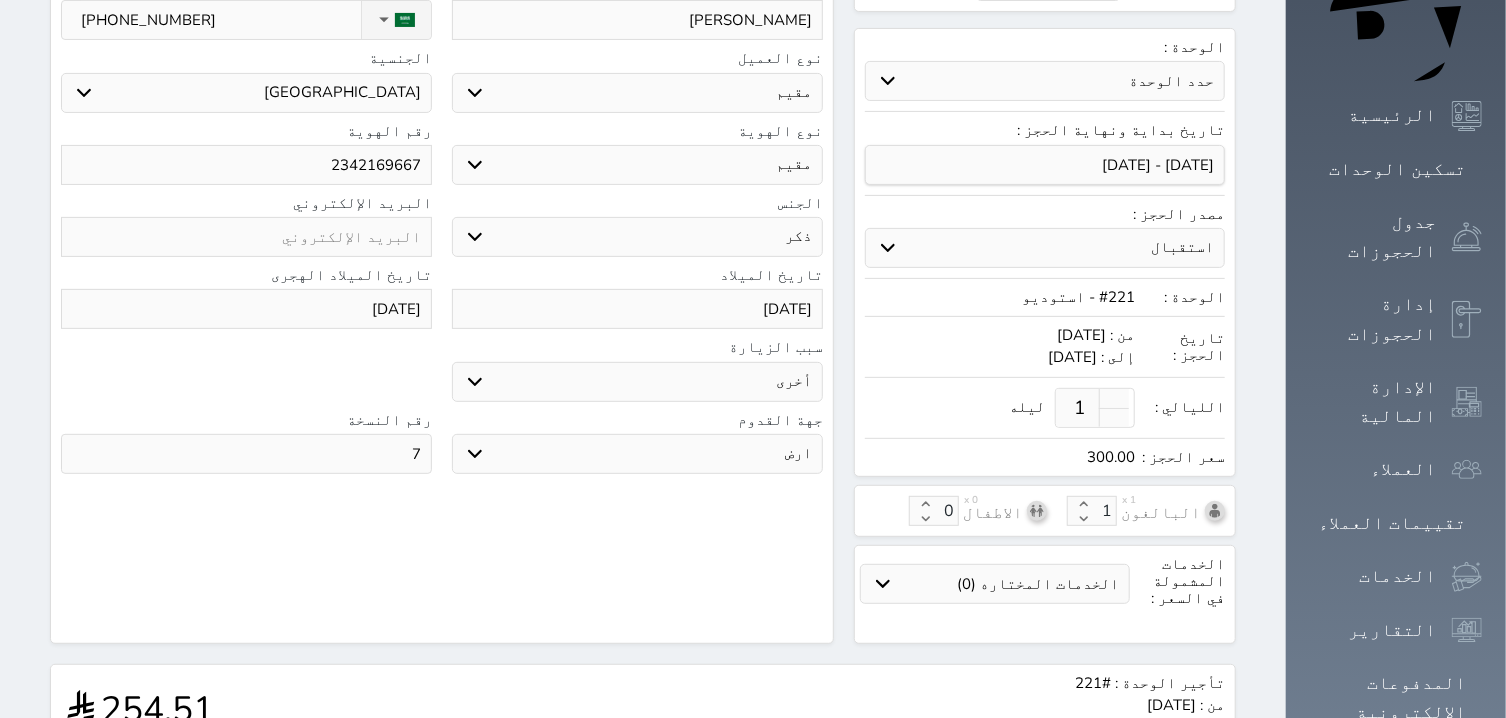 drag, startPoint x: 431, startPoint y: 403, endPoint x: 417, endPoint y: 403, distance: 14 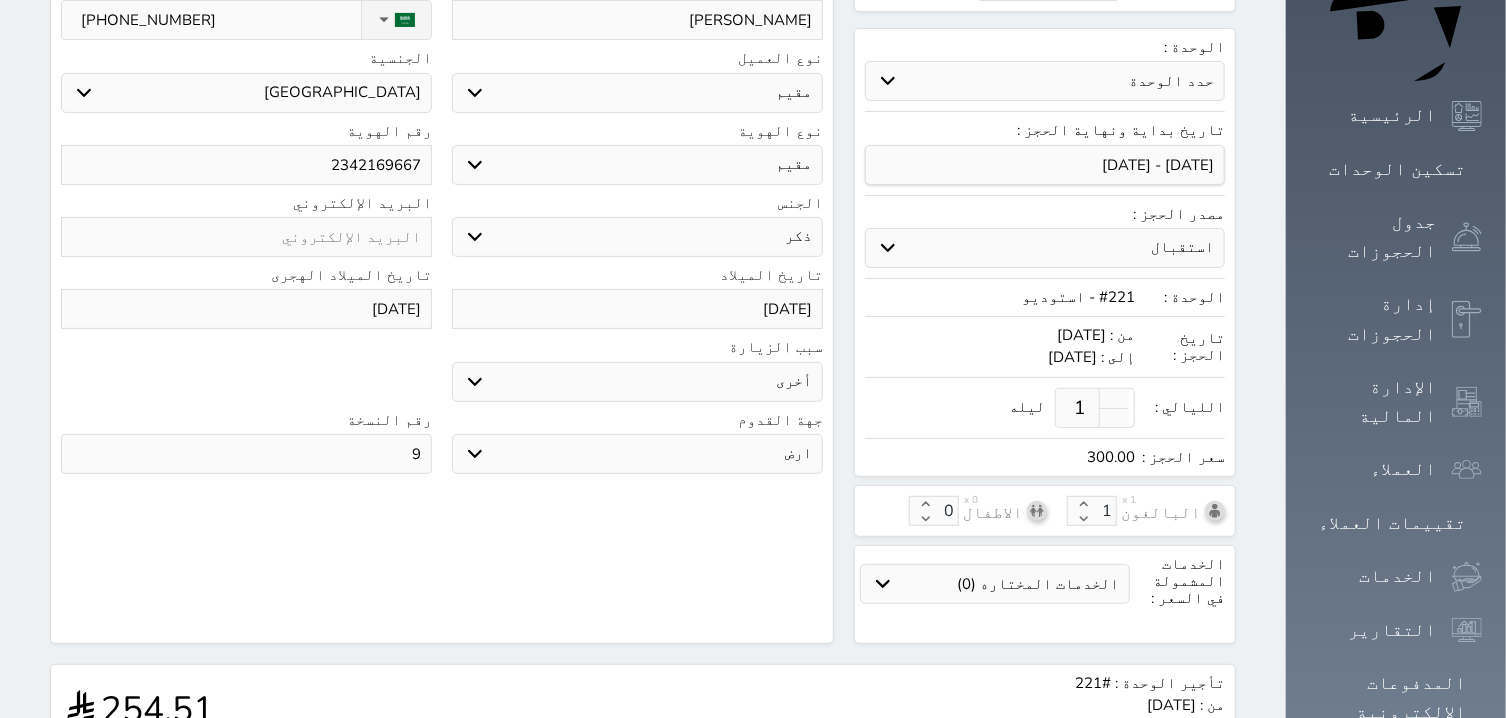 scroll, scrollTop: 0, scrollLeft: 0, axis: both 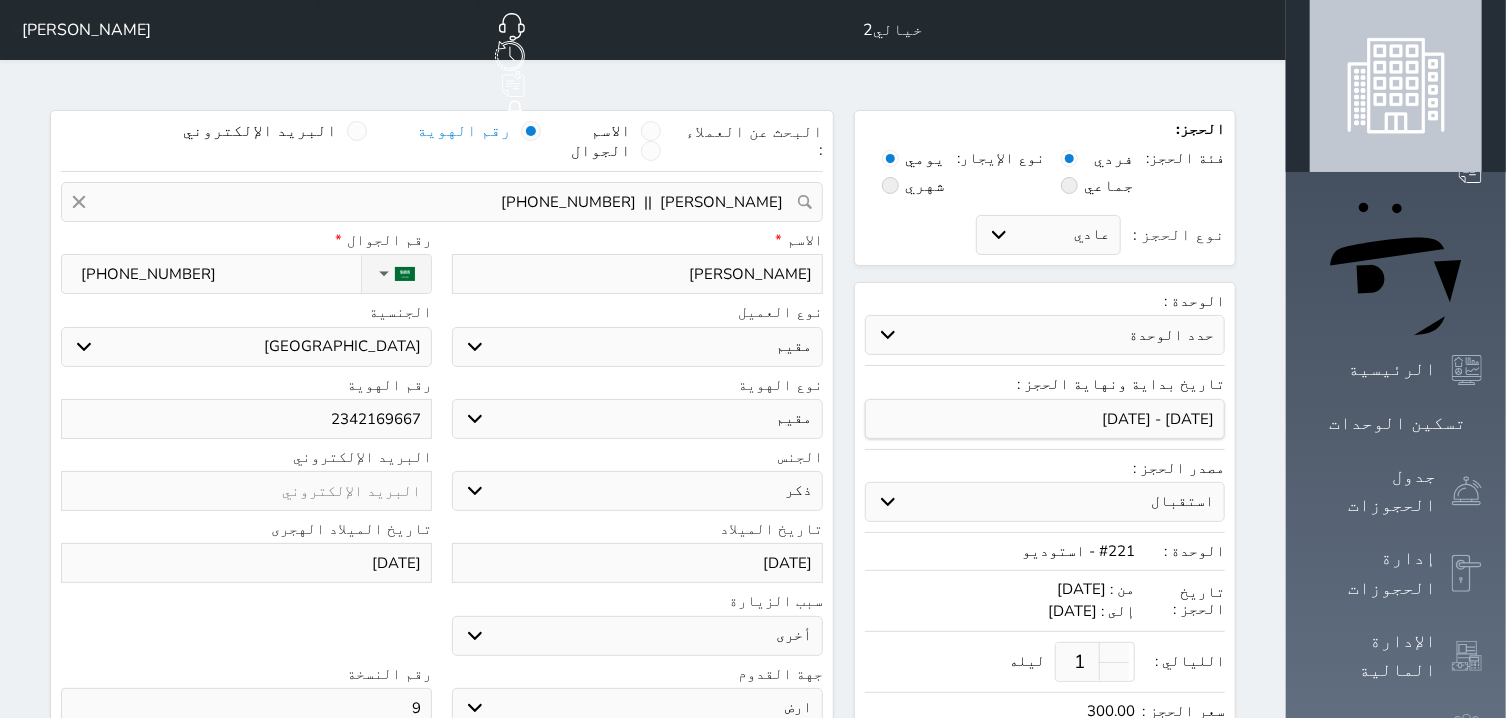 drag, startPoint x: 233, startPoint y: 231, endPoint x: 384, endPoint y: 217, distance: 151.64761 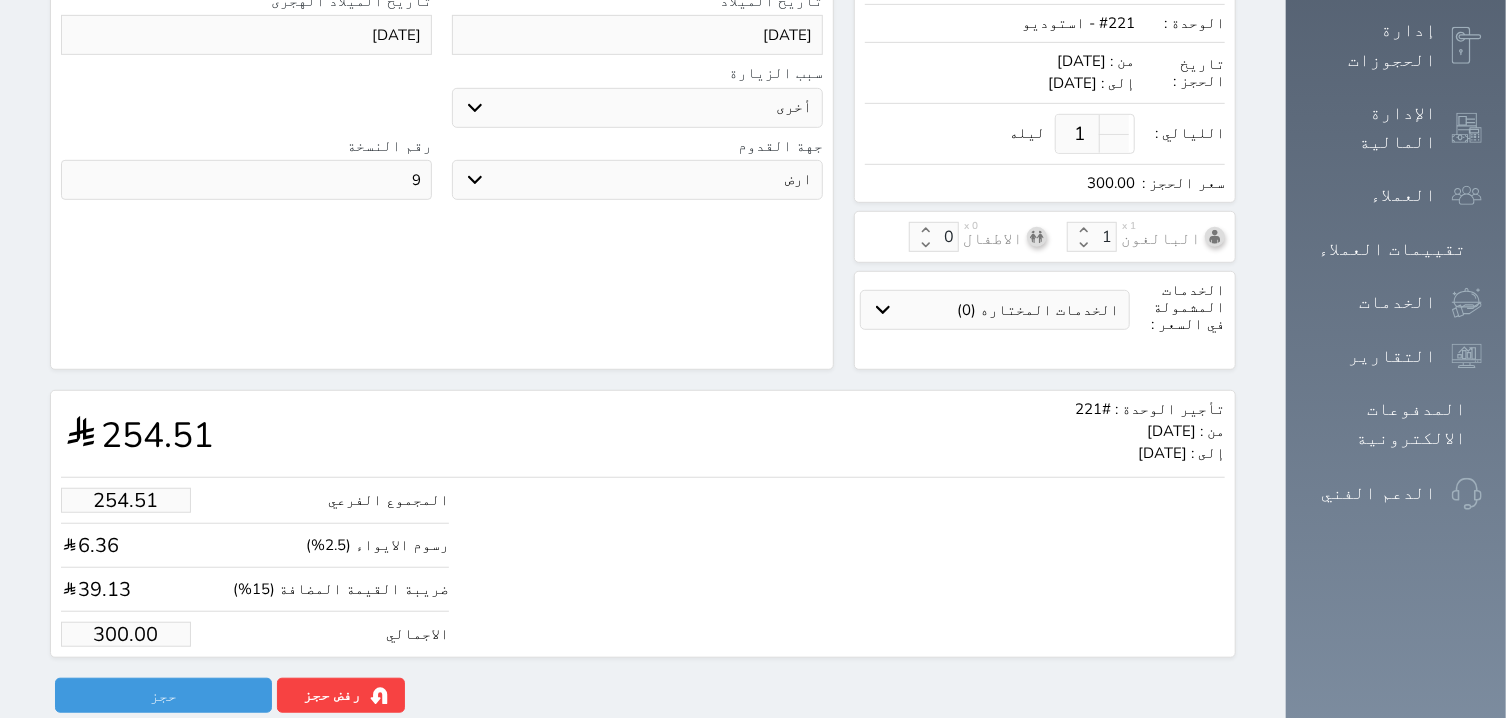 scroll, scrollTop: 532, scrollLeft: 0, axis: vertical 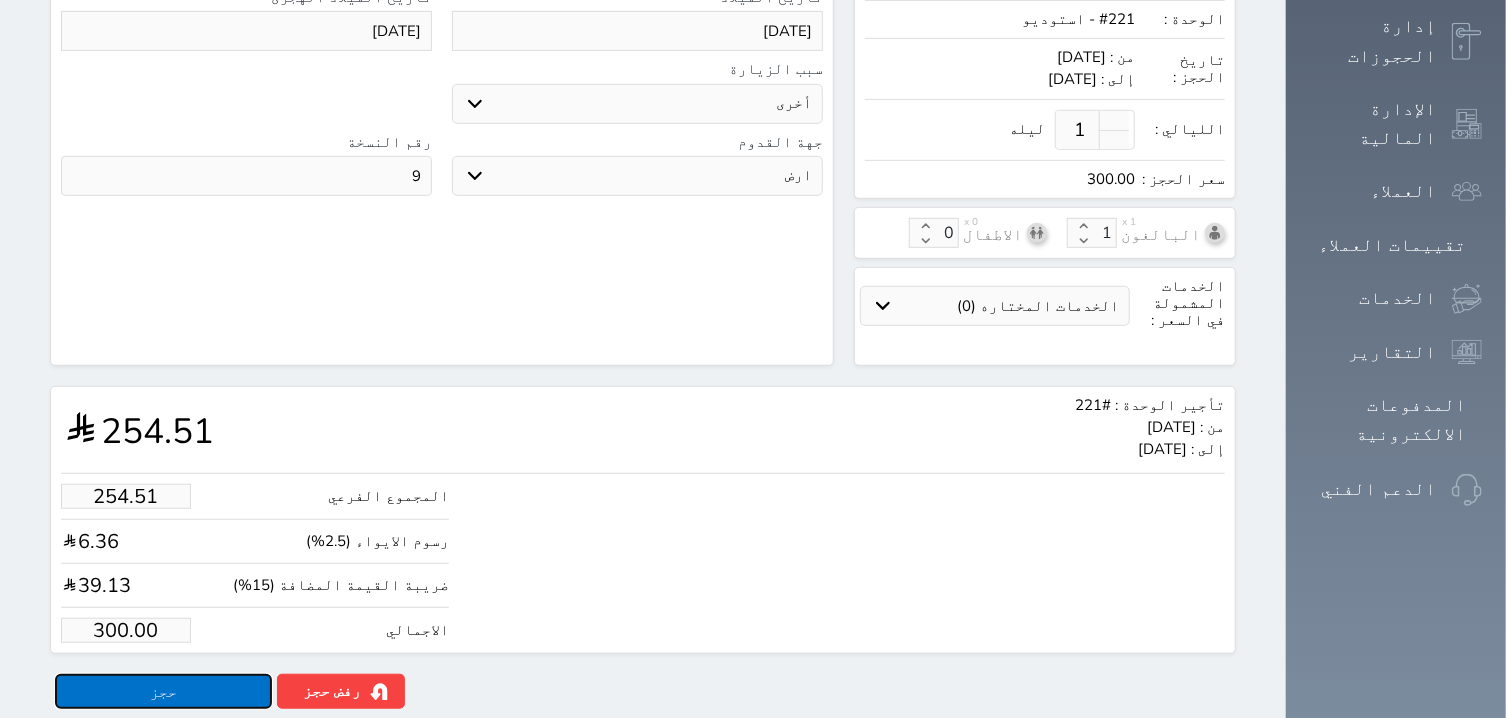 click on "حجز" at bounding box center (163, 691) 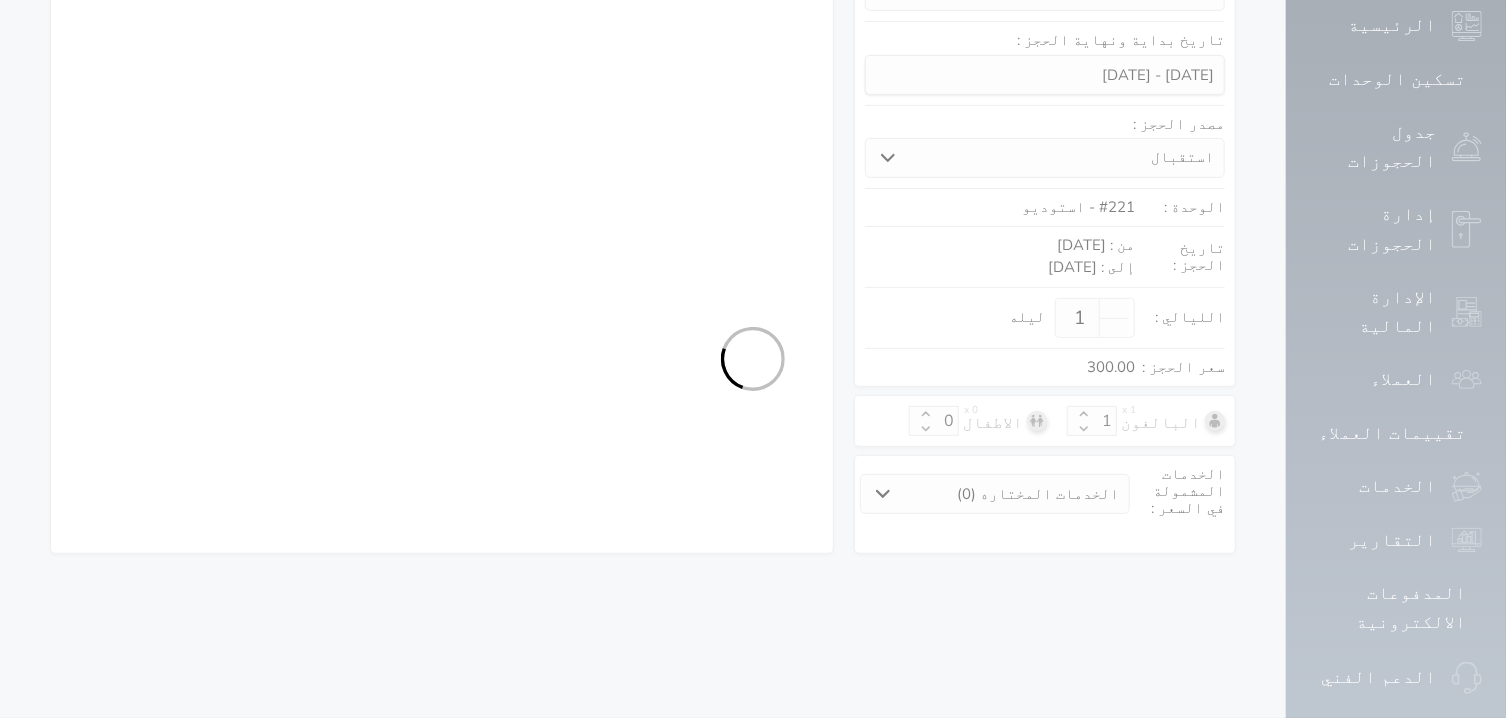 scroll, scrollTop: 317, scrollLeft: 0, axis: vertical 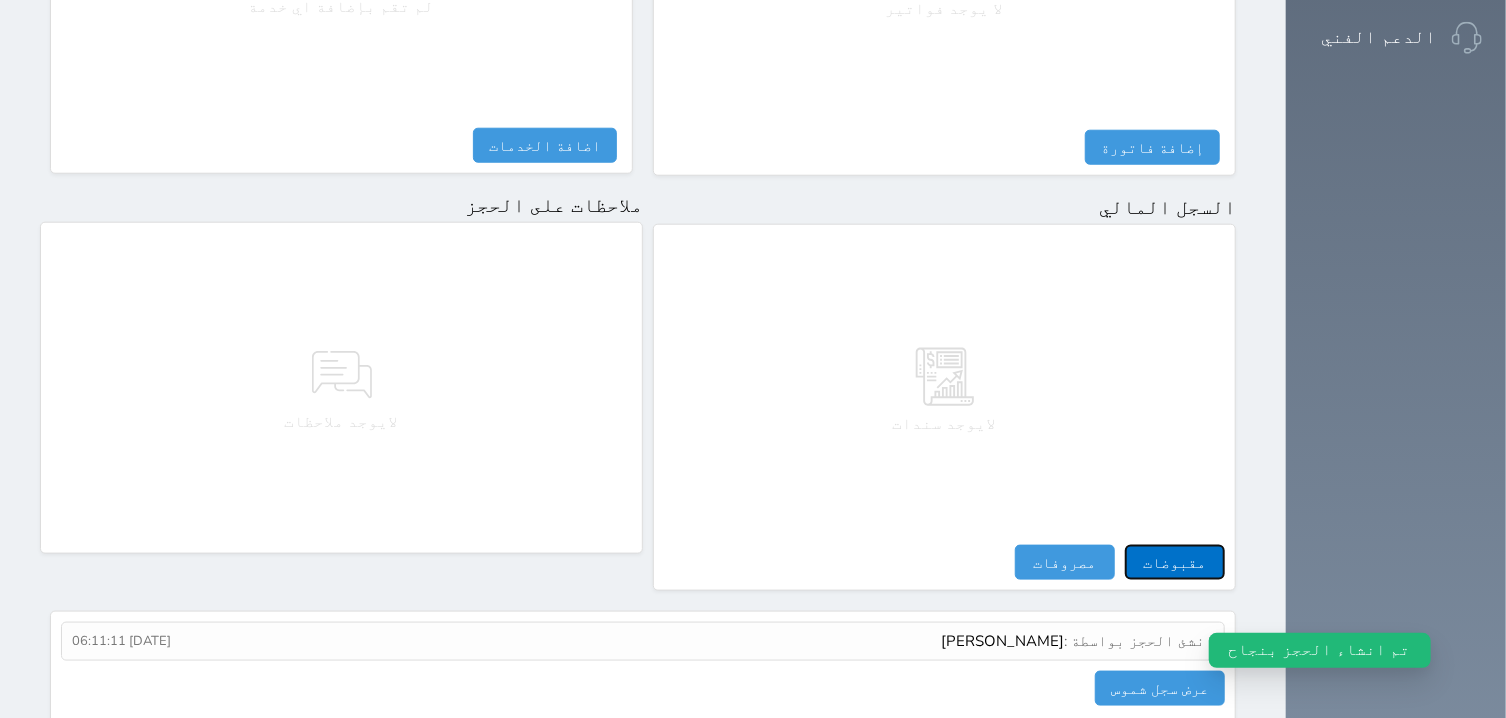 click on "مقبوضات" at bounding box center (1175, 562) 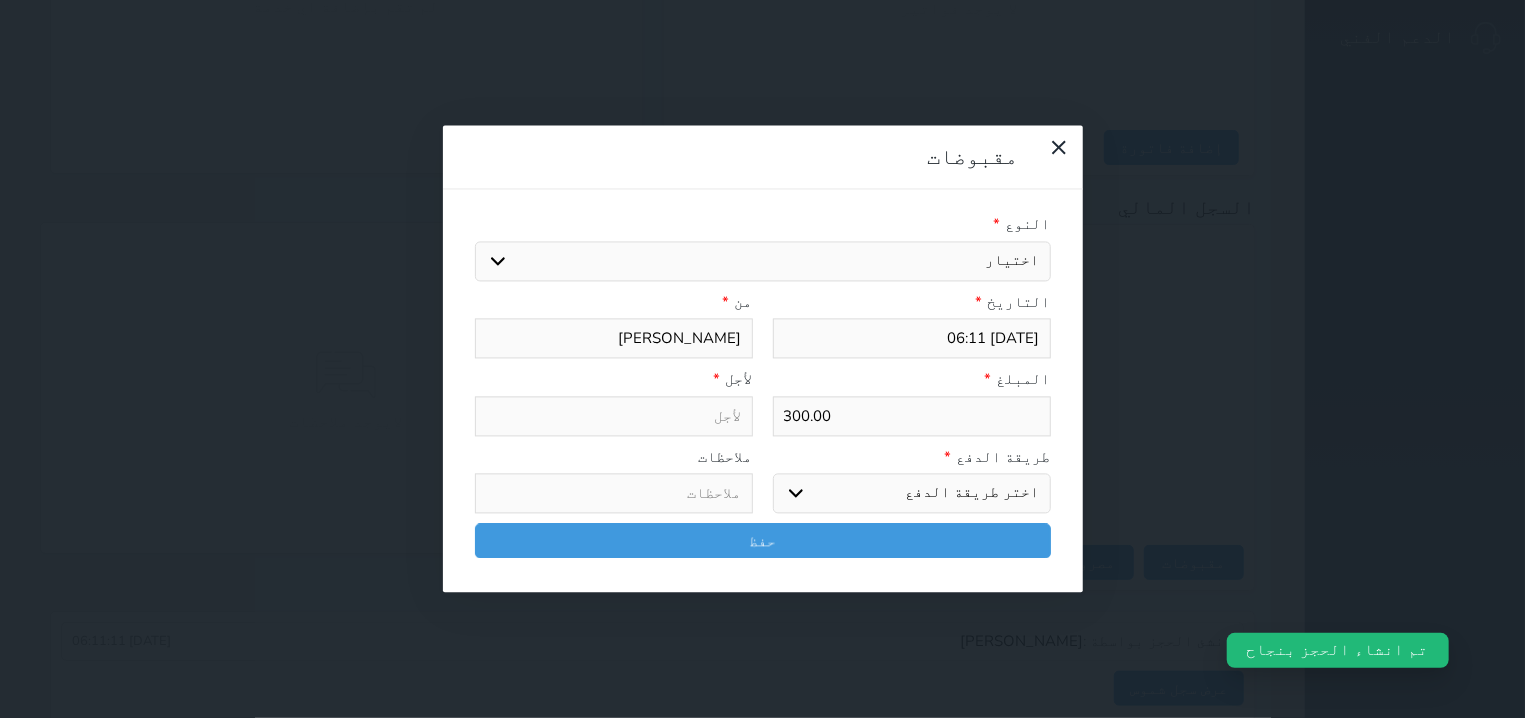click on "اختيار   مقبوضات عامة قيمة إيجار فواتير تامين عربون لا ينطبق آخر مغسلة واي فاي - الإنترنت مواقف السيارات طعام الأغذية والمشروبات مشروبات المشروبات الباردة المشروبات الساخنة الإفطار غداء عشاء مخبز و كعك حمام سباحة الصالة الرياضية سبا و خدمات الجمال اختيار وإسقاط (خدمات النقل) ميني بار كابل - تلفزيون سرير إضافي تصفيف الشعر التسوق خدمات الجولات السياحية المنظمة خدمات الدليل السياحي" at bounding box center (763, 261) 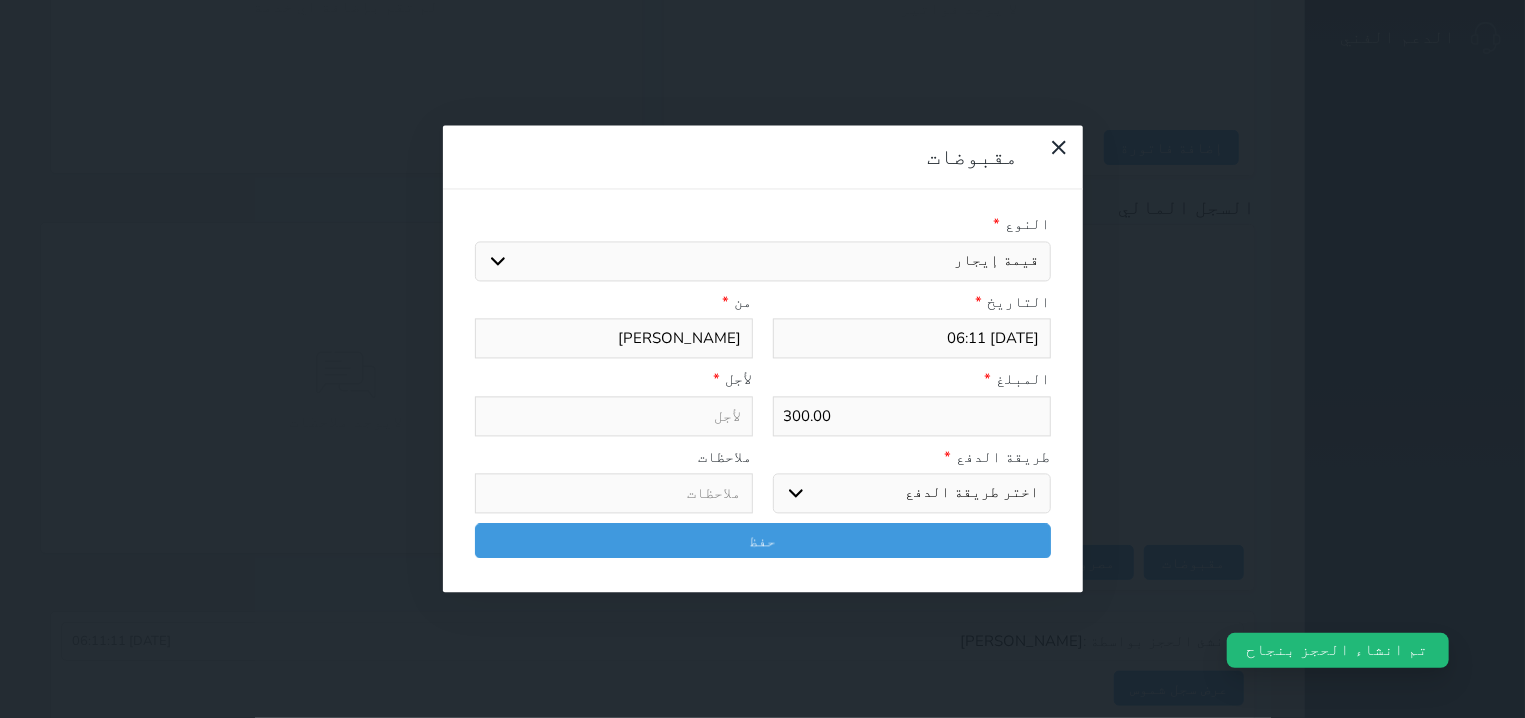 click on "قيمة إيجار" at bounding box center (0, 0) 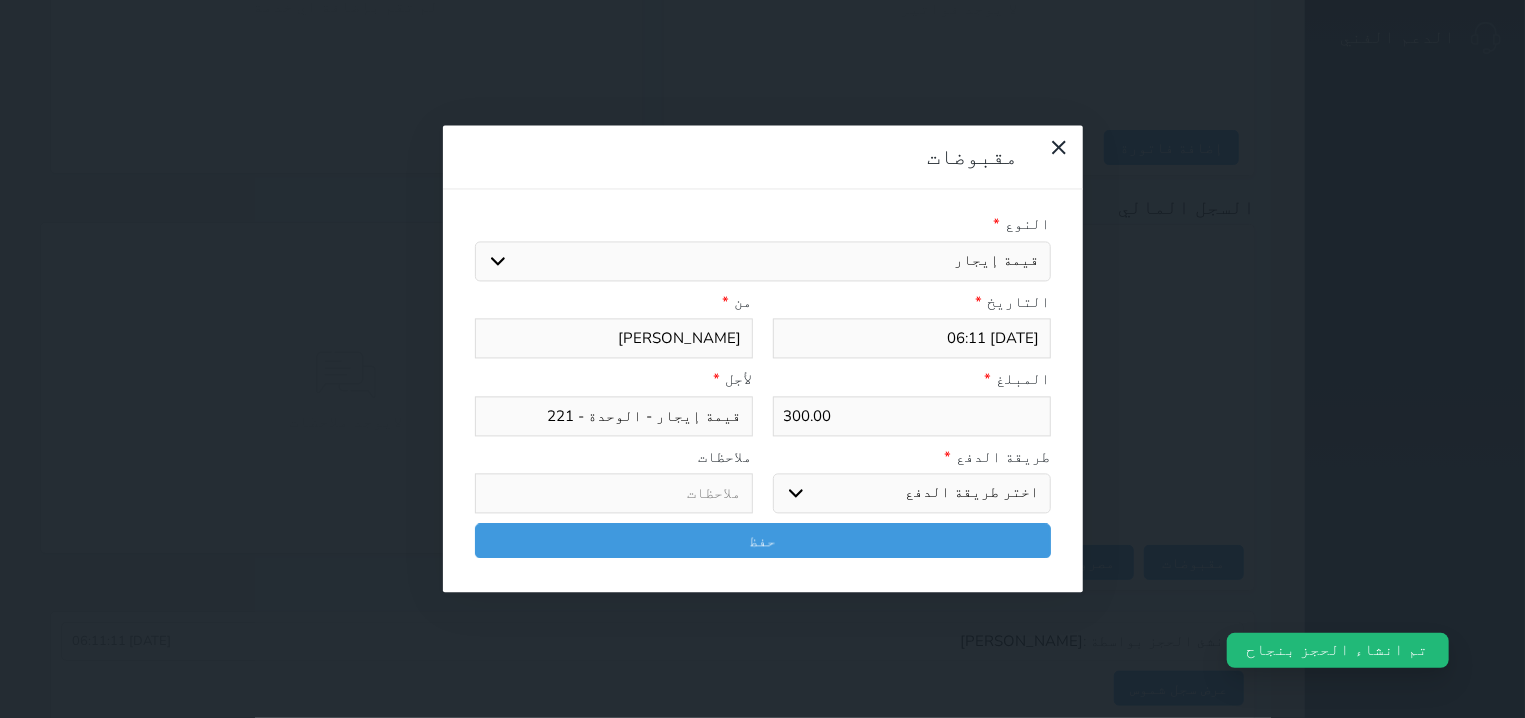 click on "اختر طريقة الدفع   دفع نقدى   تحويل بنكى   مدى   بطاقة ائتمان   آجل" at bounding box center [912, 494] 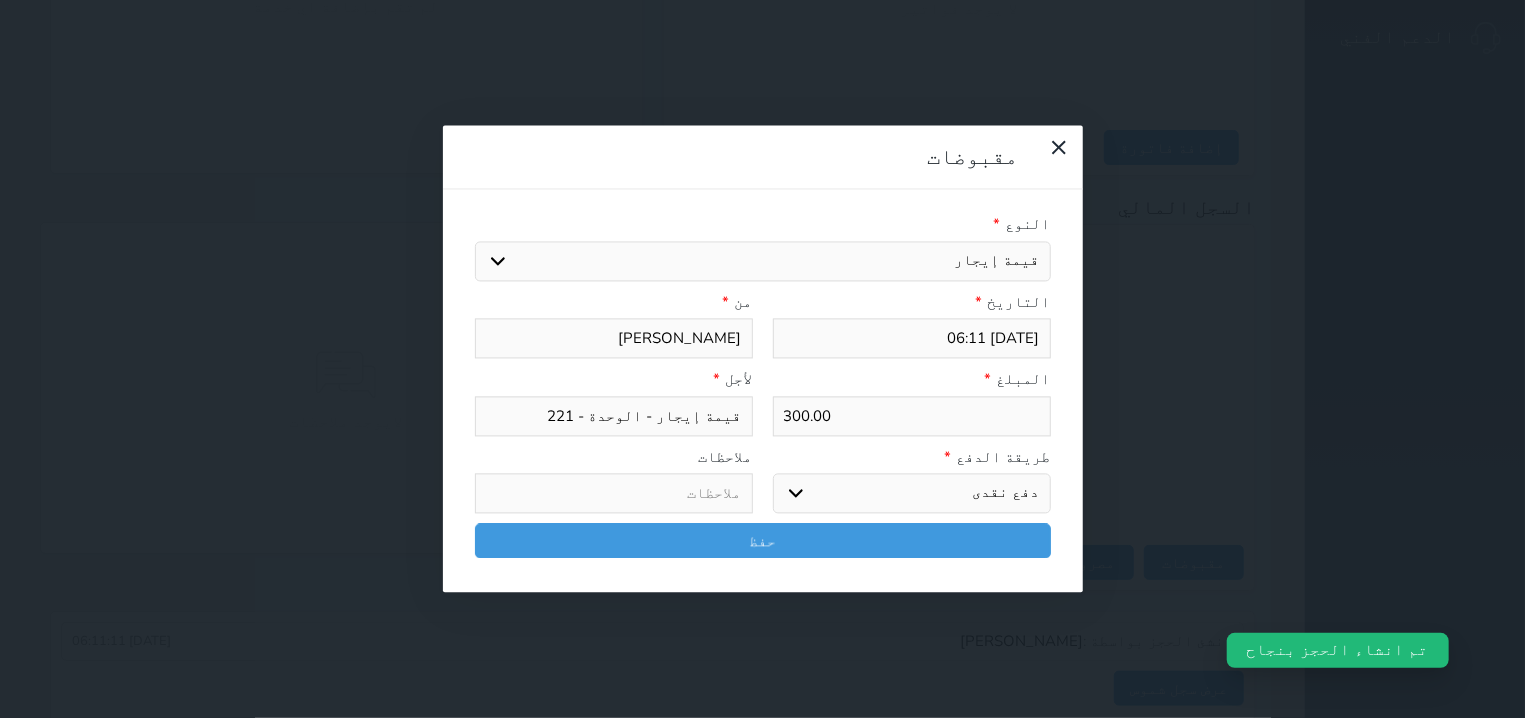 click on "دفع نقدى" at bounding box center [0, 0] 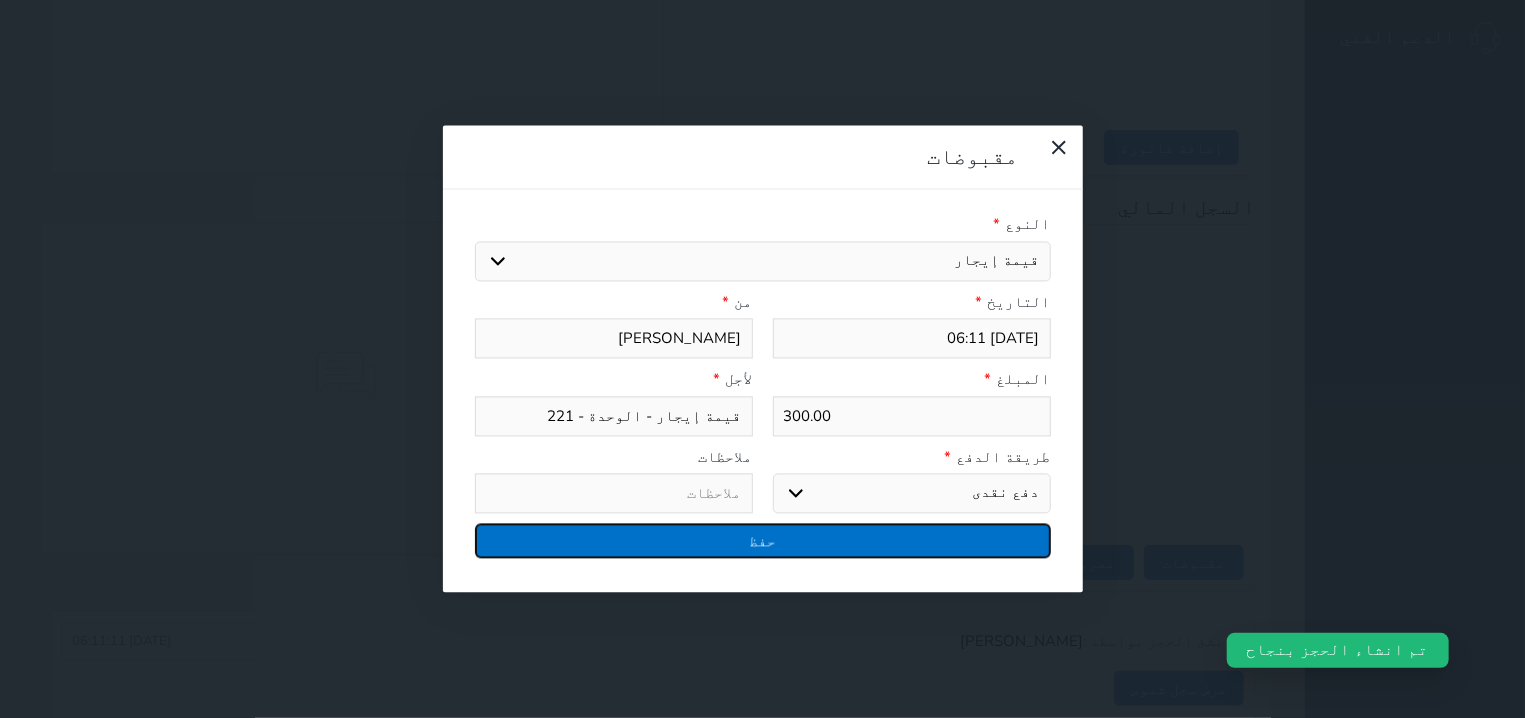 click on "حفظ" at bounding box center [763, 541] 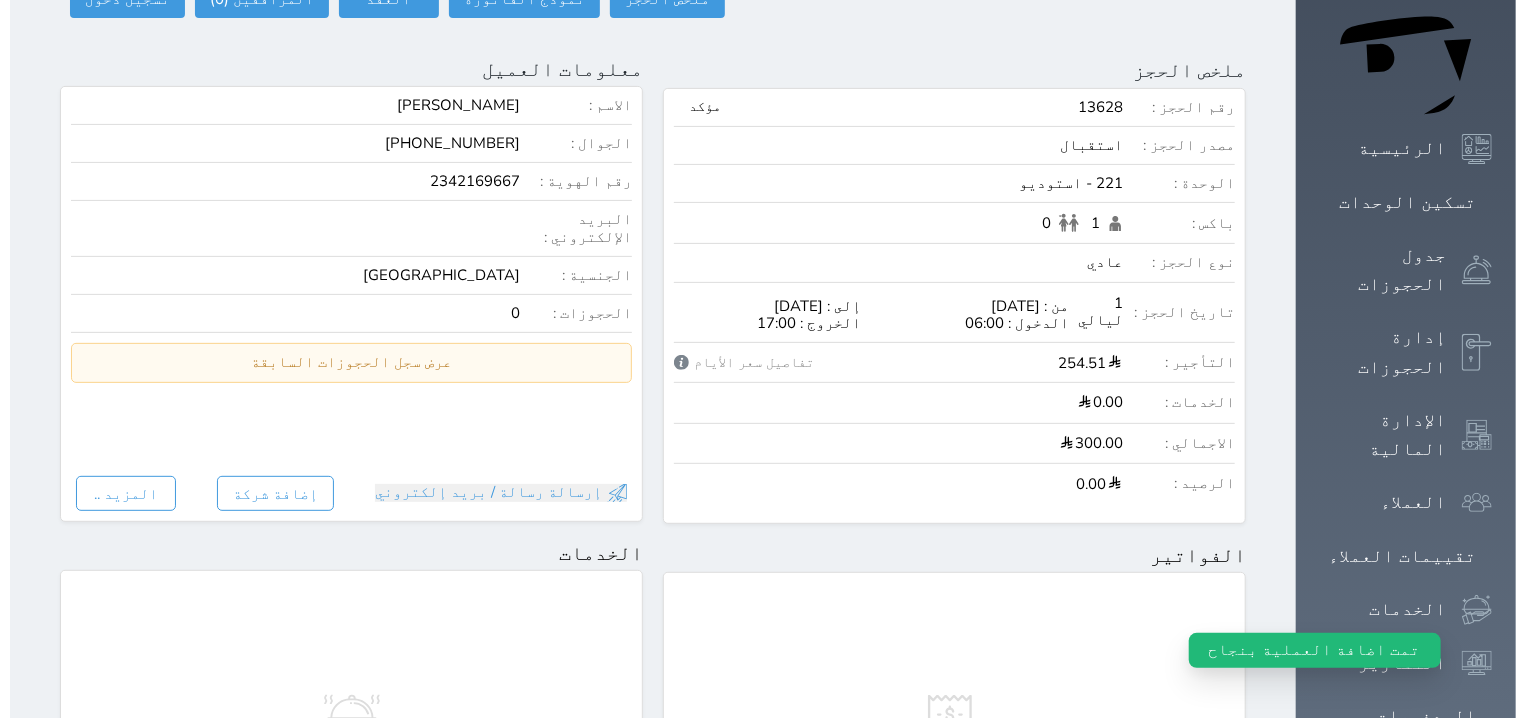 scroll, scrollTop: 0, scrollLeft: 0, axis: both 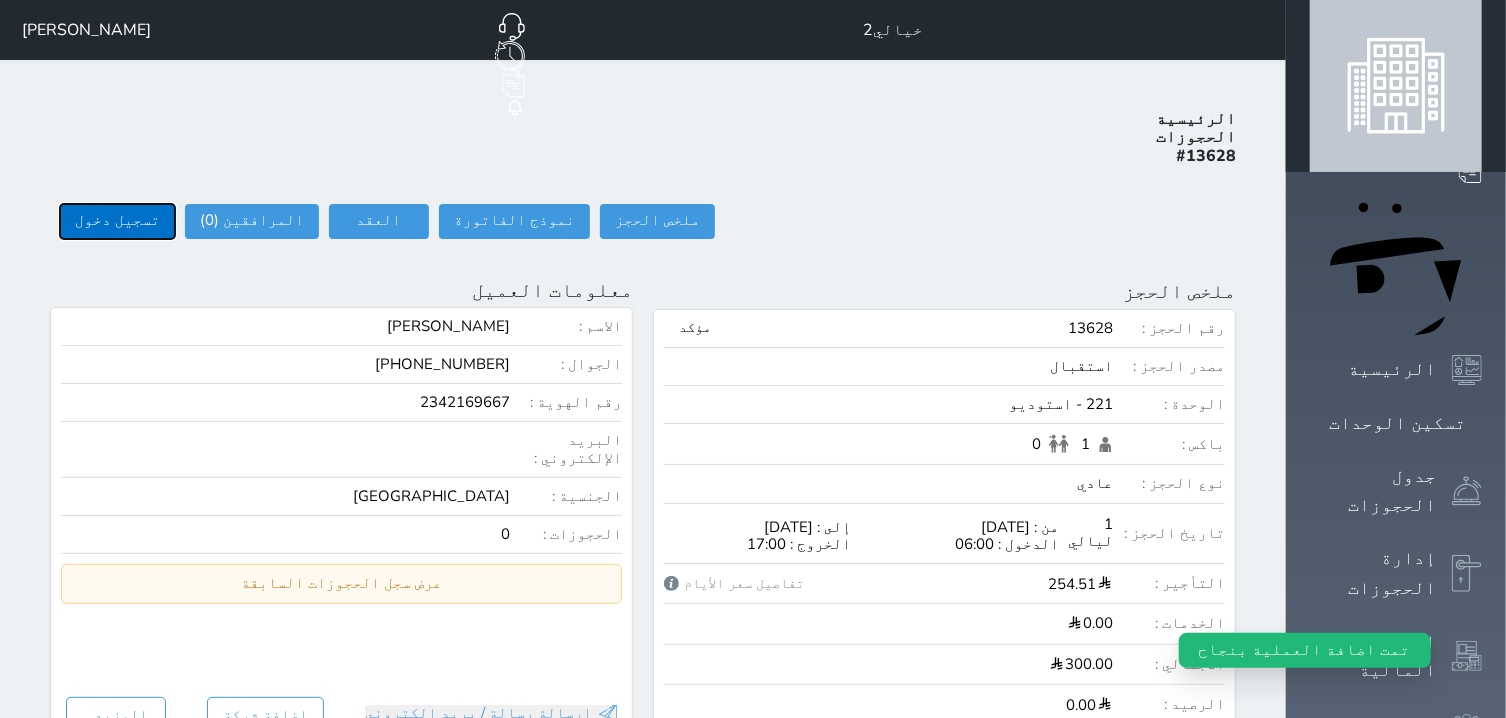 click on "تسجيل دخول" at bounding box center [117, 221] 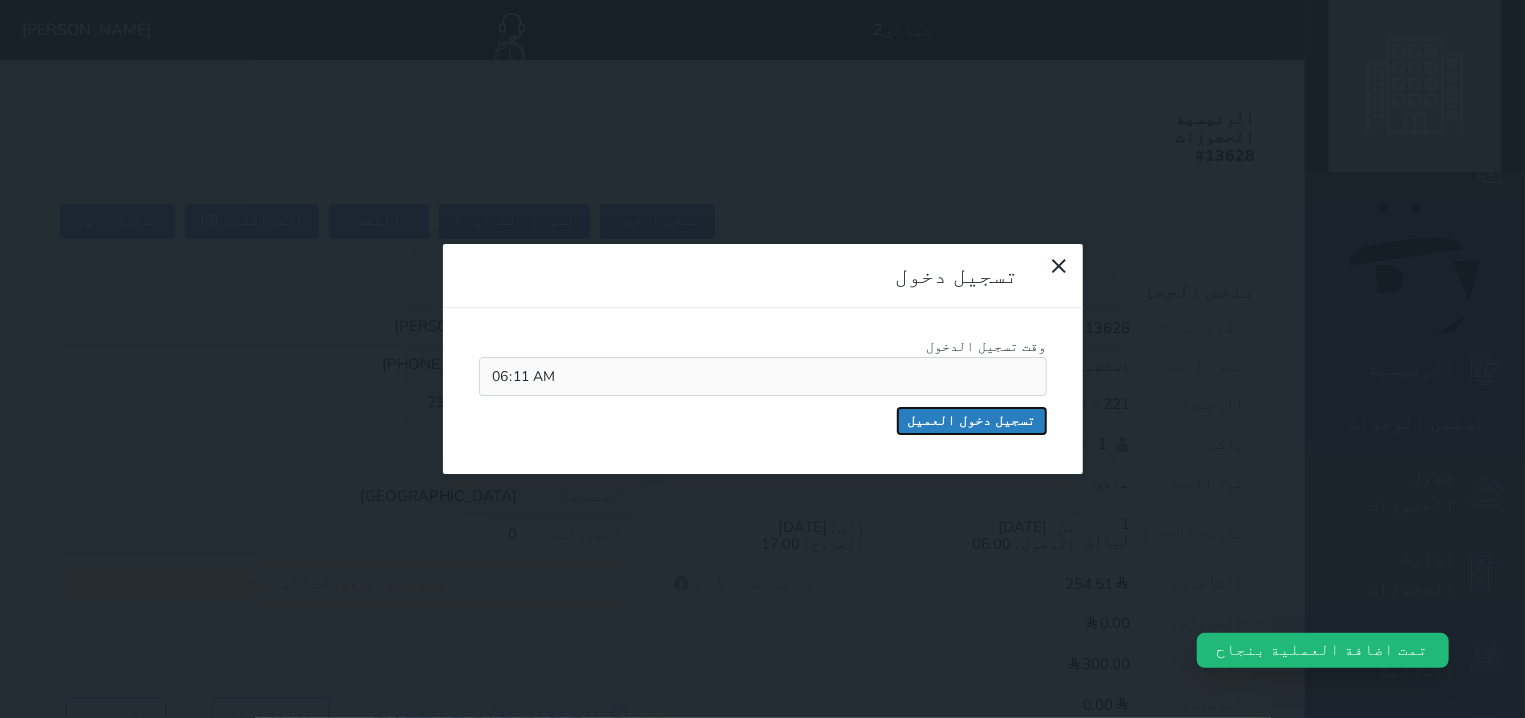 click on "تسجيل دخول العميل" at bounding box center (972, 421) 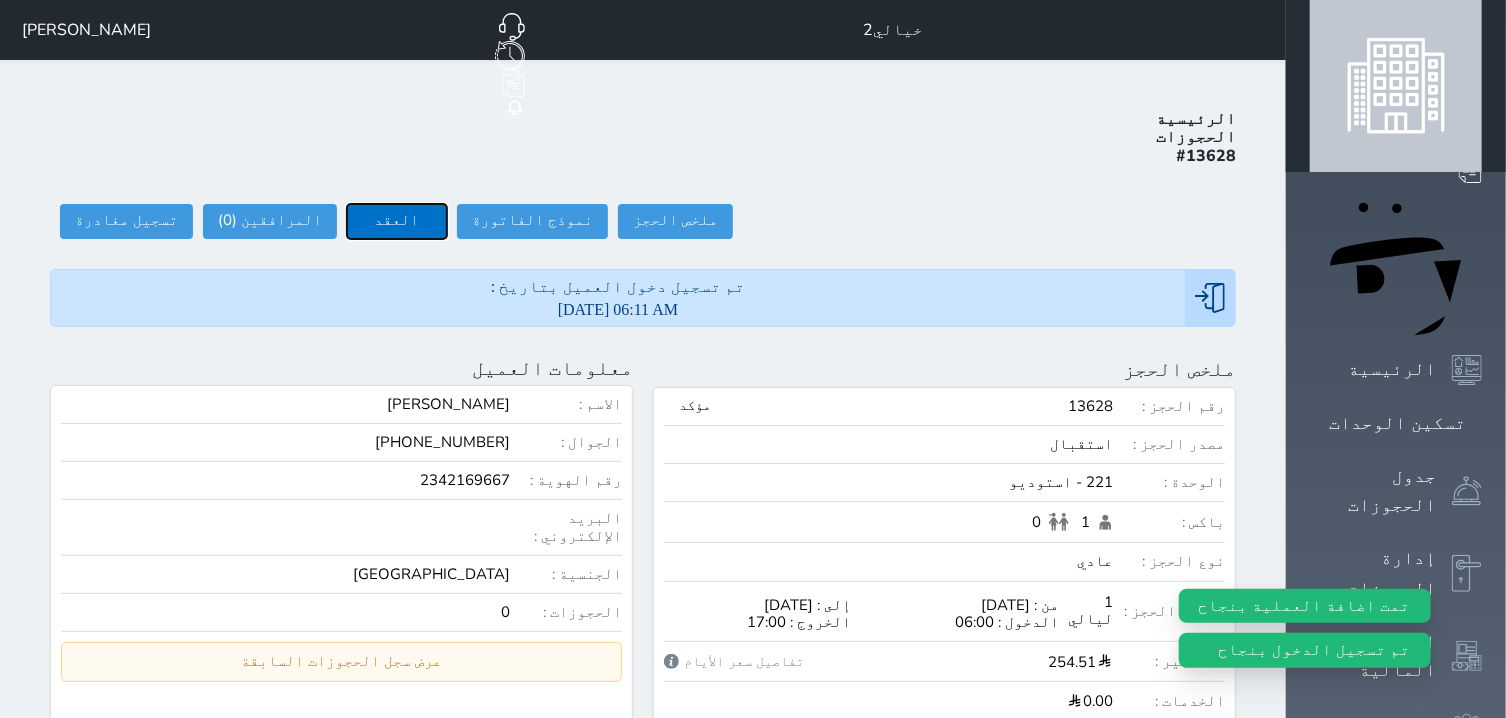 click on "العقد" at bounding box center [397, 221] 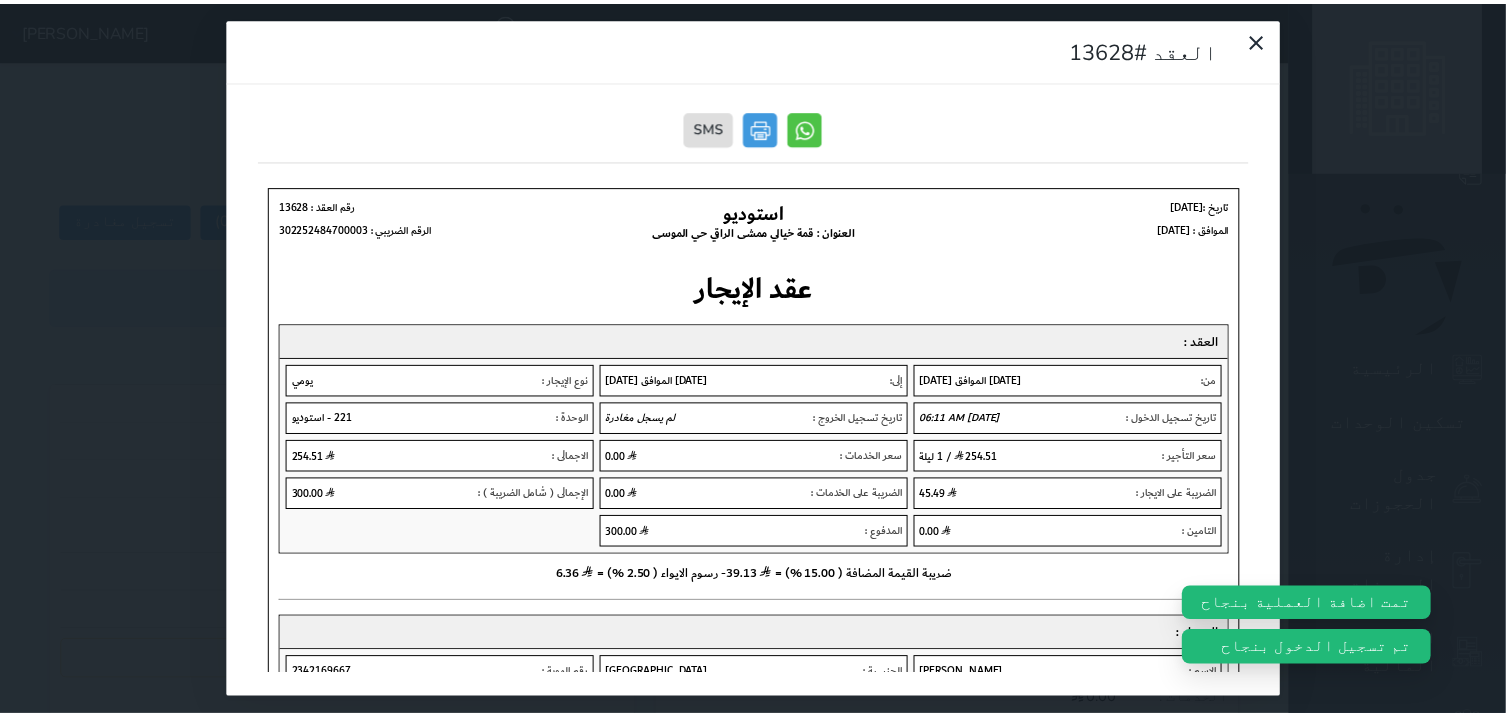 scroll, scrollTop: 0, scrollLeft: 0, axis: both 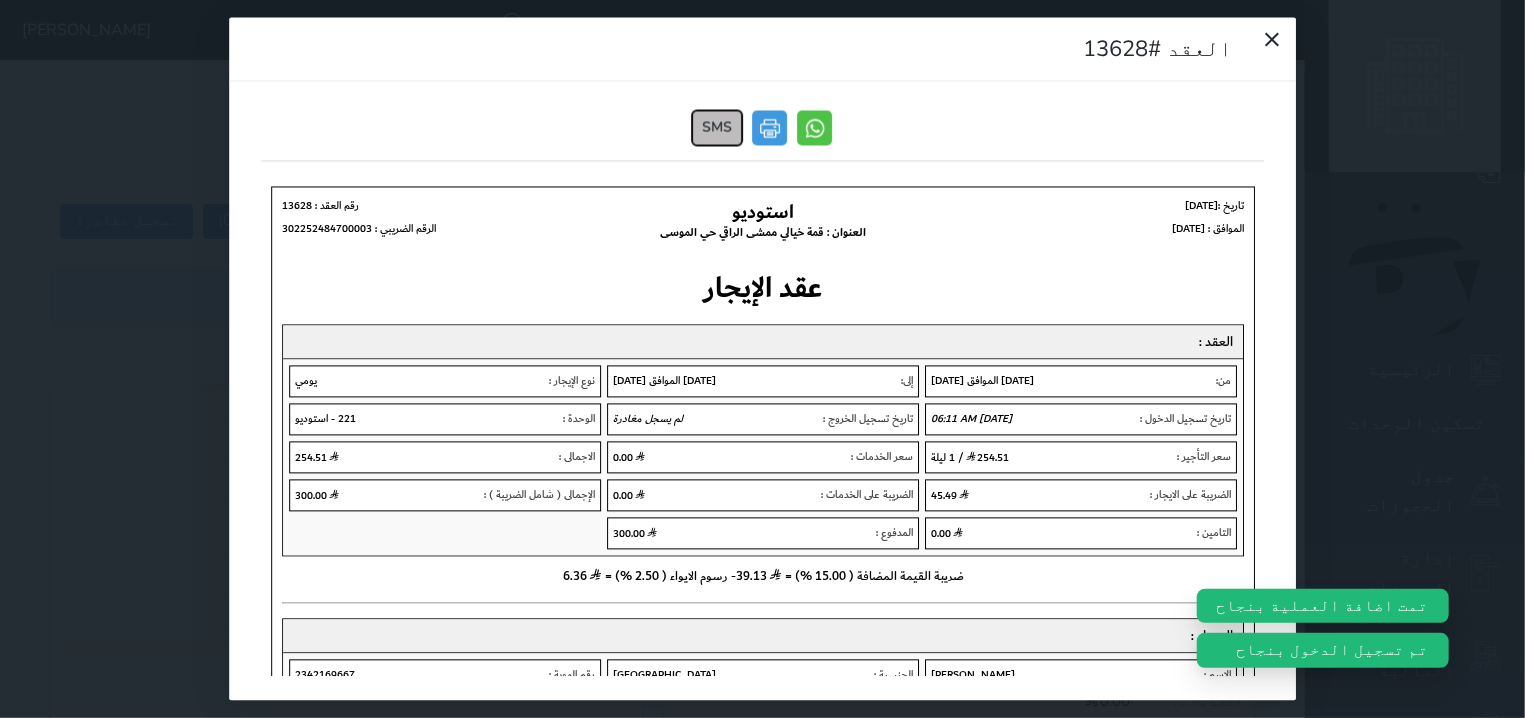 click on "SMS" at bounding box center [718, 128] 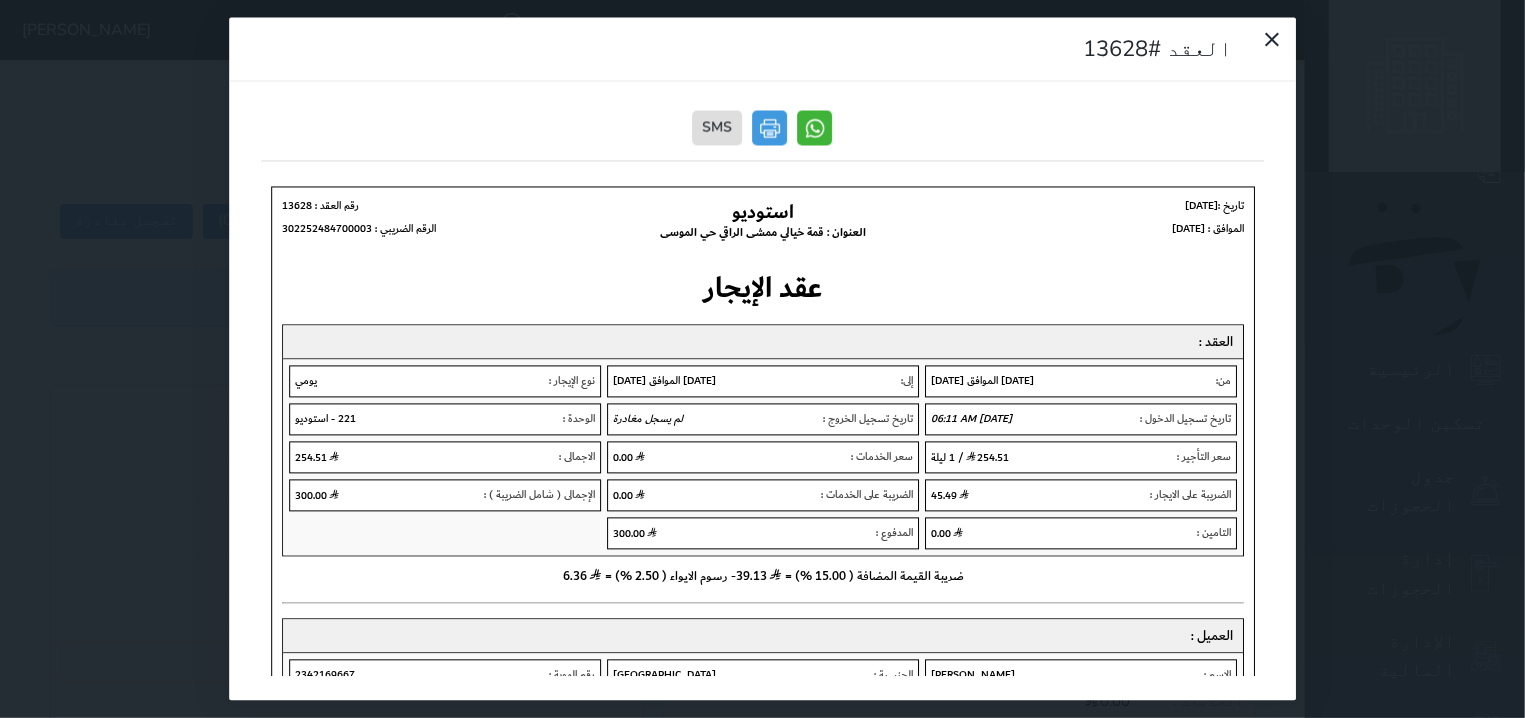 click at bounding box center [815, 128] 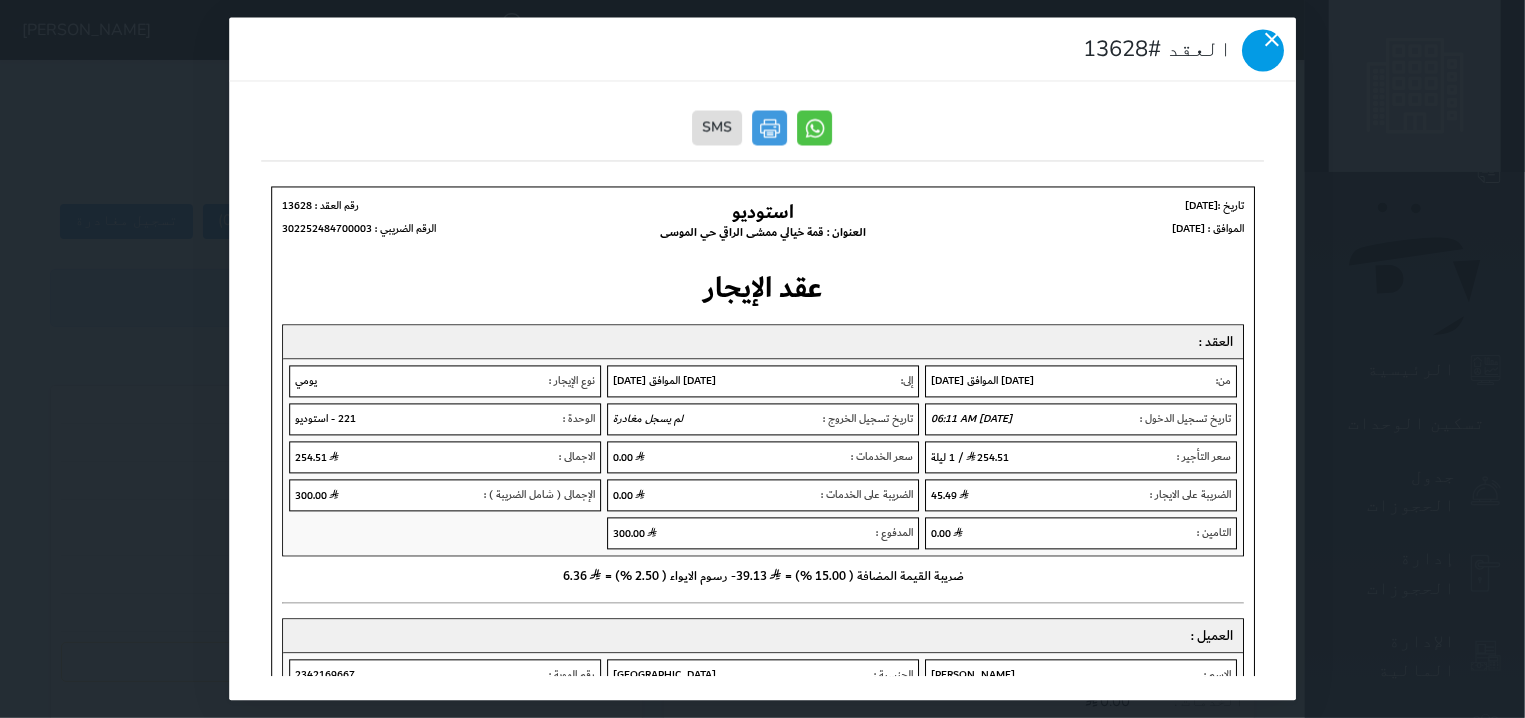 click 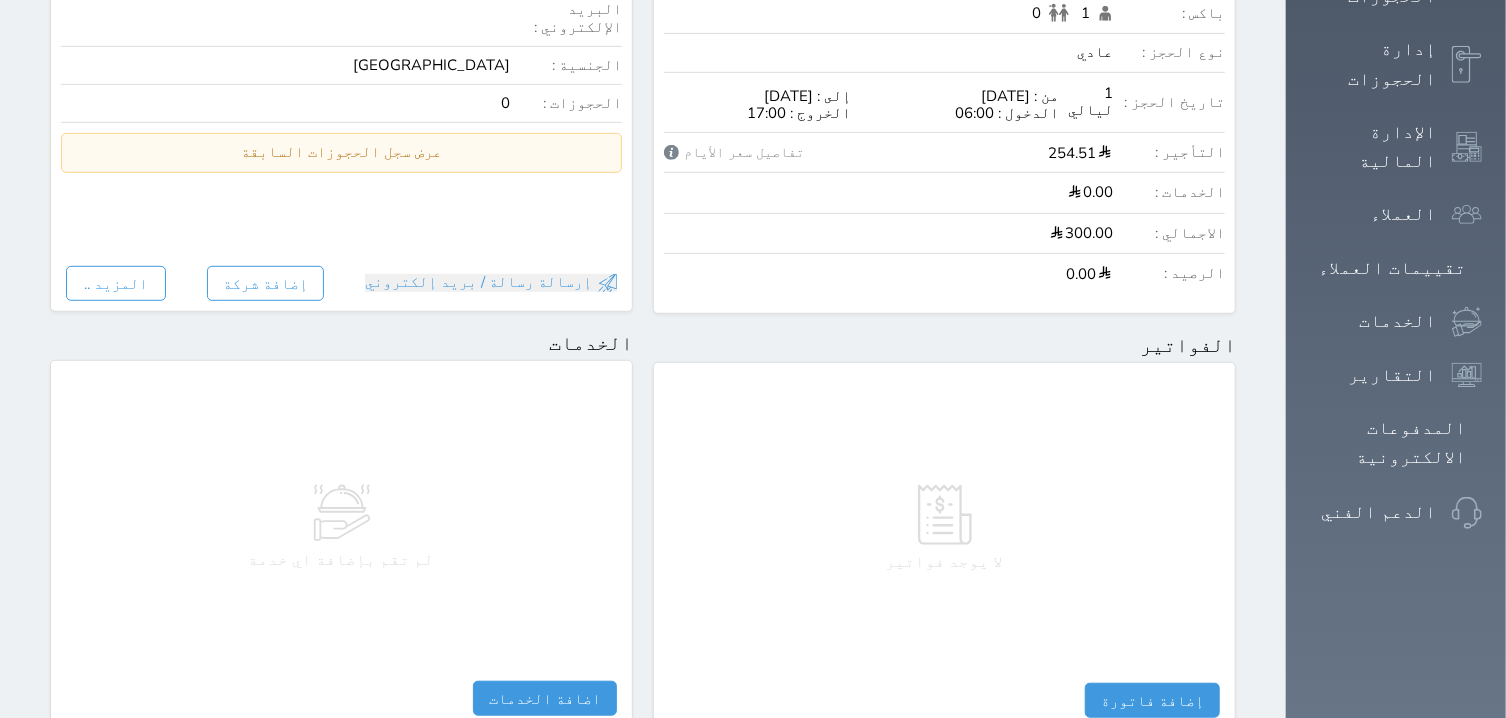 scroll, scrollTop: 1063, scrollLeft: 0, axis: vertical 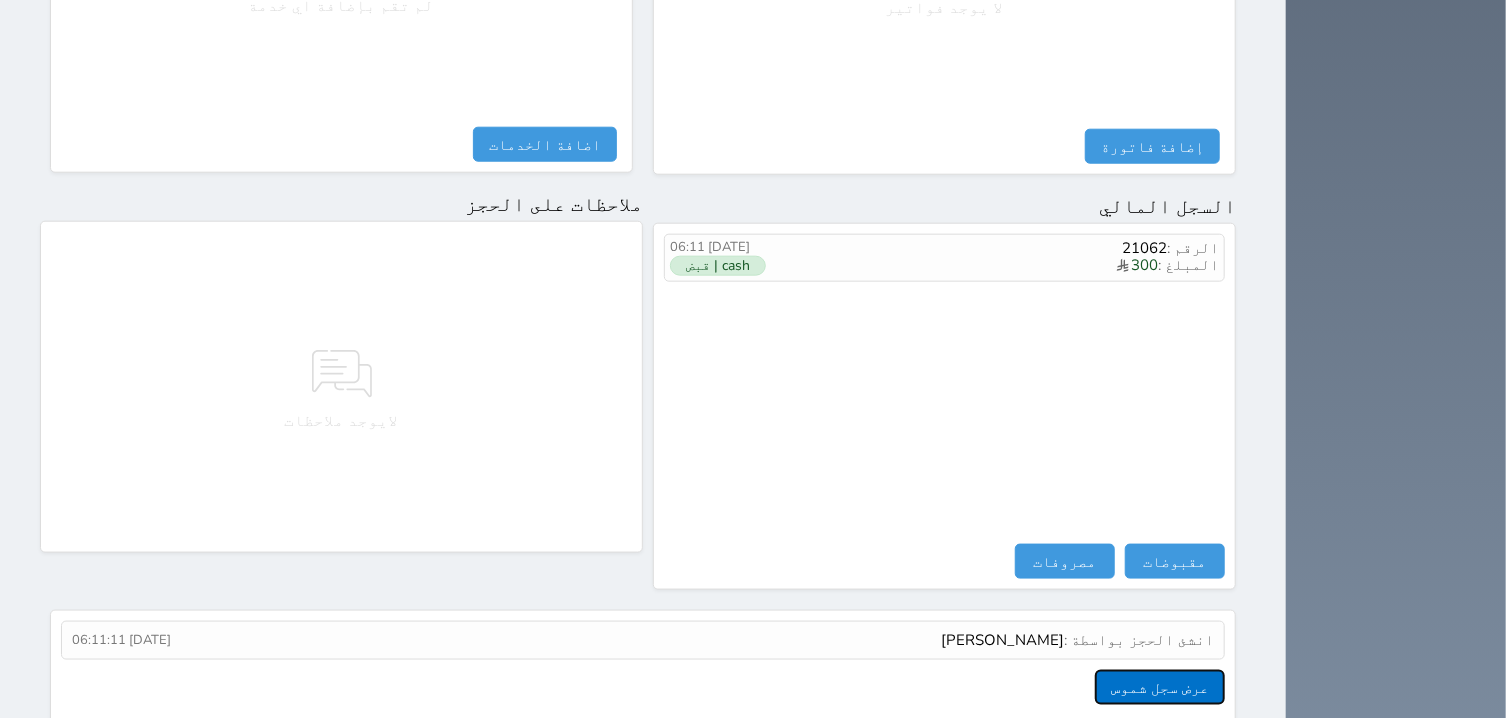 click on "عرض سجل شموس" at bounding box center [1160, 687] 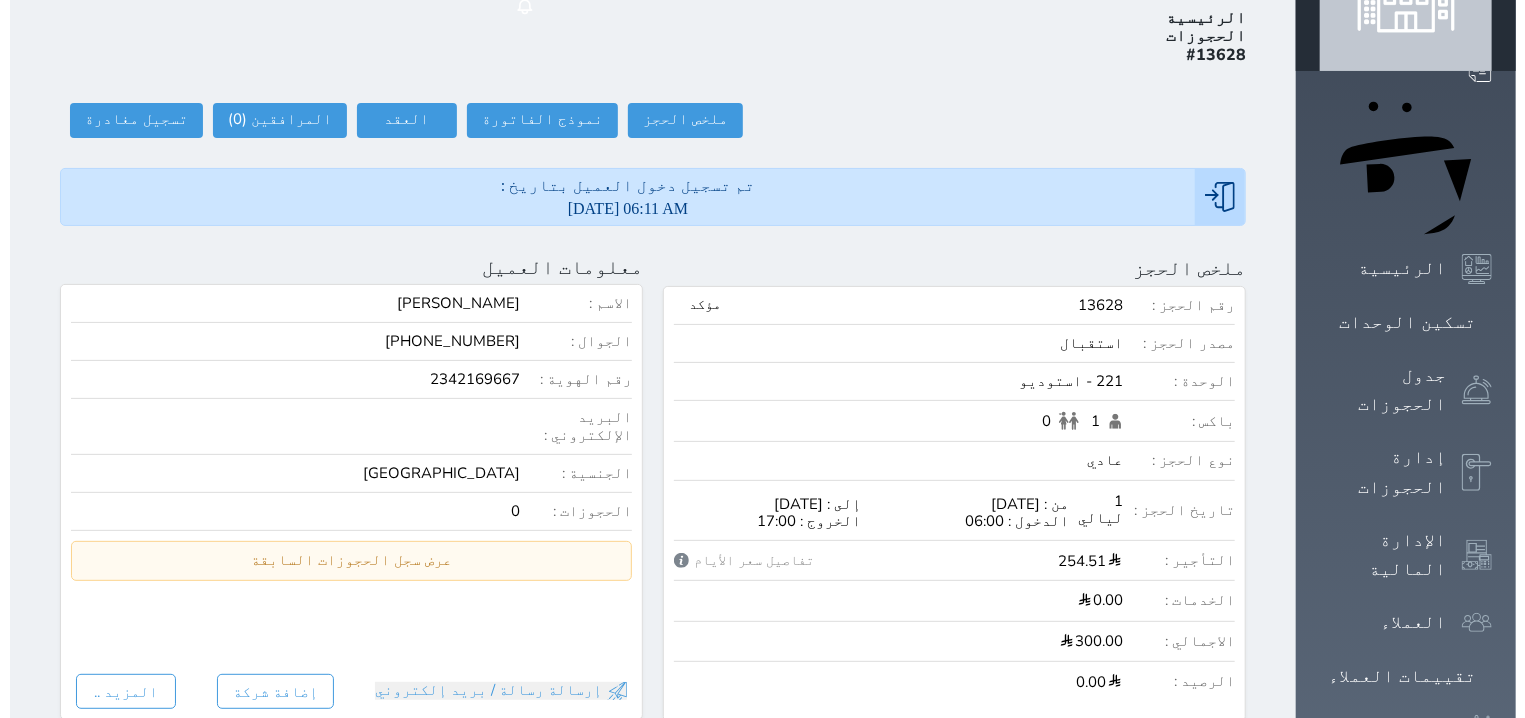 scroll, scrollTop: 44, scrollLeft: 0, axis: vertical 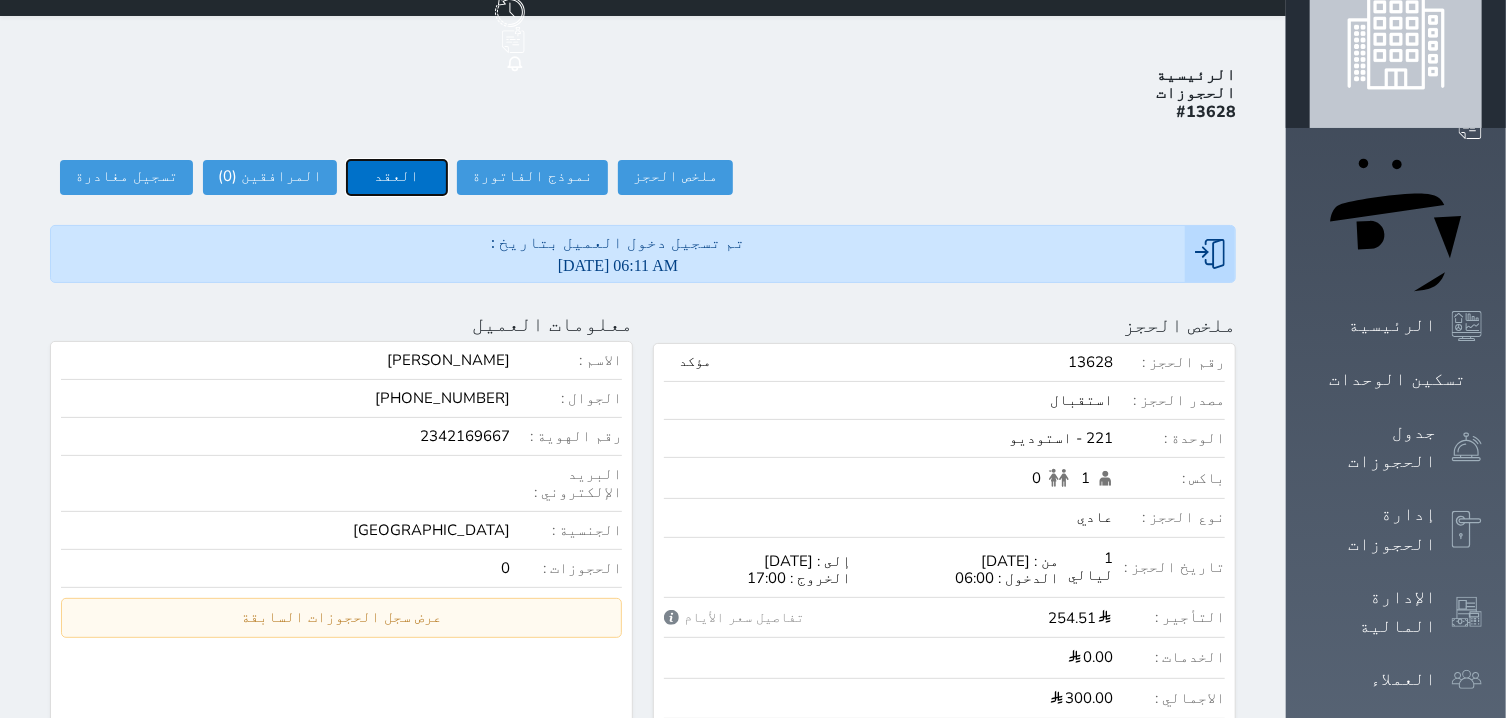 click on "العقد" at bounding box center (397, 177) 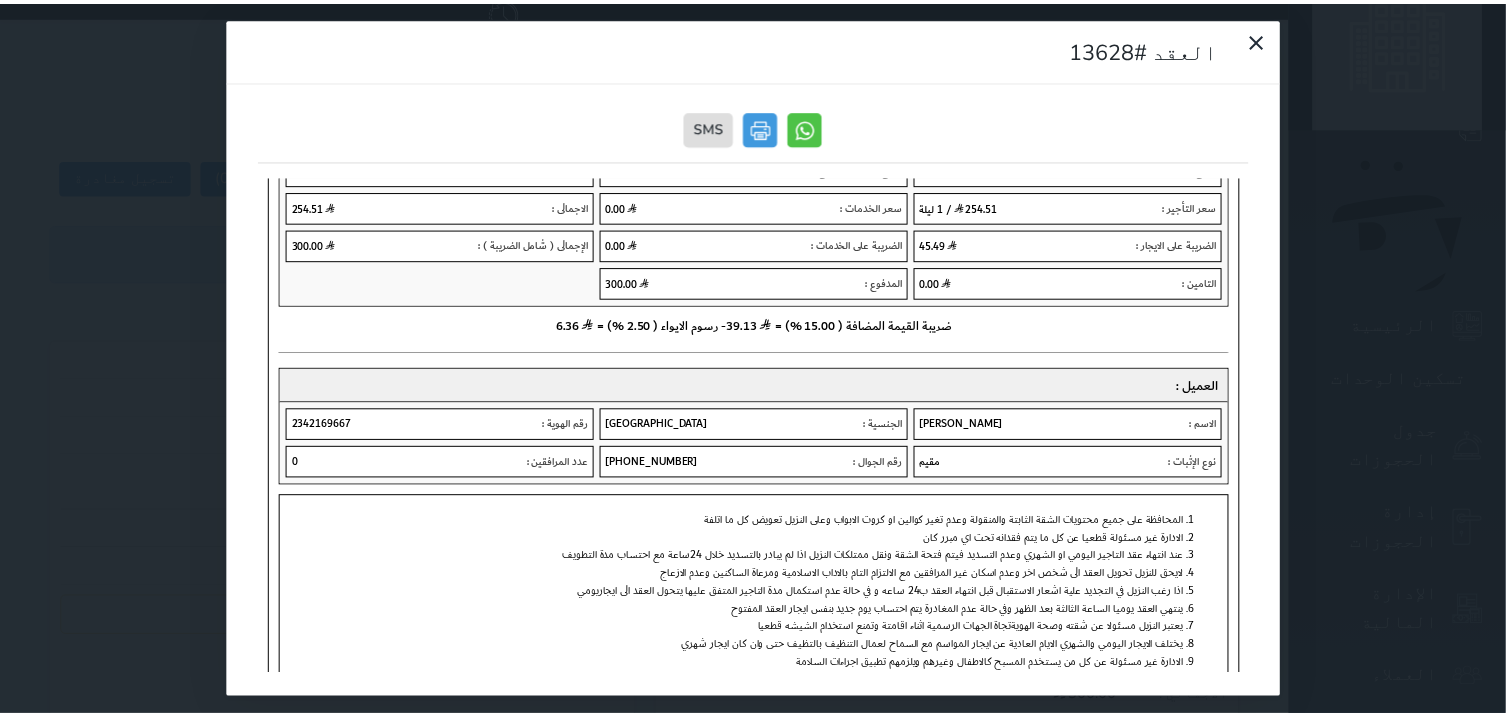 scroll, scrollTop: 0, scrollLeft: 0, axis: both 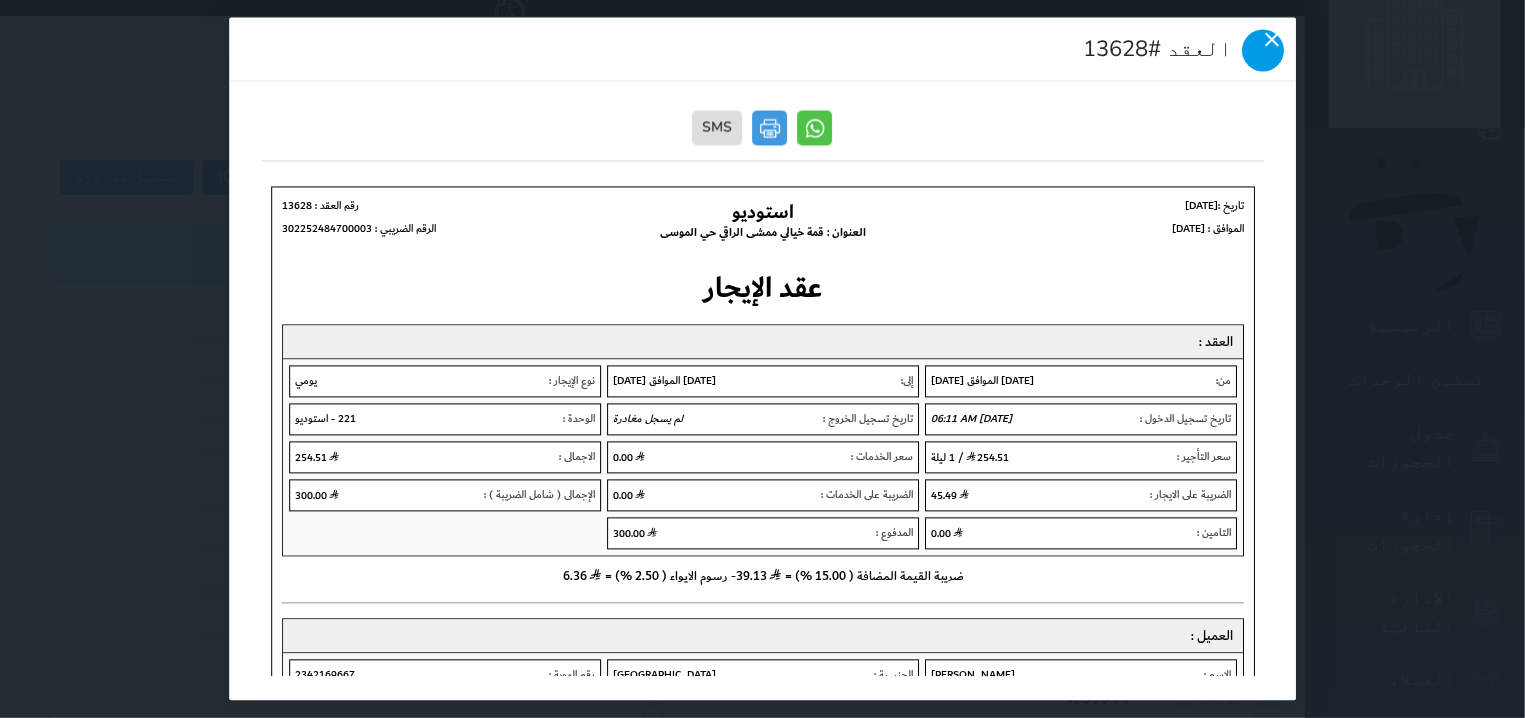 click 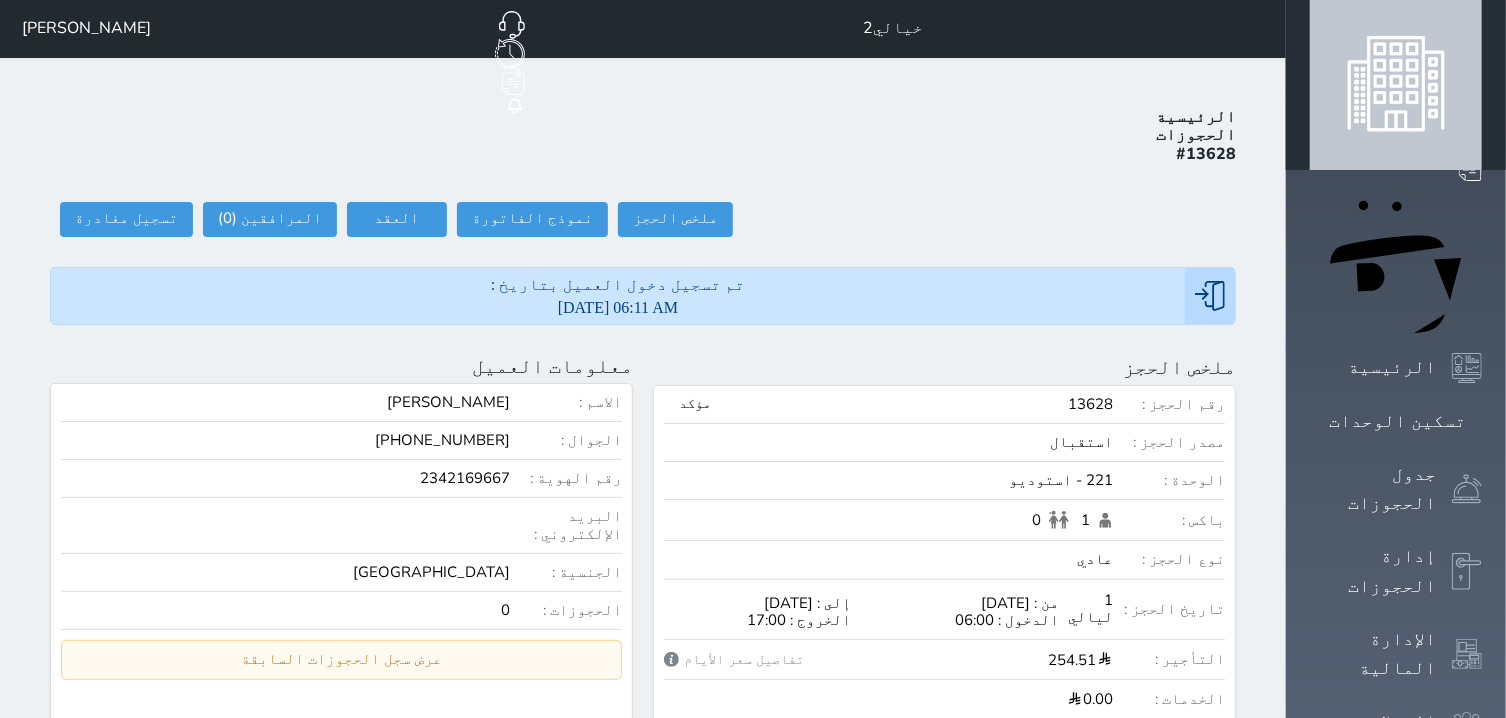 scroll, scrollTop: 0, scrollLeft: 0, axis: both 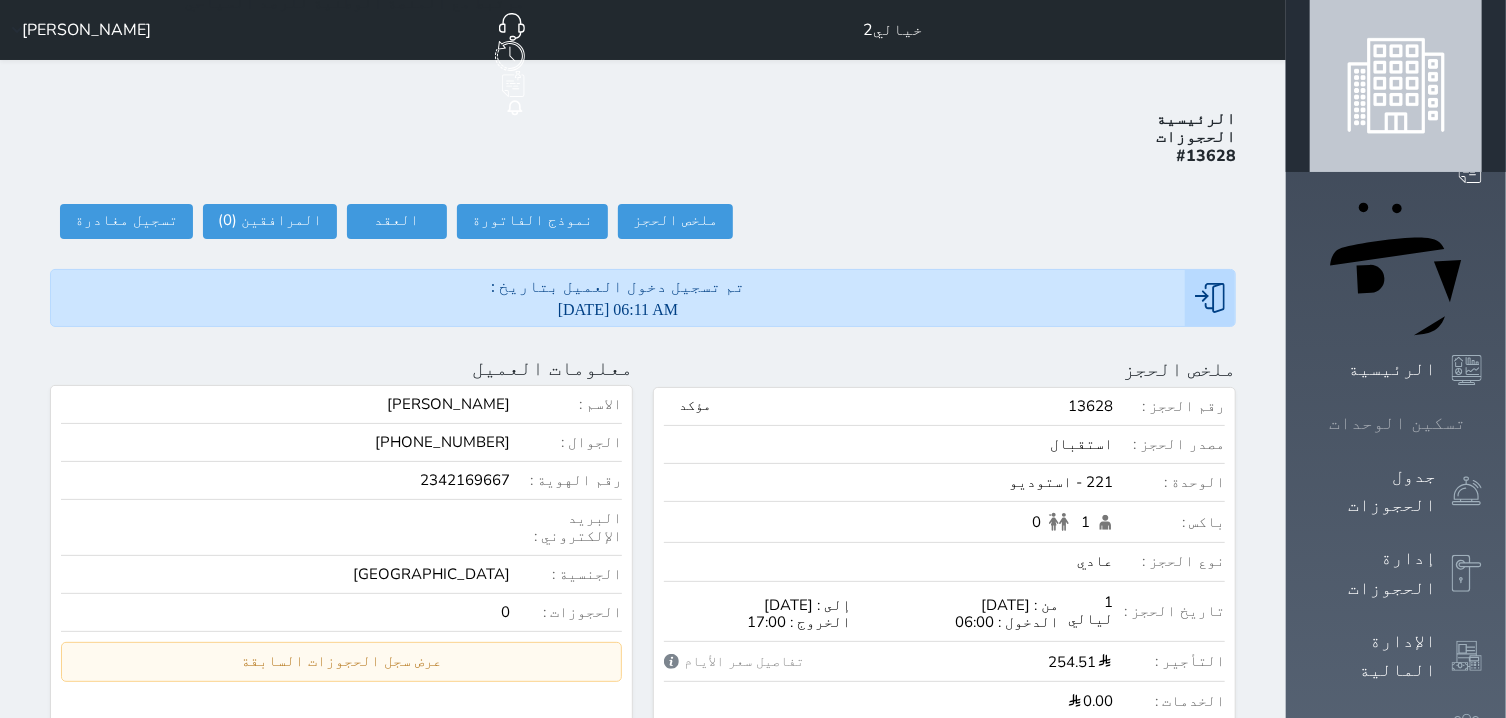 click 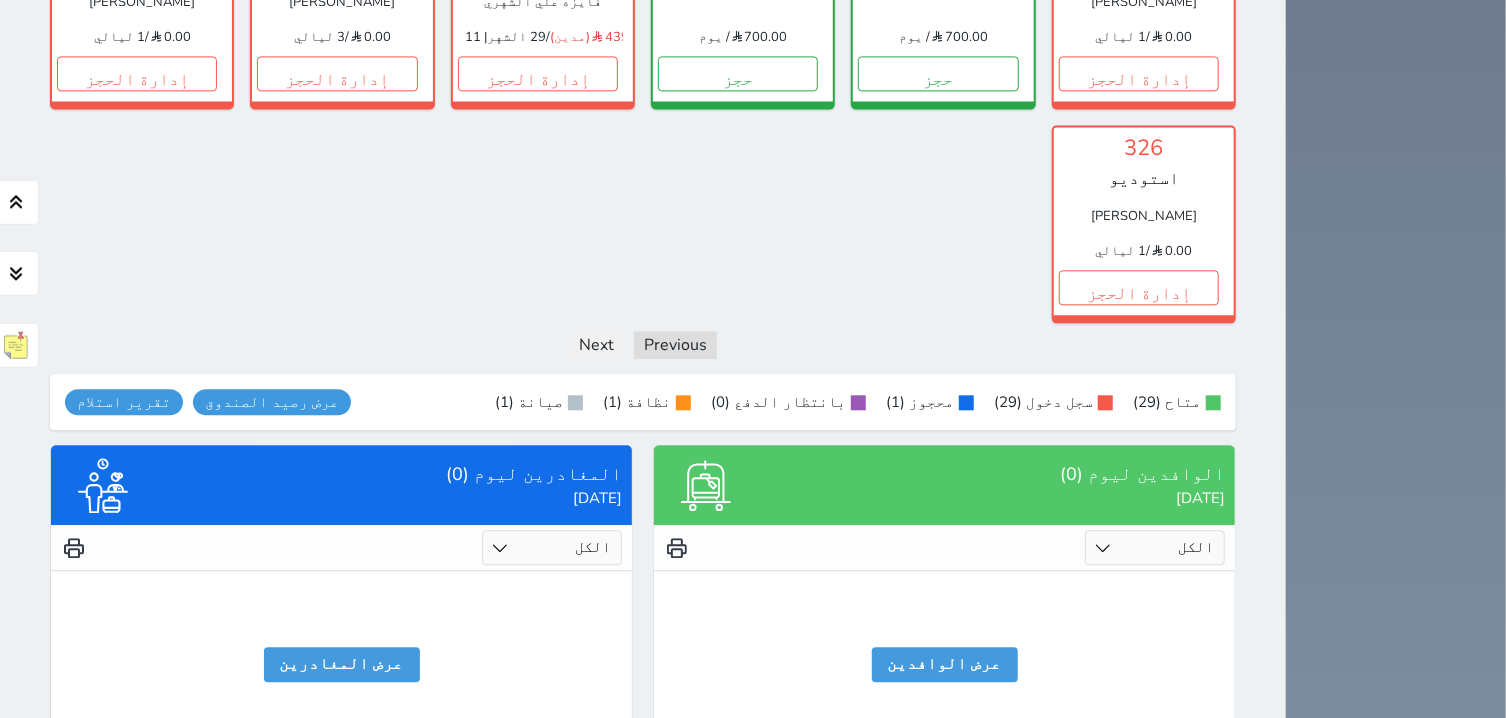 scroll, scrollTop: 2336, scrollLeft: 0, axis: vertical 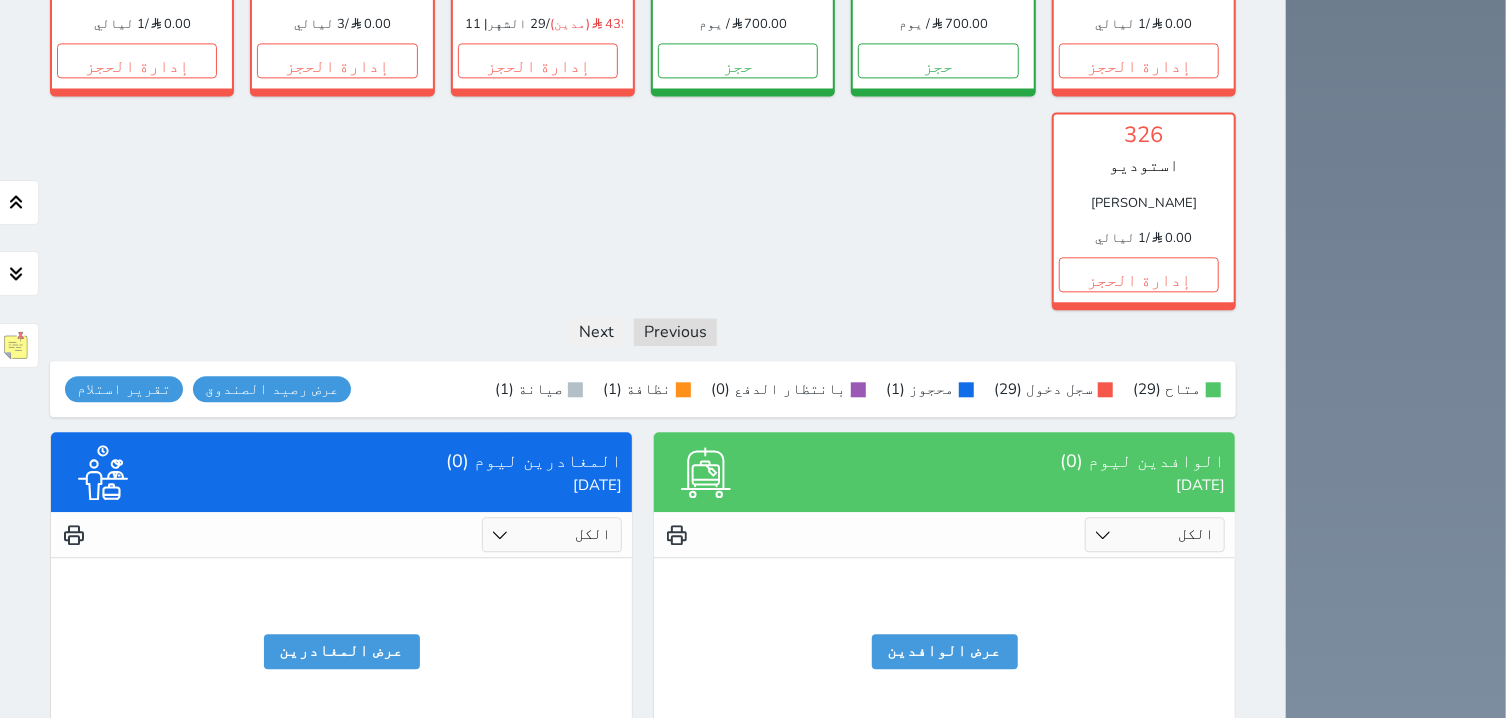 click on "متاح (29)   سجل دخول (29)   محجوز (1)   بانتظار الدفع (0)   نظافة (1)   صيانة (1)     عرض رصيد الصندوق   يرجي الانتظار   رصيد الصندوق : 0    تقرير استلام" at bounding box center (643, 389) 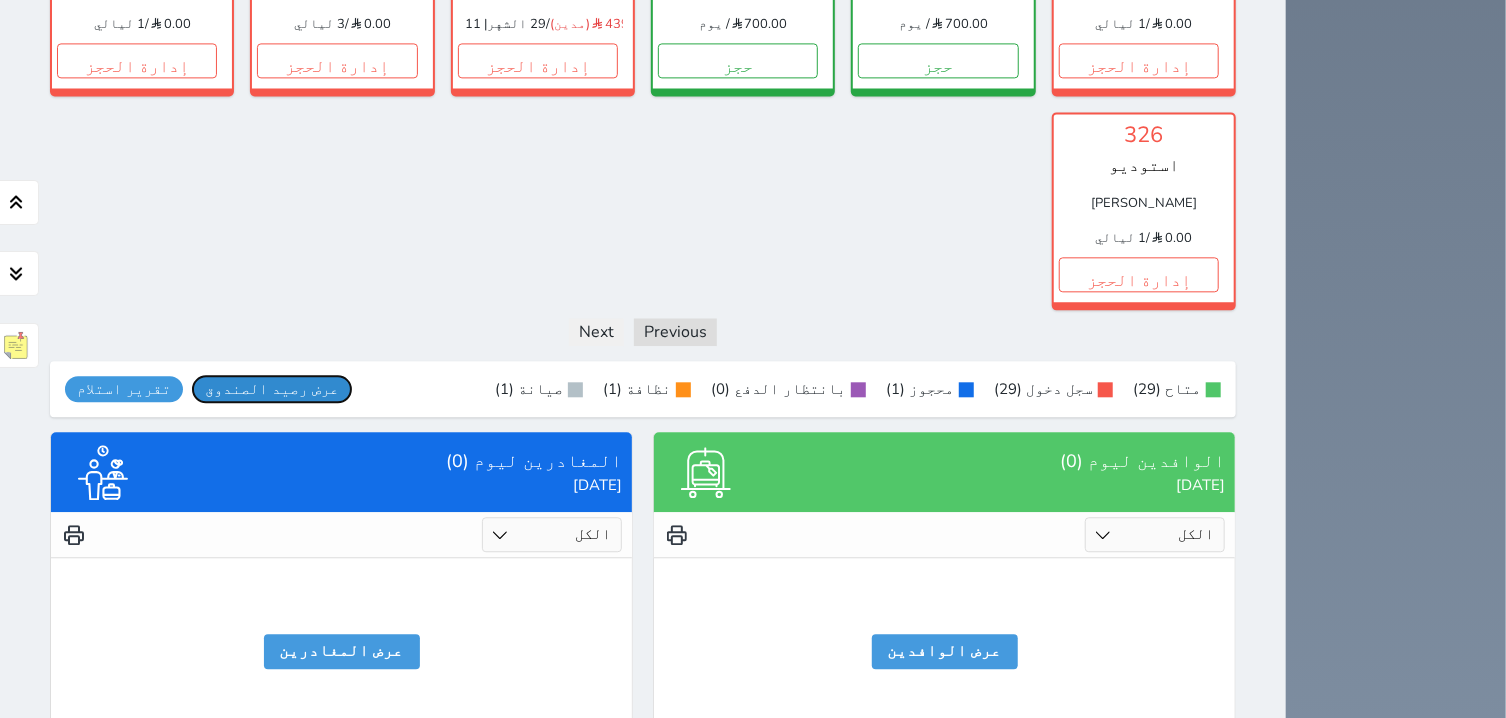 click on "عرض رصيد الصندوق" at bounding box center [272, 389] 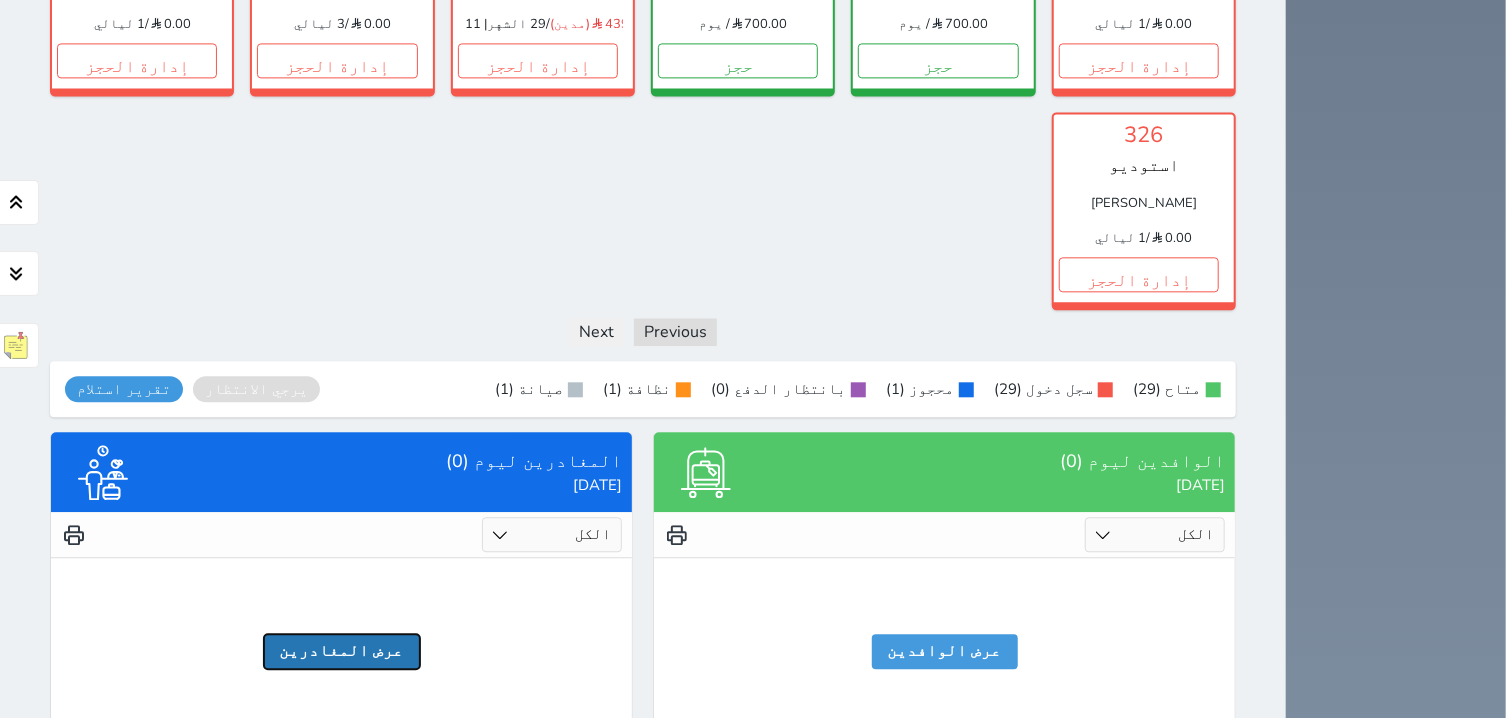 click on "عرض المغادرين" at bounding box center [342, 651] 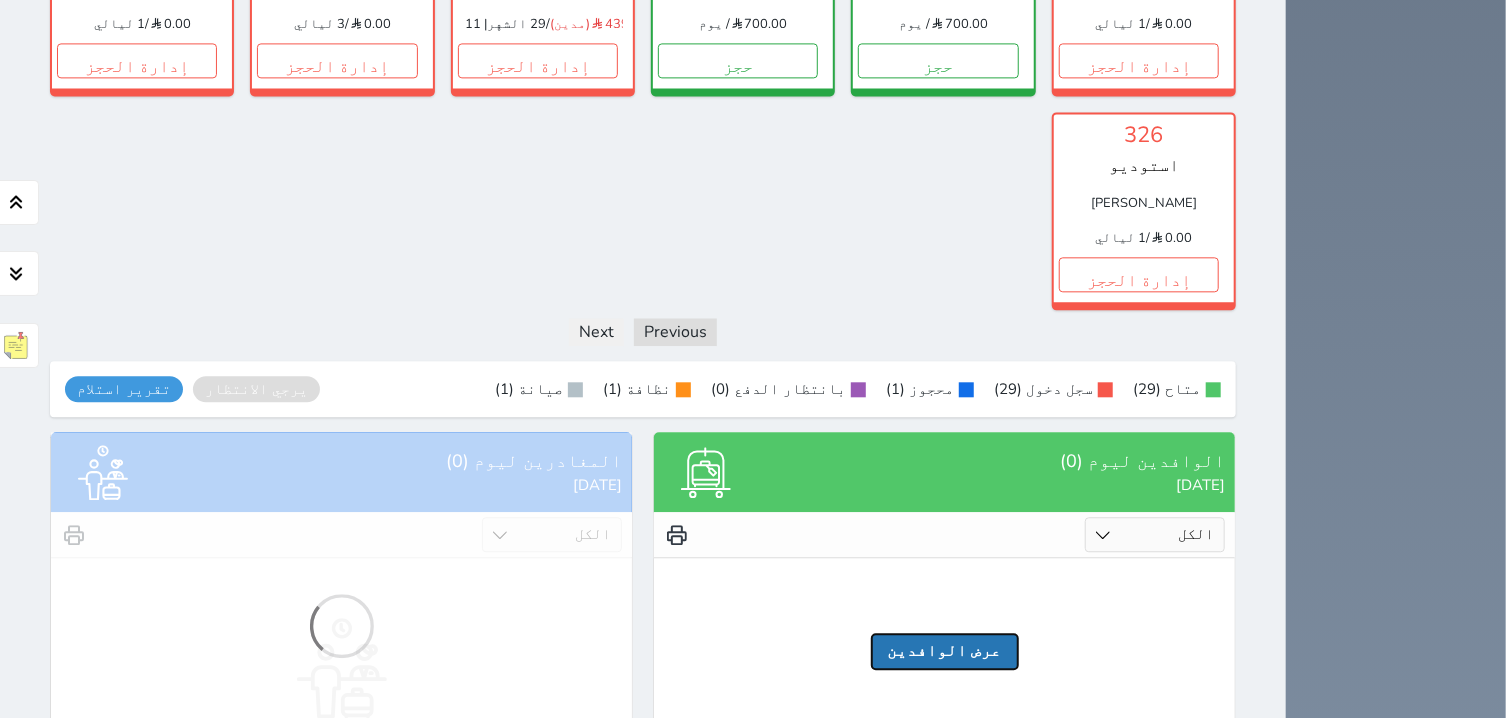 click on "عرض الوافدين" at bounding box center [945, 651] 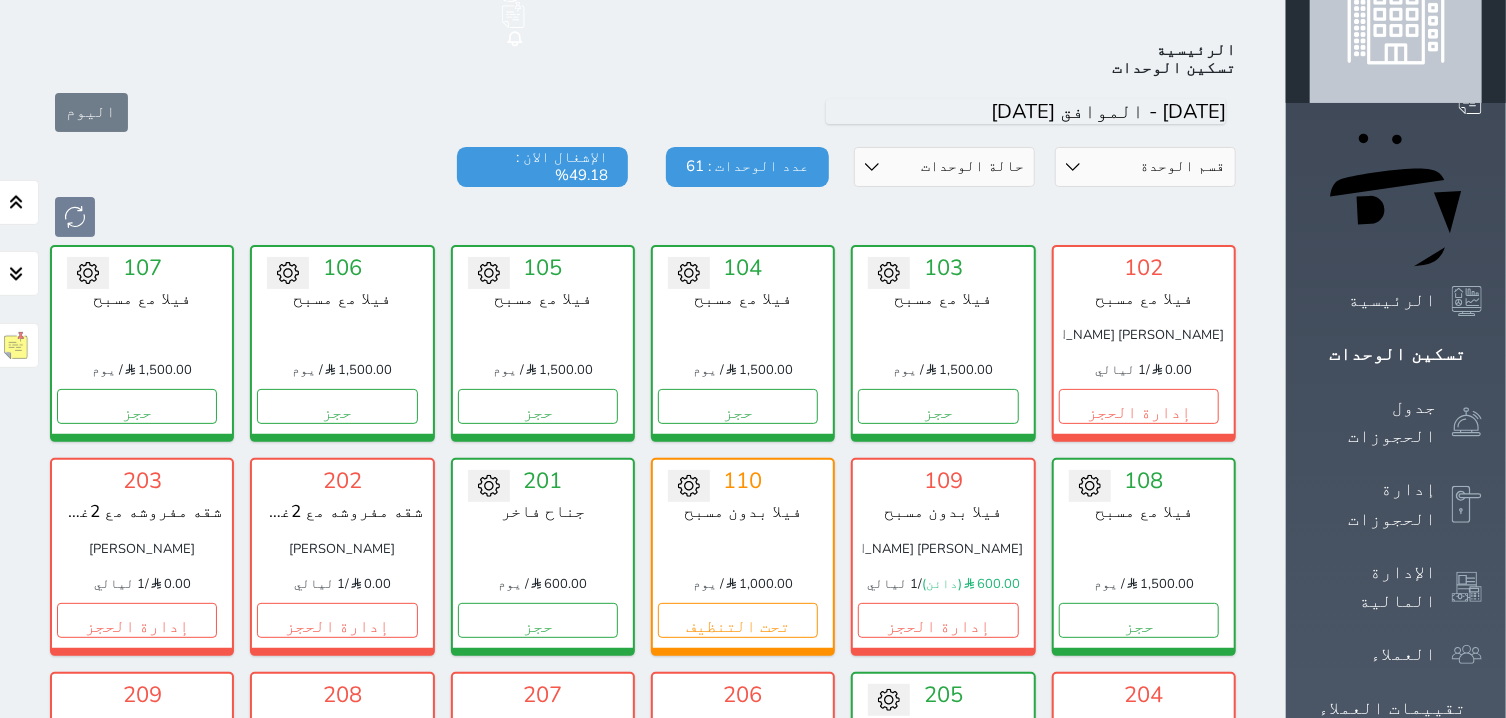 scroll, scrollTop: 0, scrollLeft: 0, axis: both 